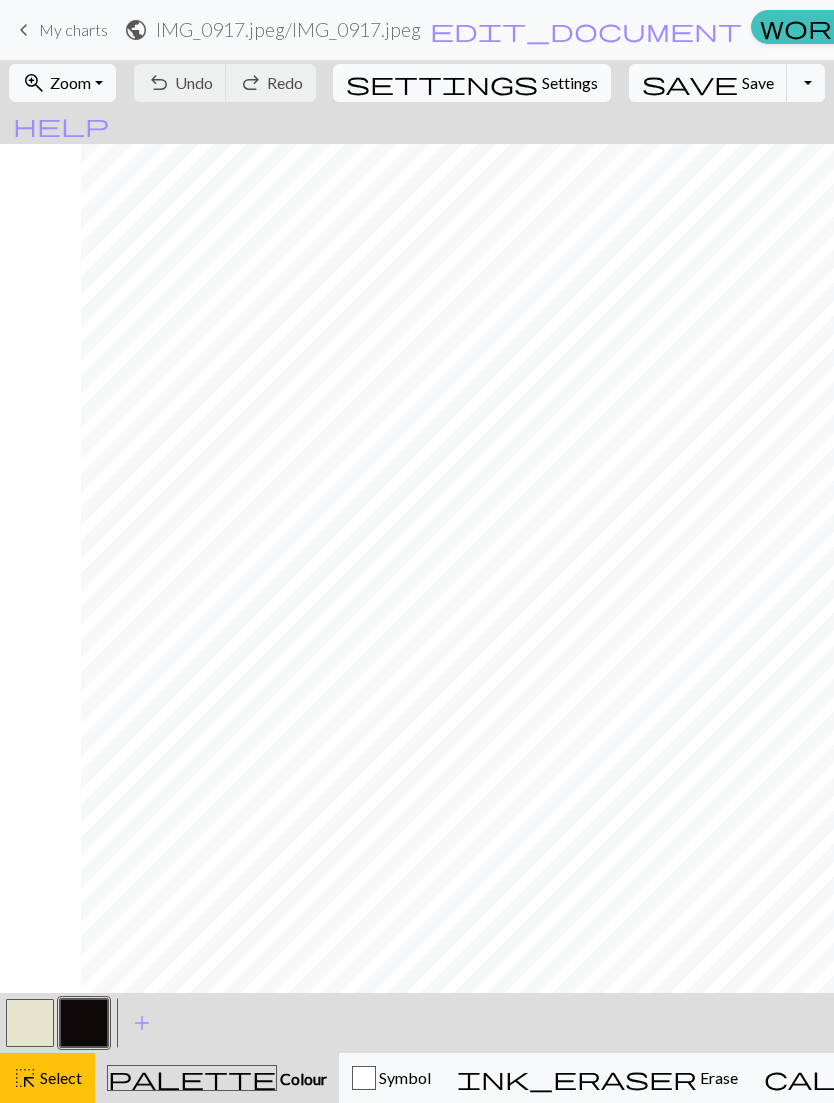 scroll, scrollTop: 0, scrollLeft: 0, axis: both 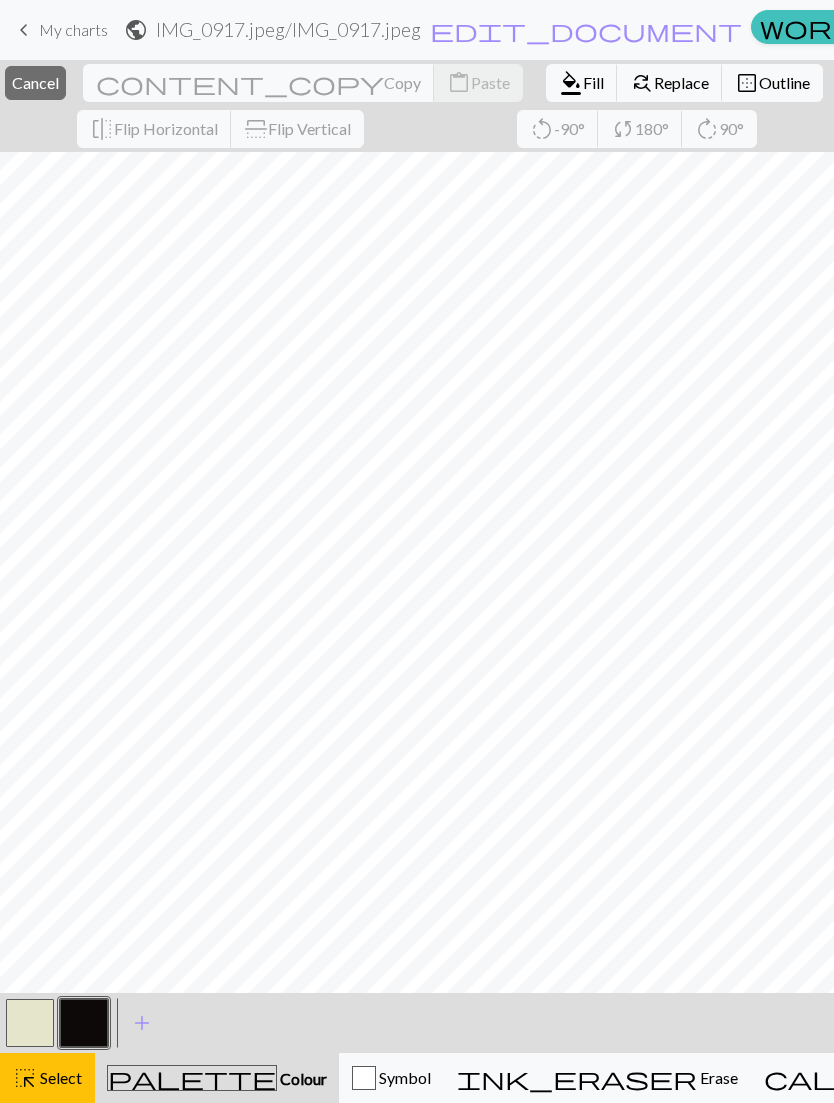 click on "highlight_alt   Select   Select" at bounding box center (47, 1078) 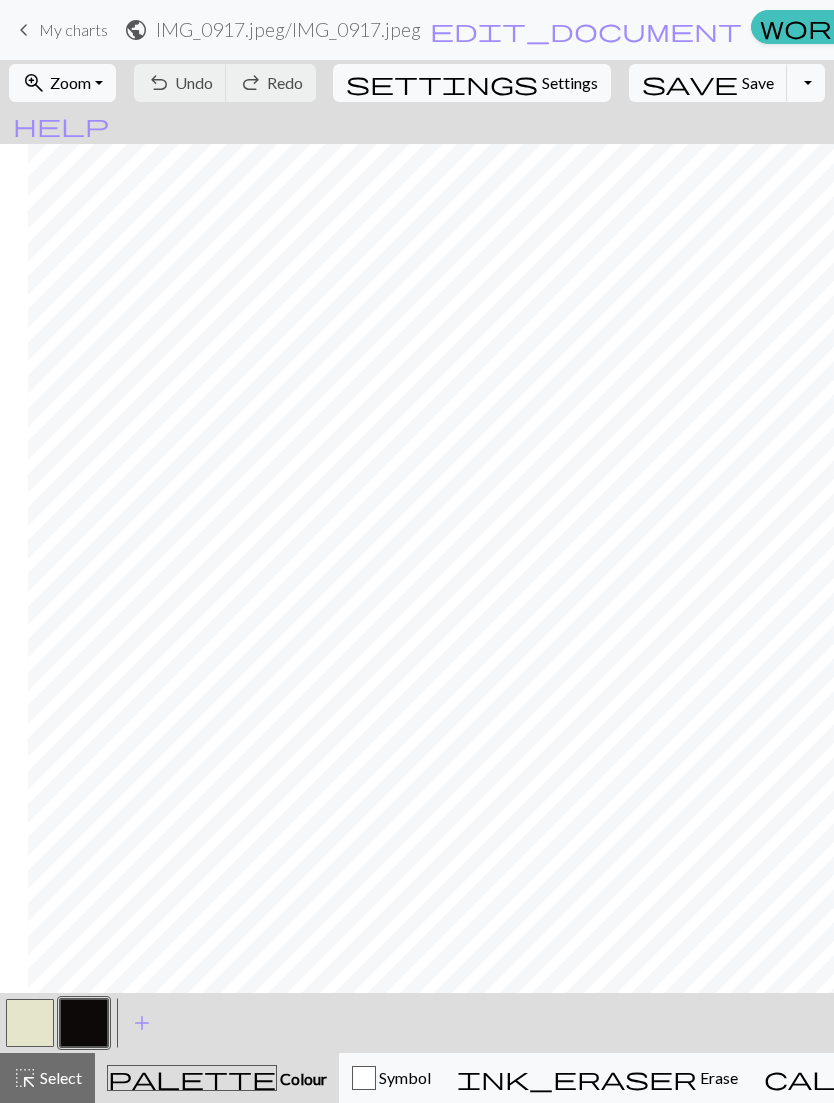 scroll, scrollTop: 0, scrollLeft: 81, axis: horizontal 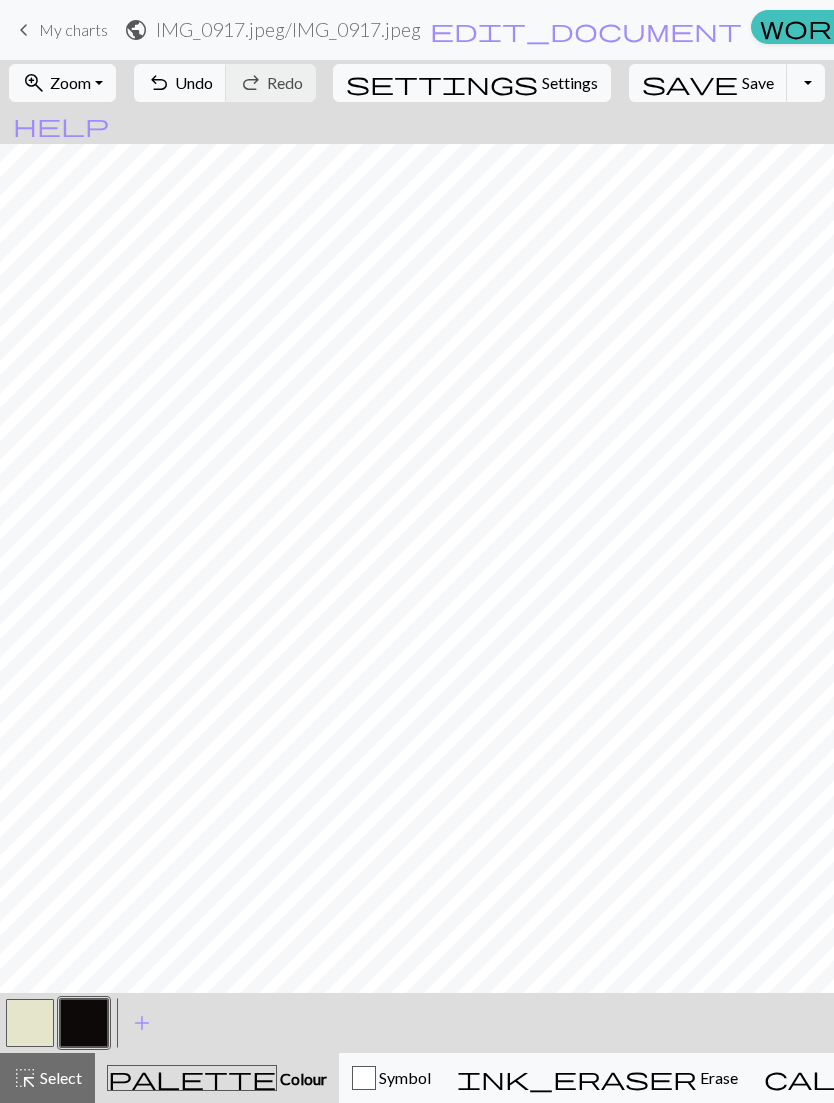 click at bounding box center (30, 1023) 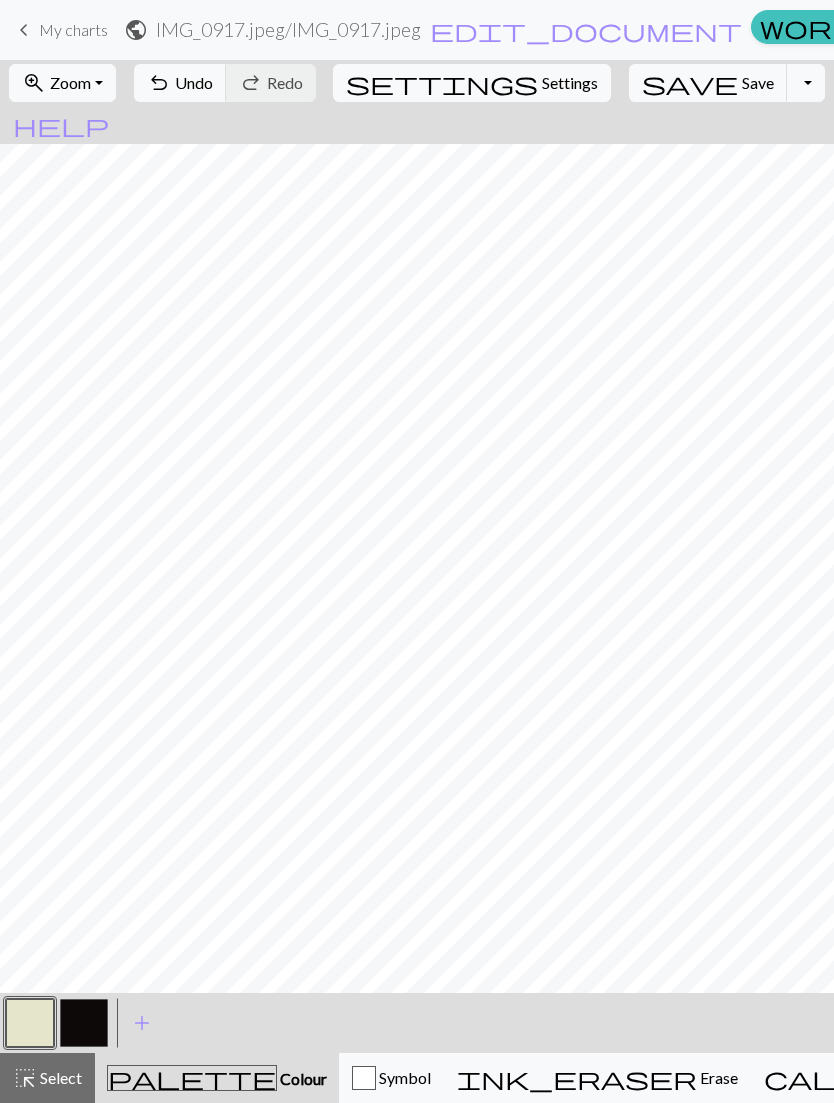click at bounding box center (30, 1023) 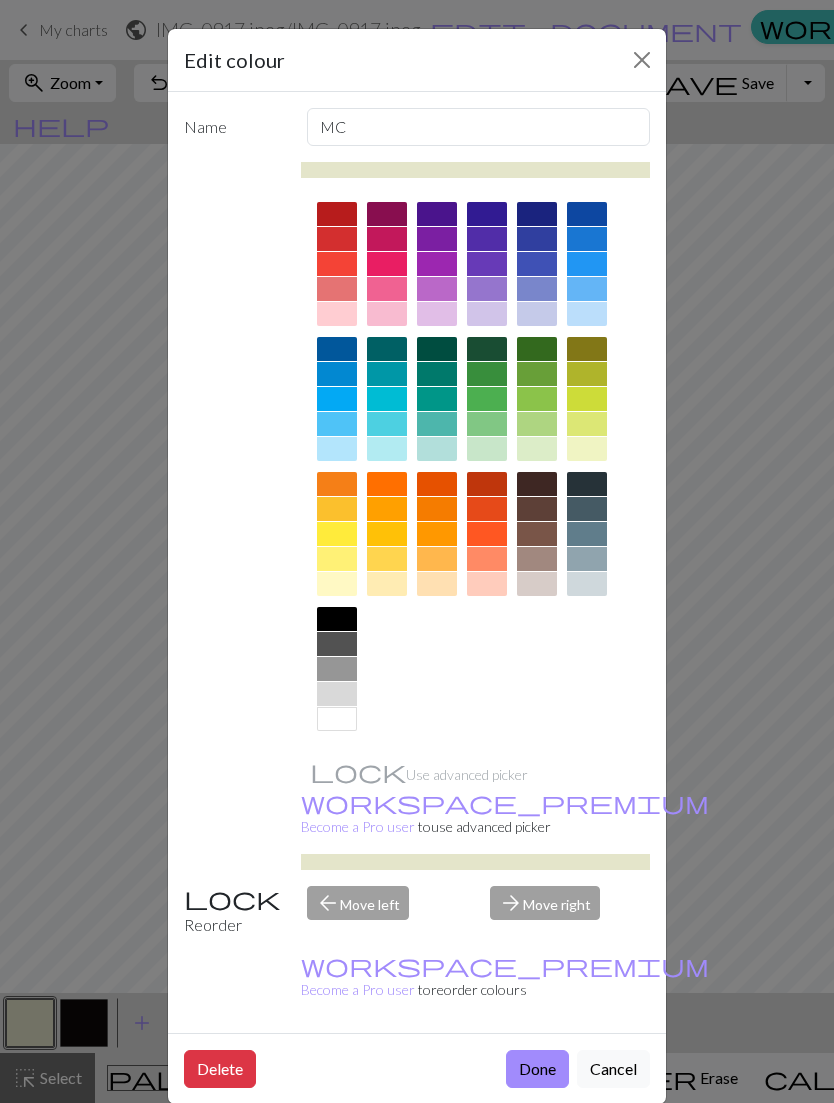 click at bounding box center [642, 60] 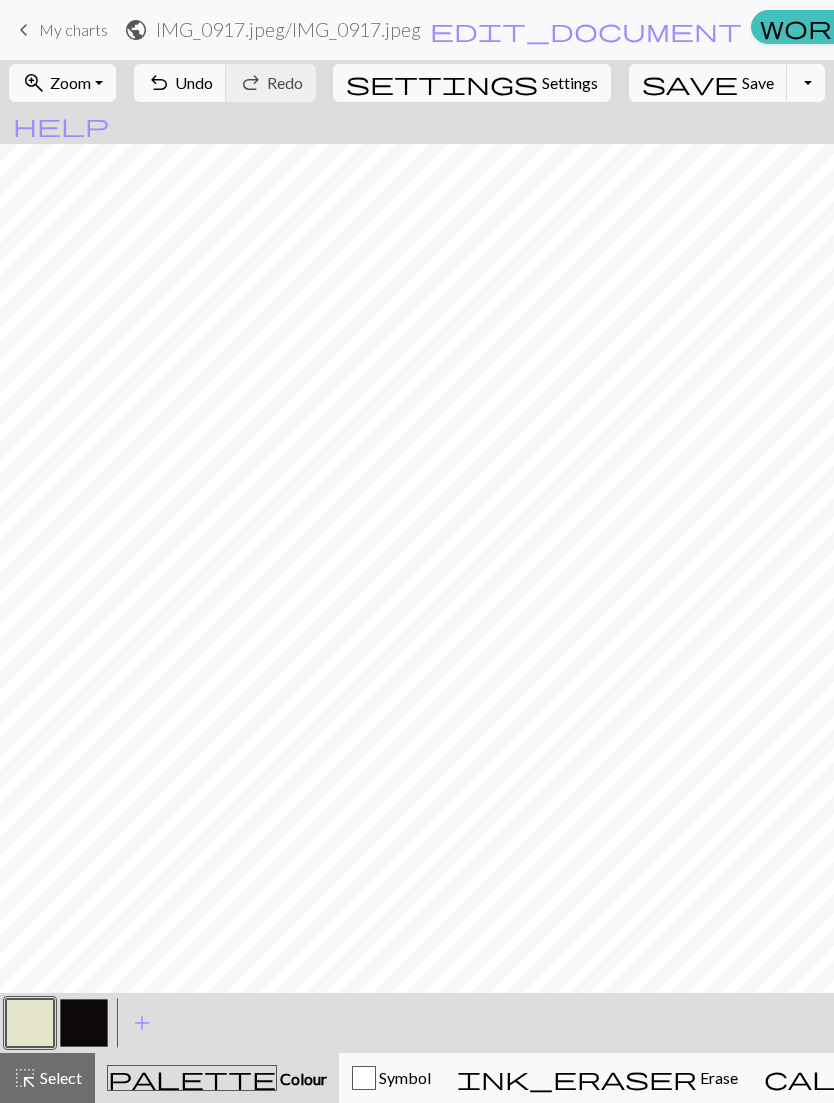 click on "highlight_alt   Select   Select" at bounding box center (47, 1078) 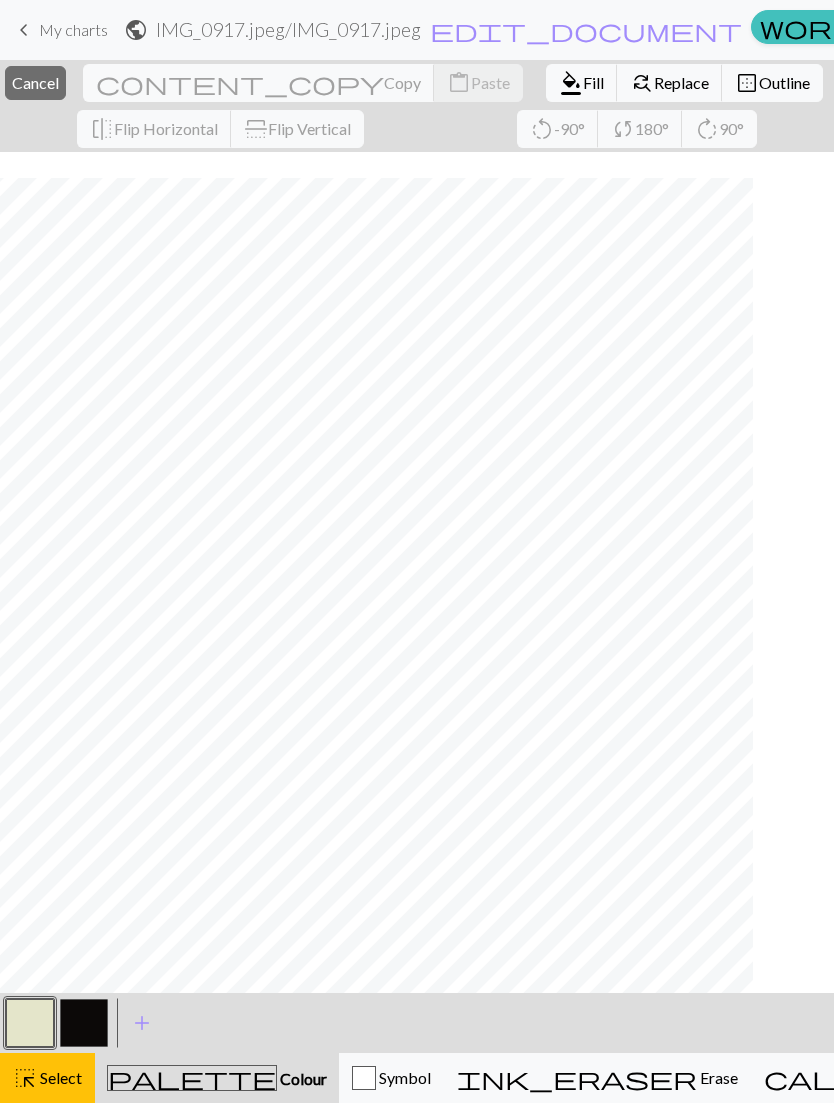 scroll, scrollTop: 0, scrollLeft: 0, axis: both 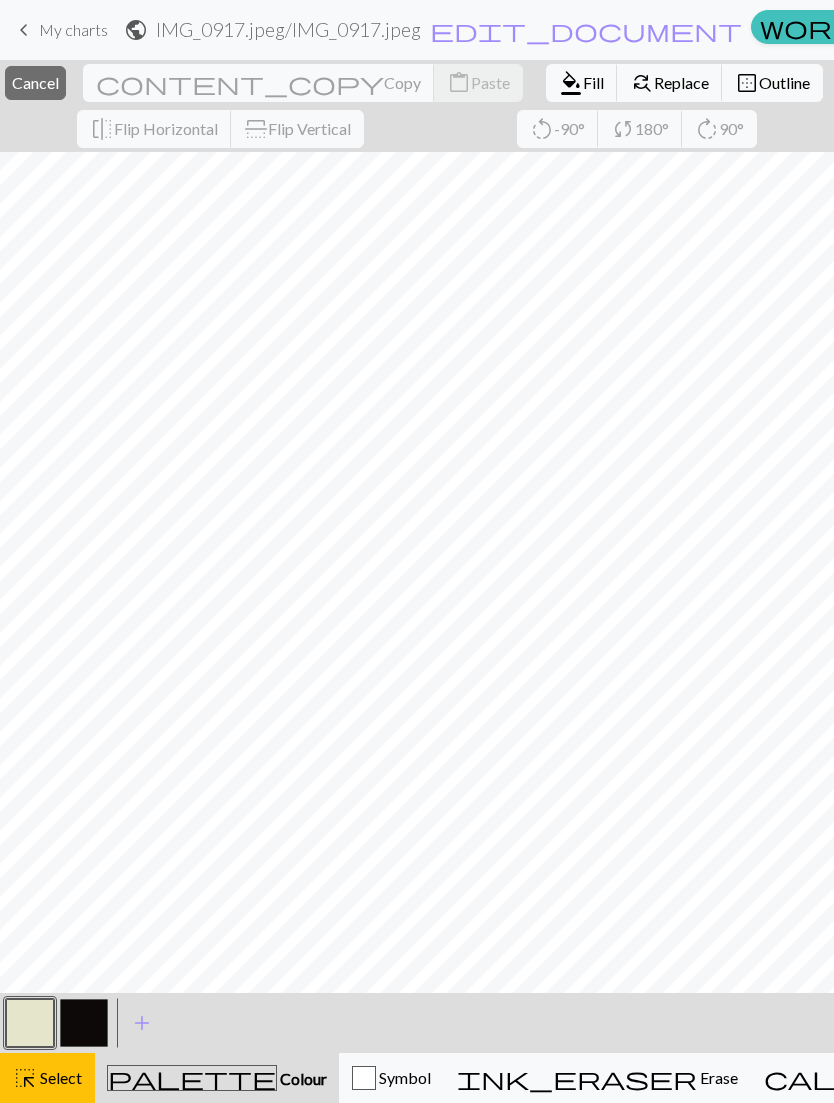 click on "keyboard_arrow_left" at bounding box center [24, 30] 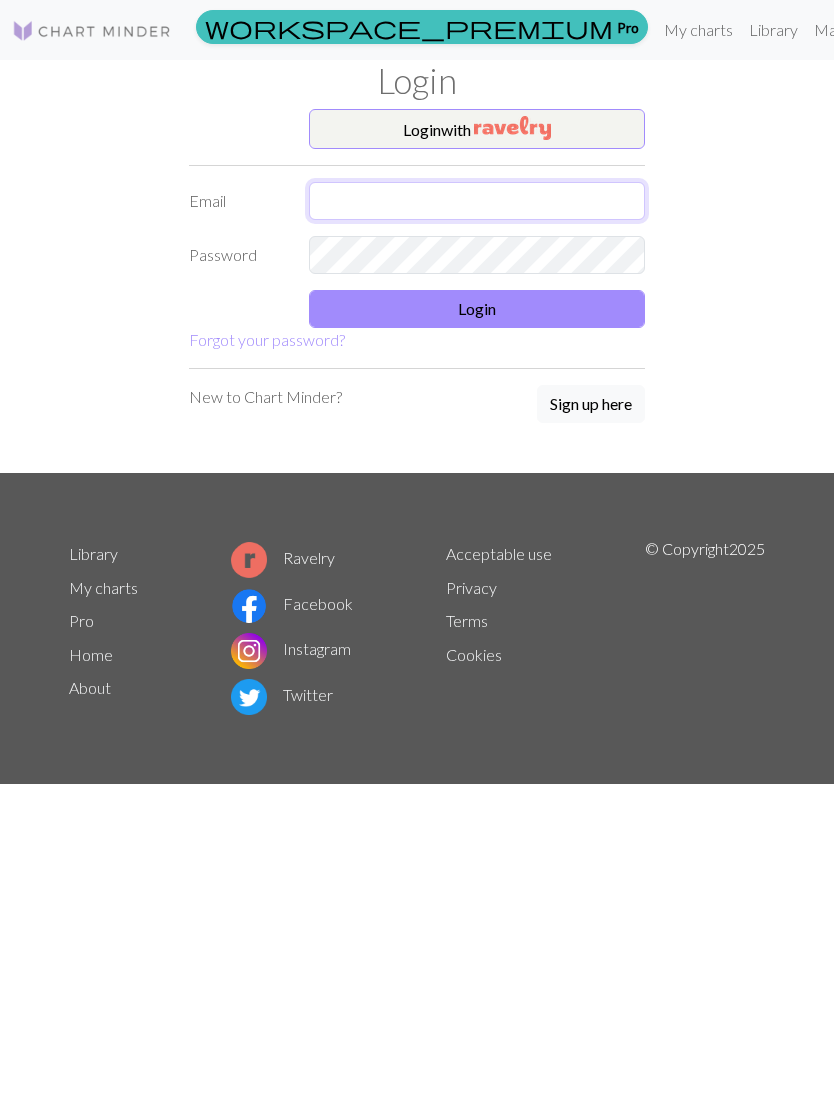 click at bounding box center (477, 201) 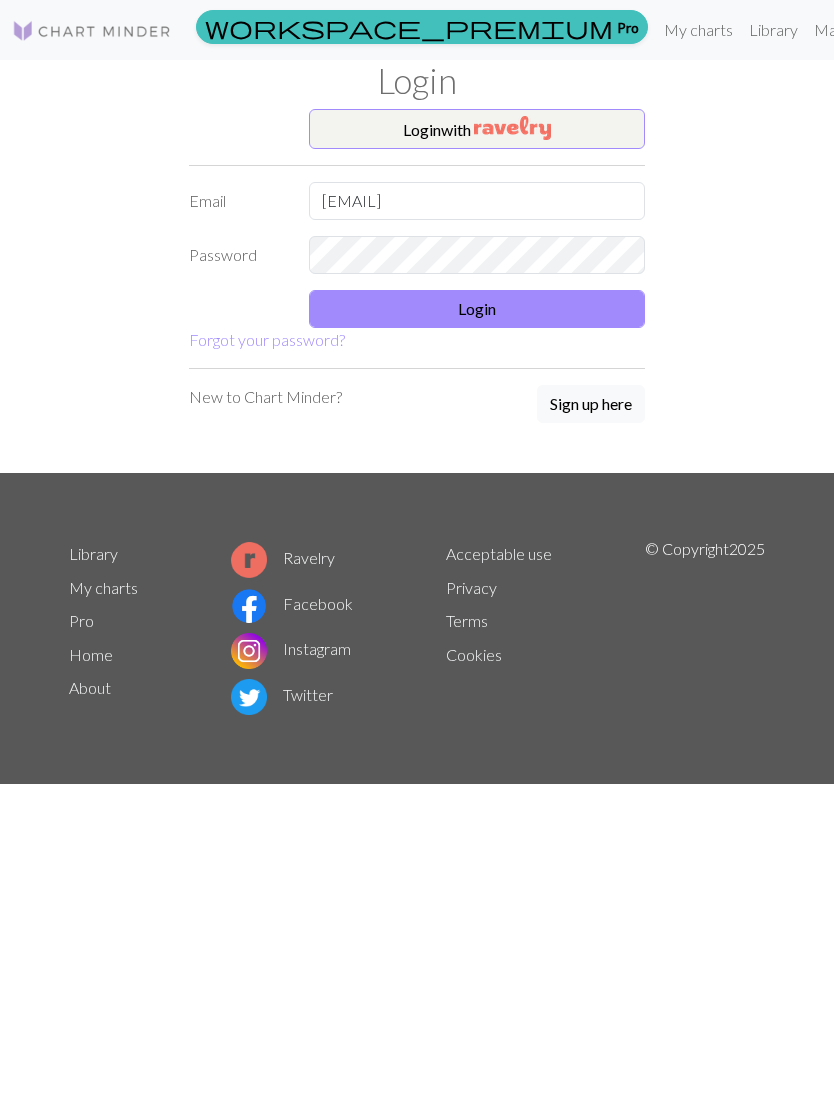 click on "Login" at bounding box center (477, 309) 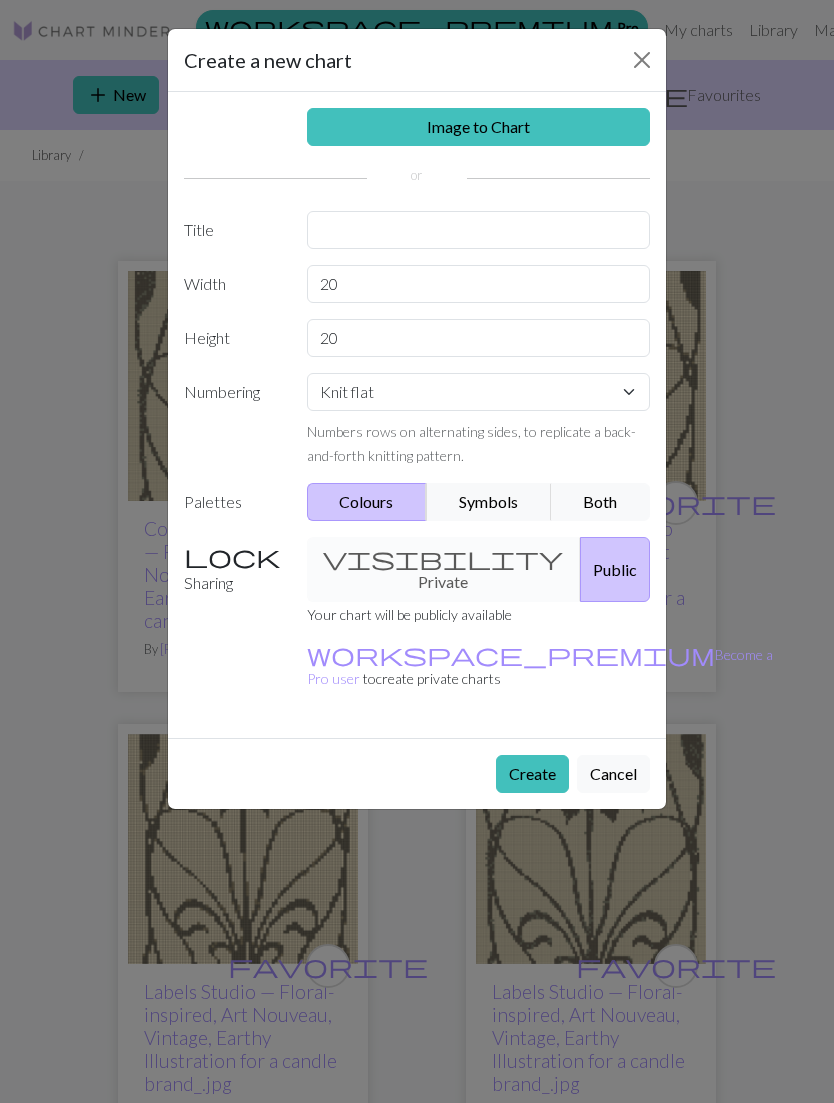 scroll, scrollTop: 0, scrollLeft: 0, axis: both 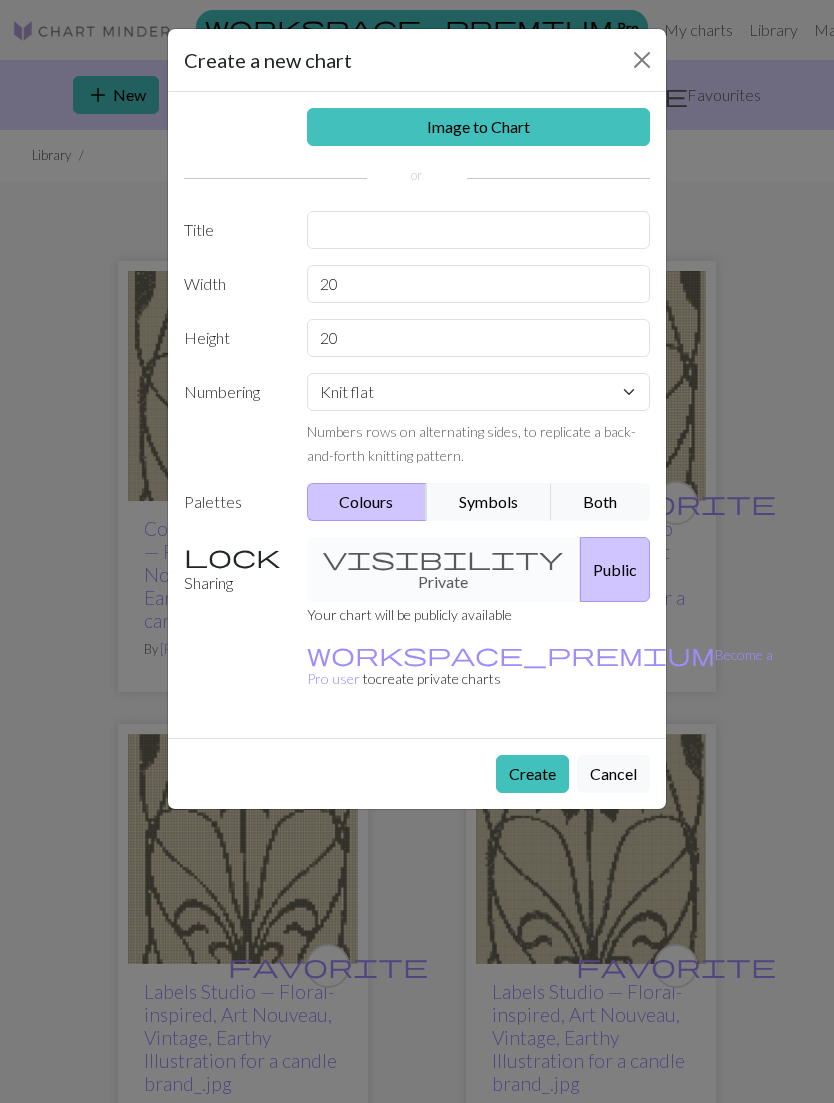 click on "Image to Chart" at bounding box center (479, 127) 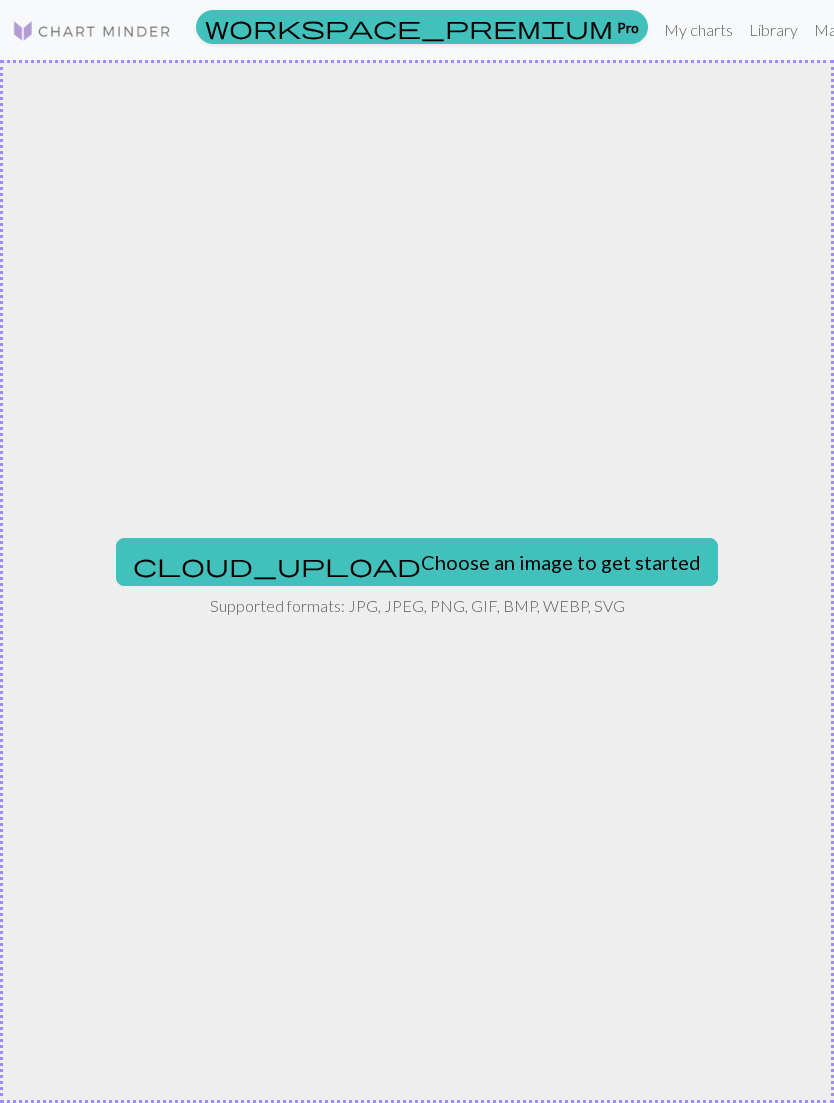 click on "cloud_upload  Choose an image to get started" at bounding box center [417, 562] 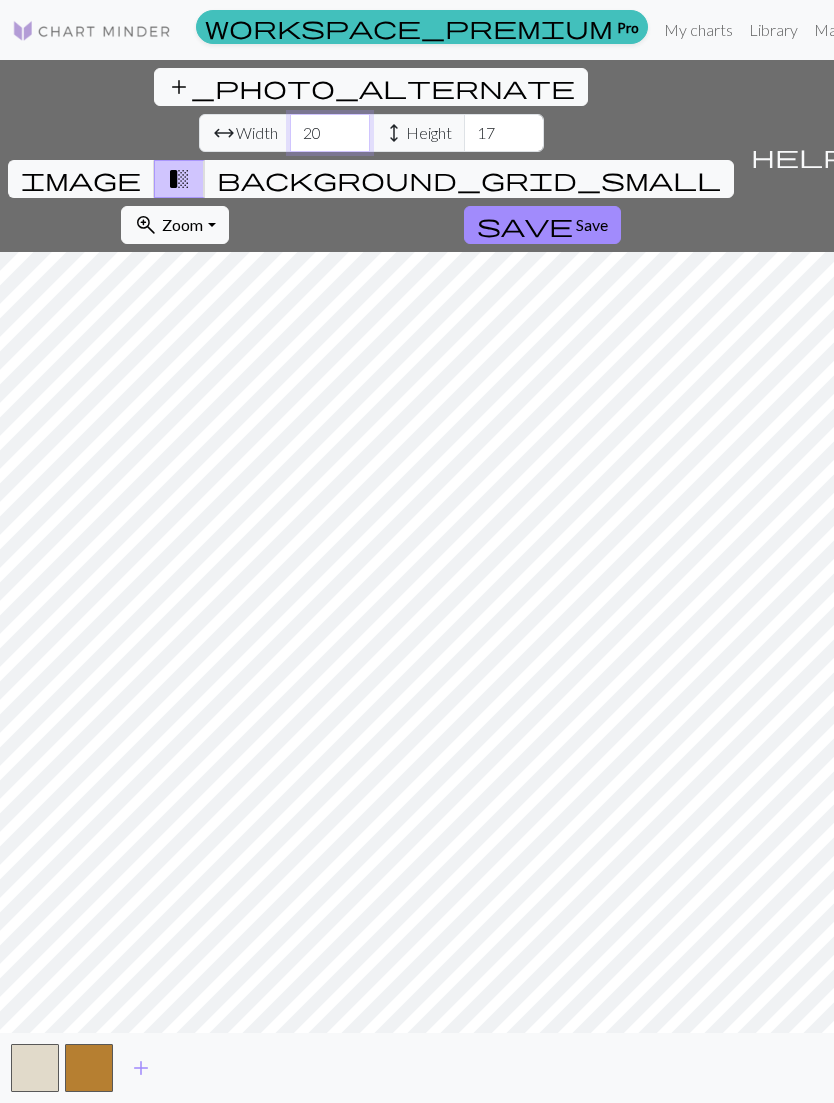 click on "20" at bounding box center [330, 133] 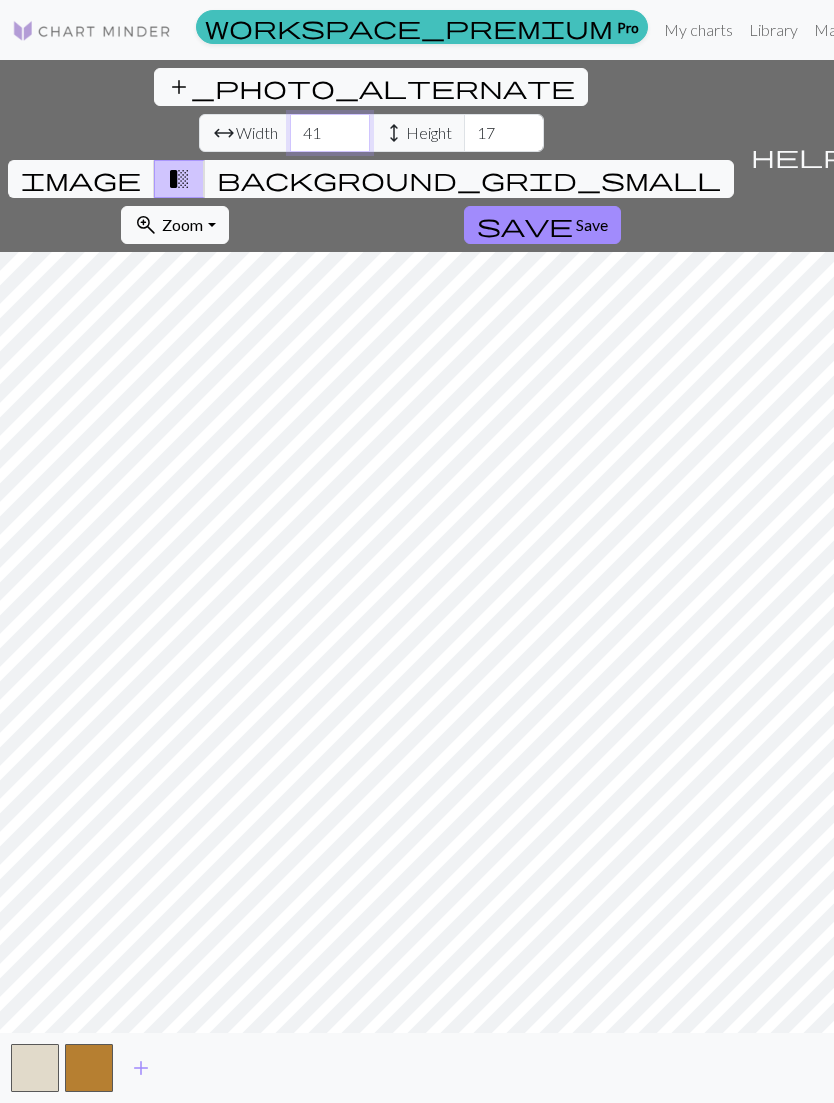 type on "41" 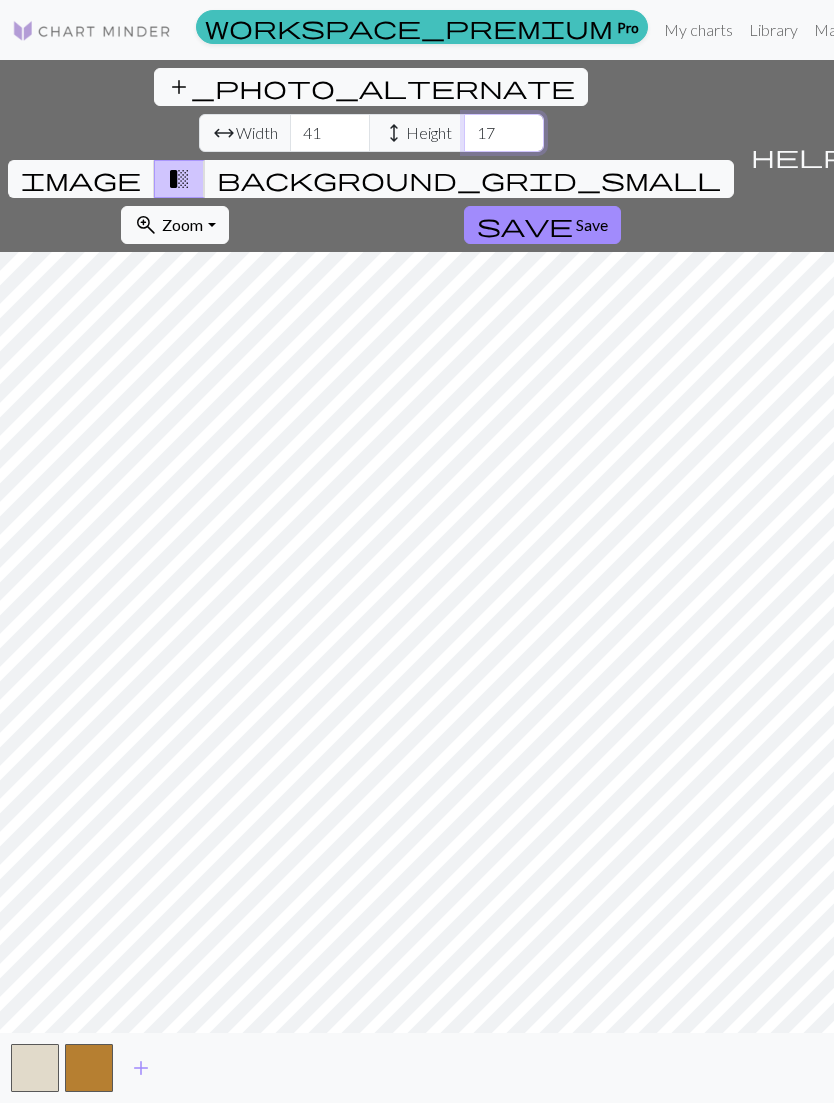click on "17" at bounding box center (504, 133) 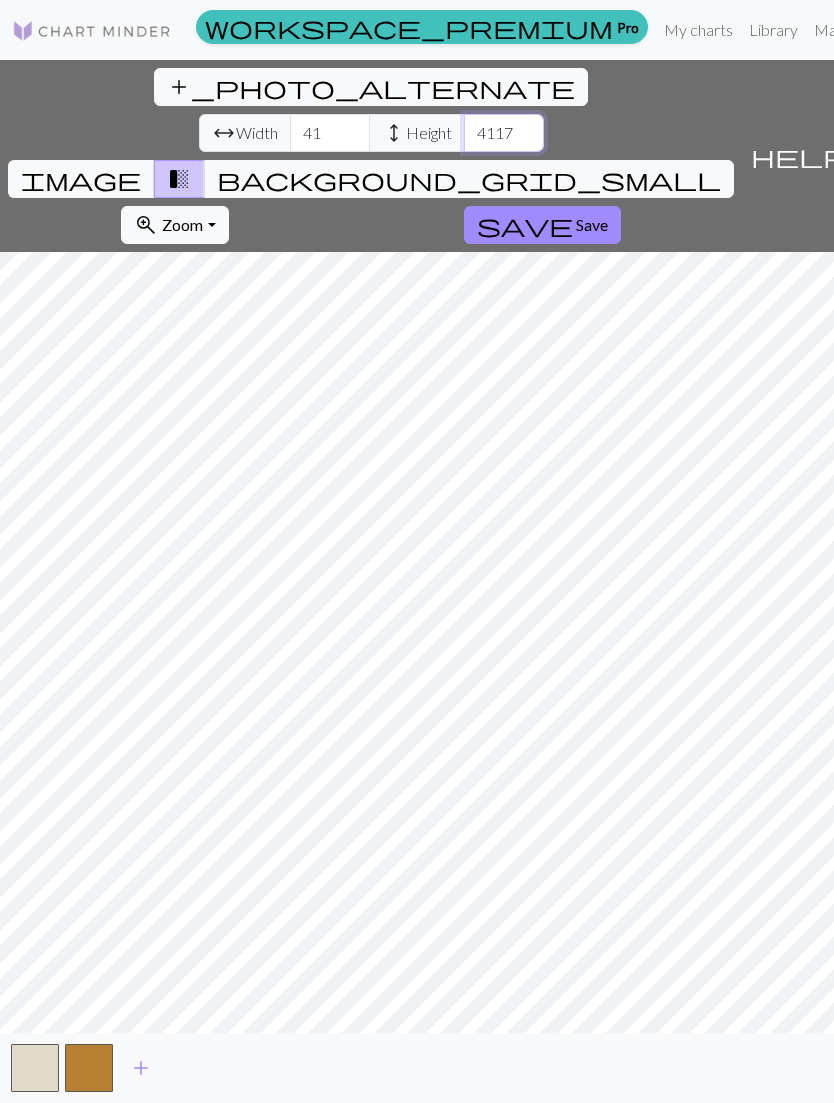 click on "4117" at bounding box center [504, 133] 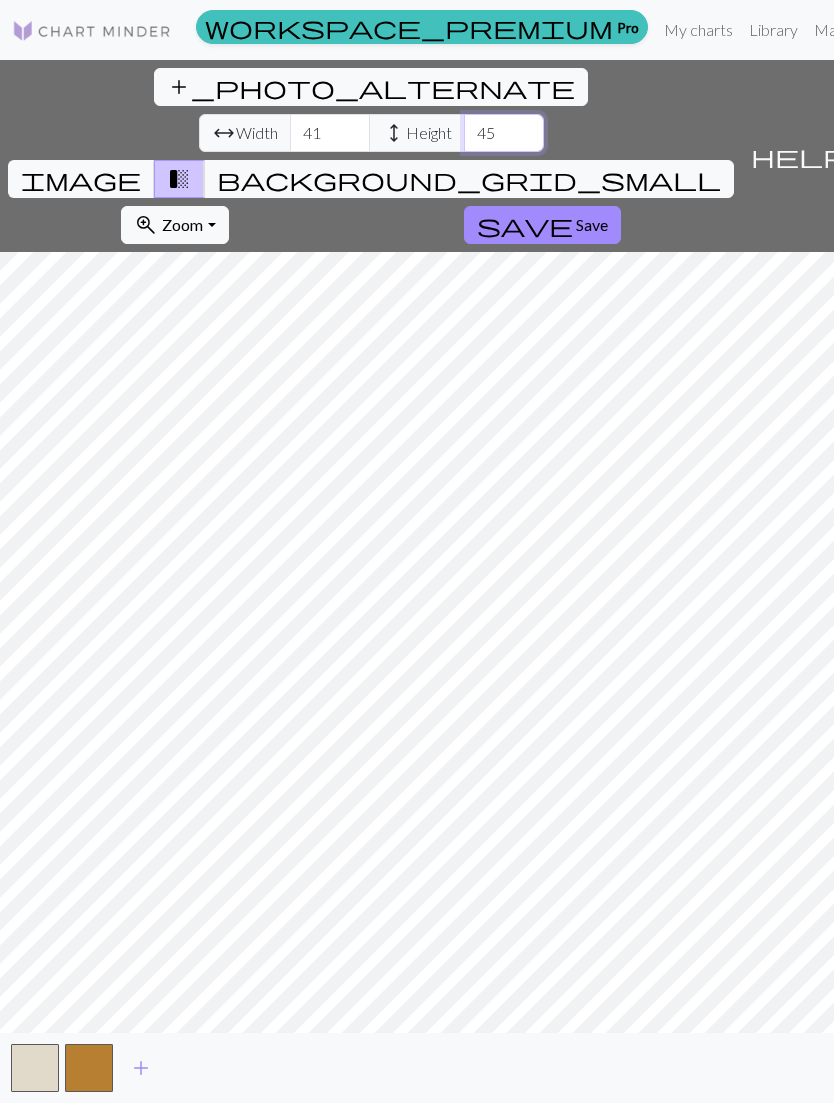 type on "45" 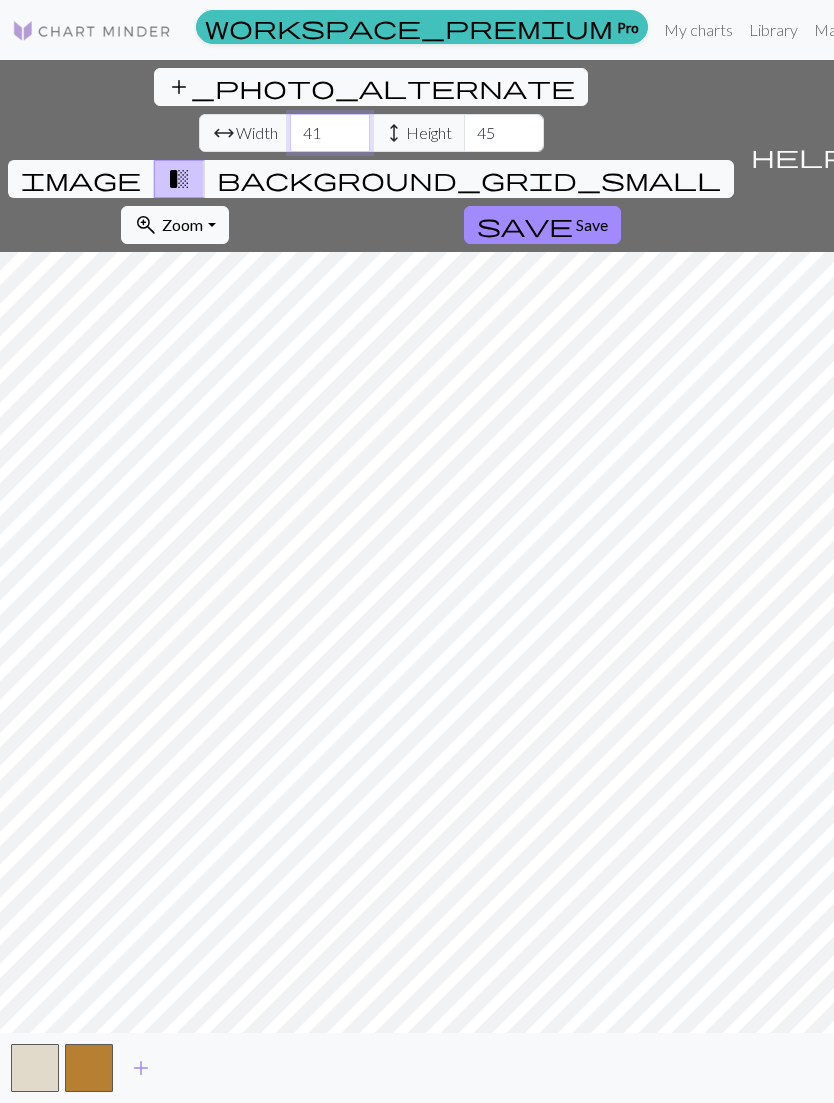 click on "41" at bounding box center (330, 133) 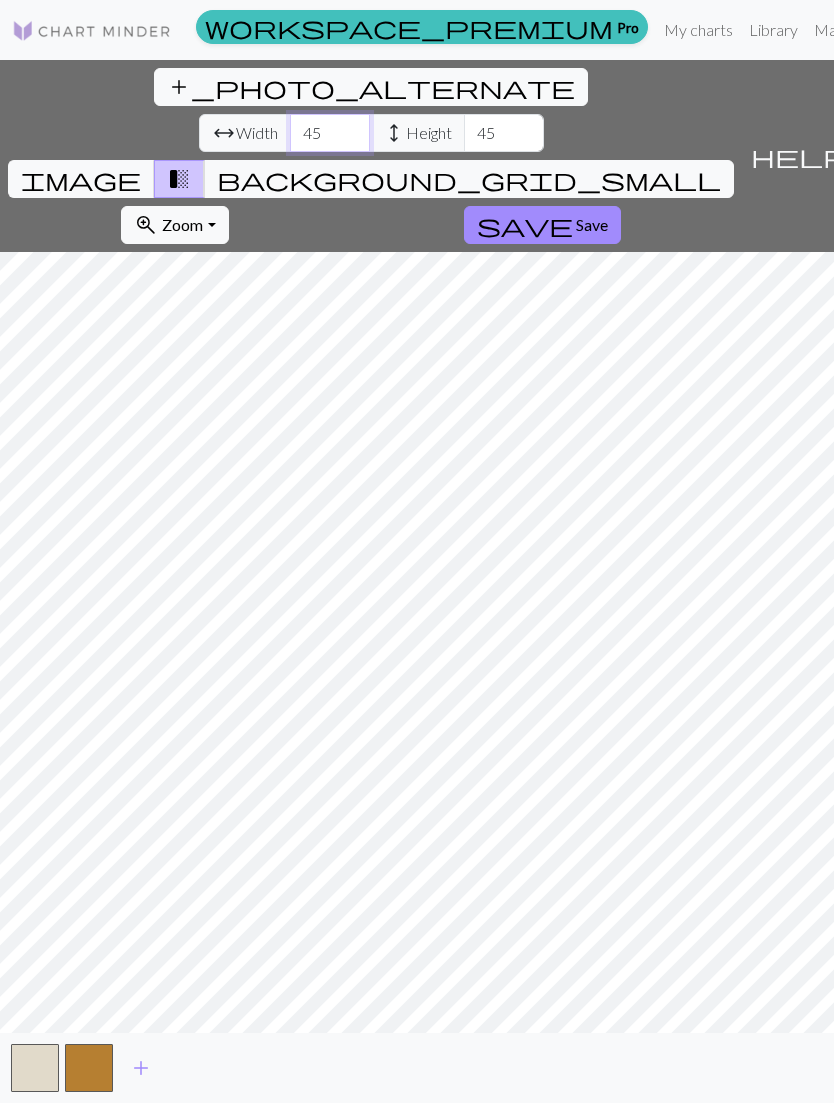 type on "45" 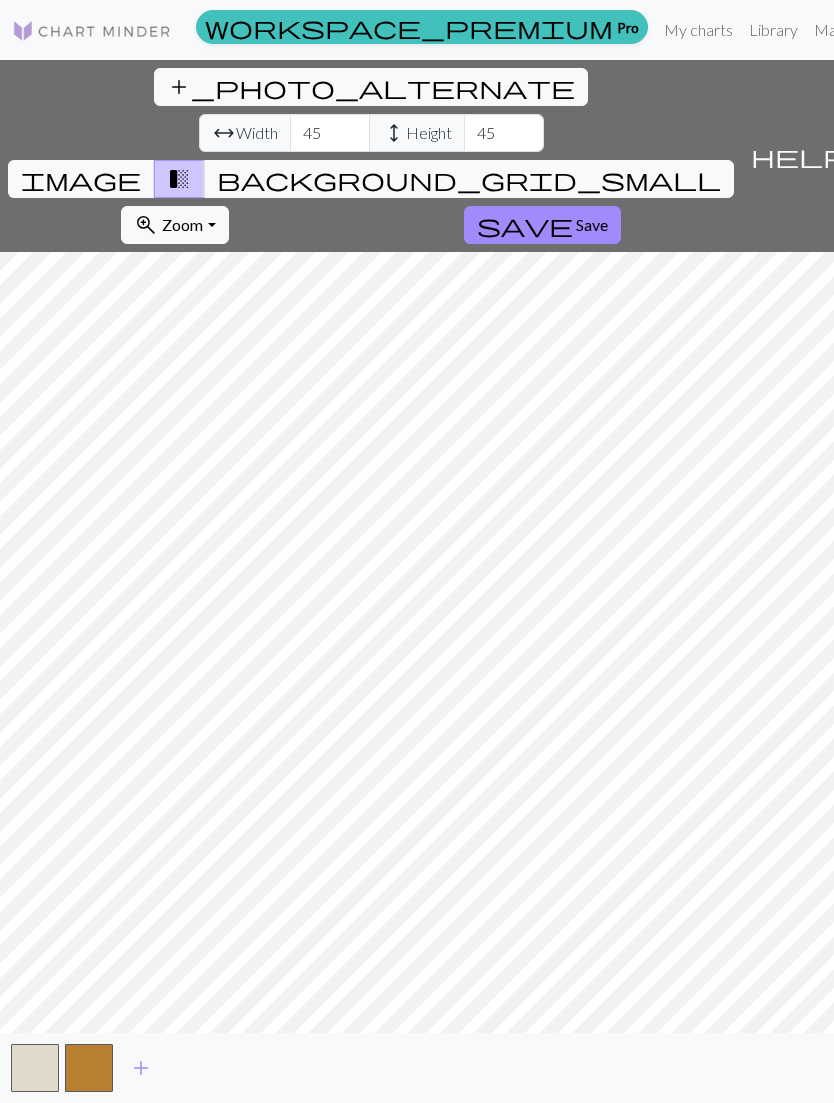 click on "Save" at bounding box center (592, 224) 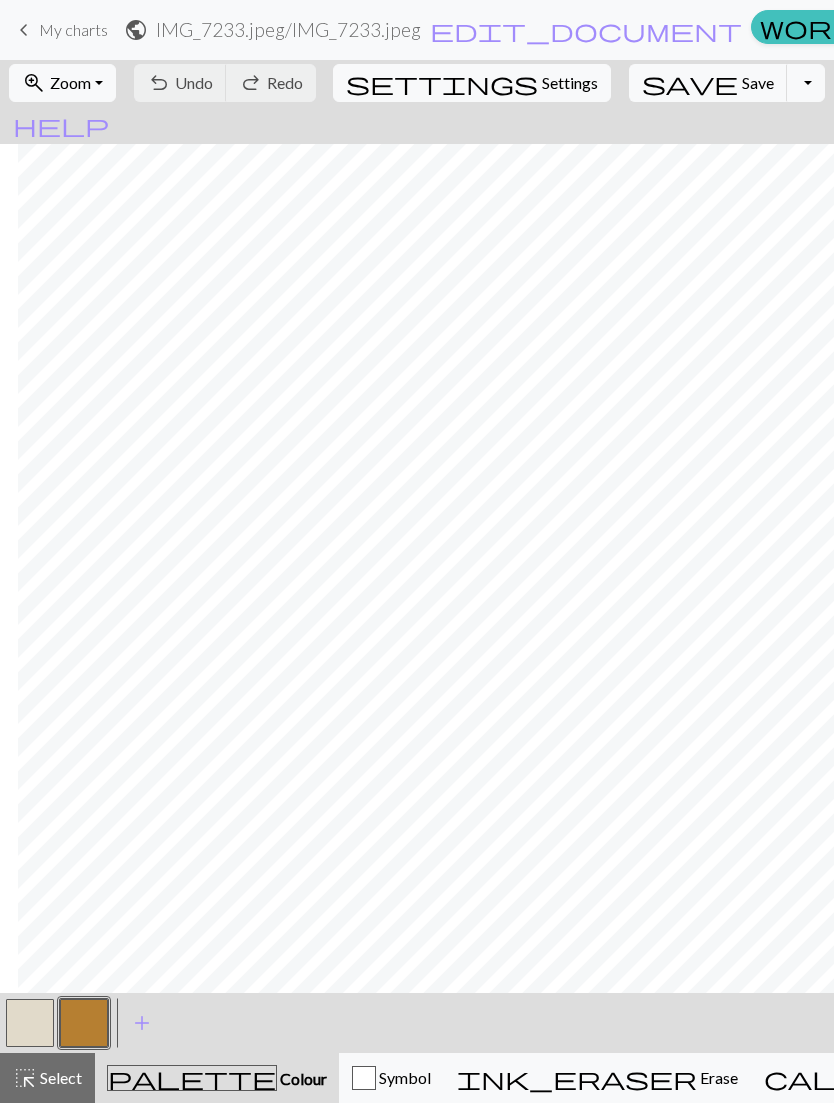 scroll, scrollTop: 0, scrollLeft: 0, axis: both 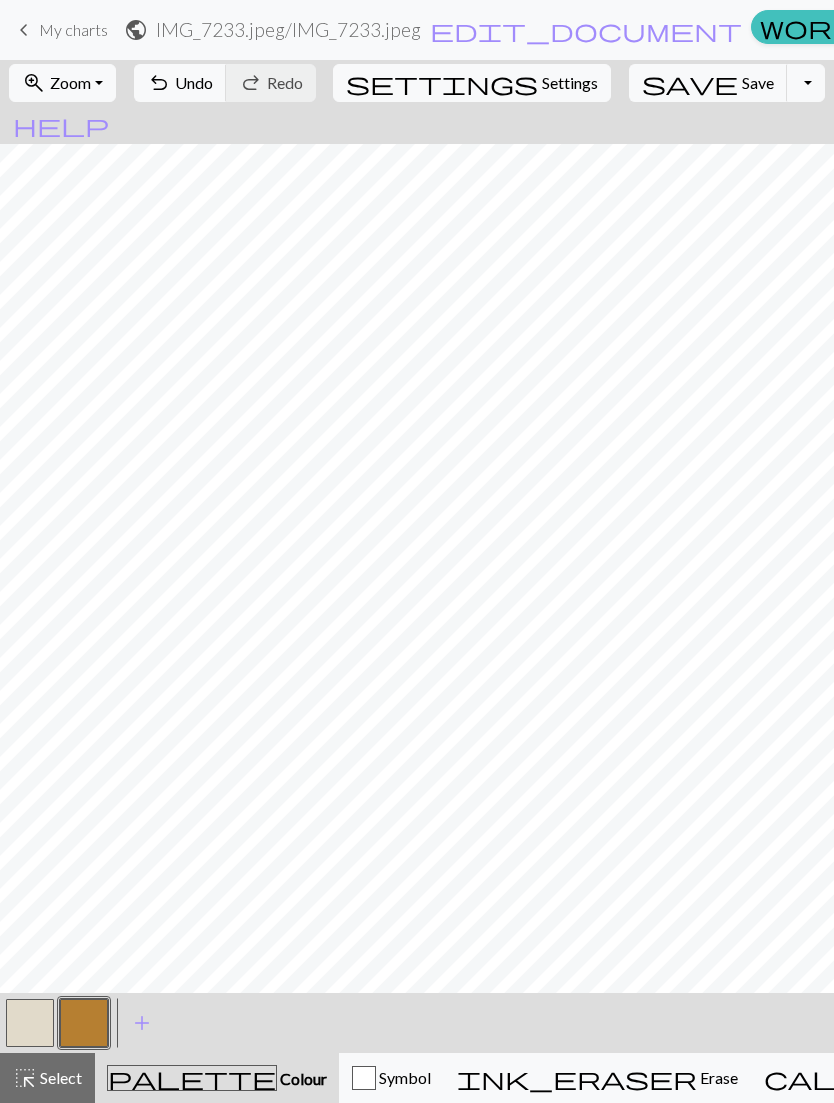 click at bounding box center (30, 1023) 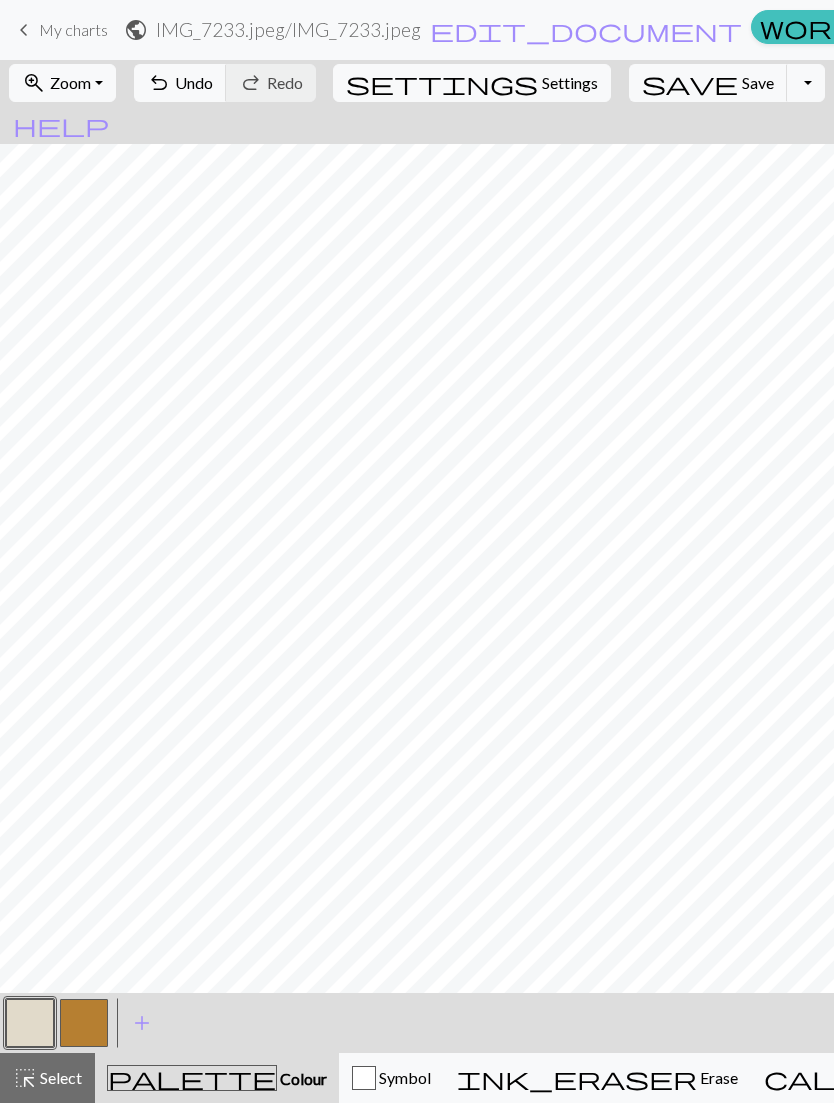 click at bounding box center [84, 1023] 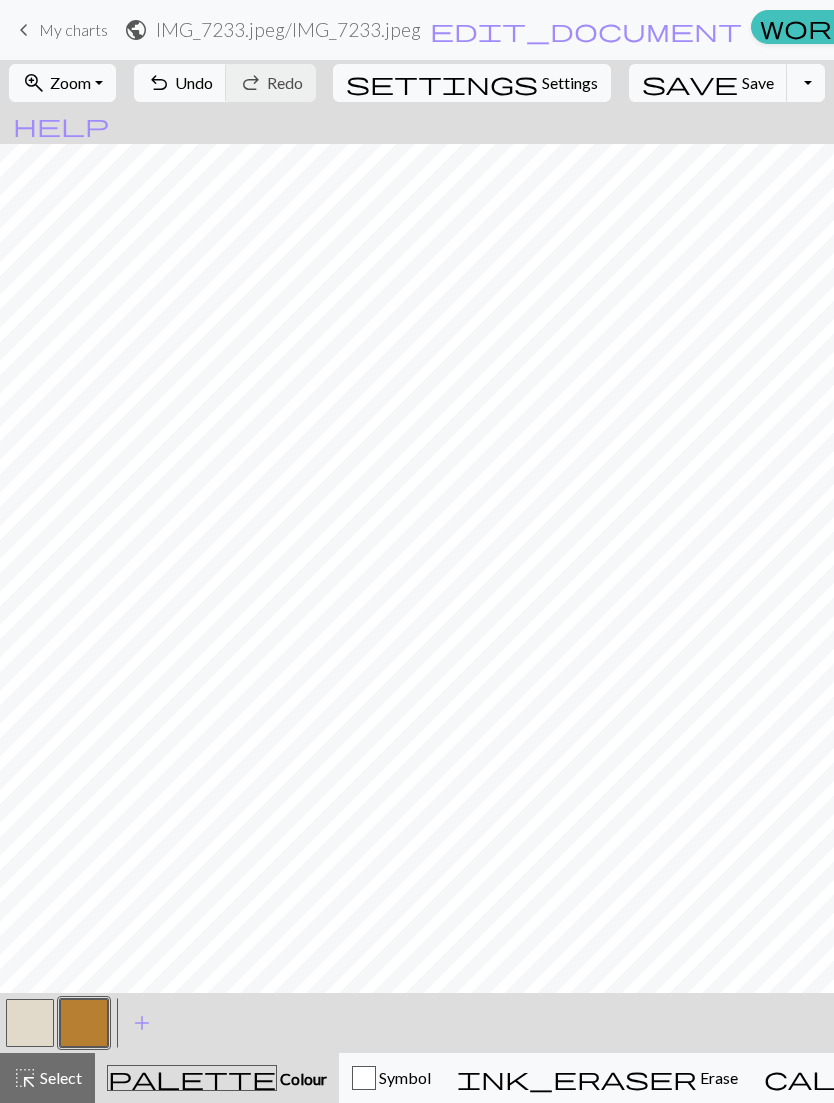 click at bounding box center [30, 1023] 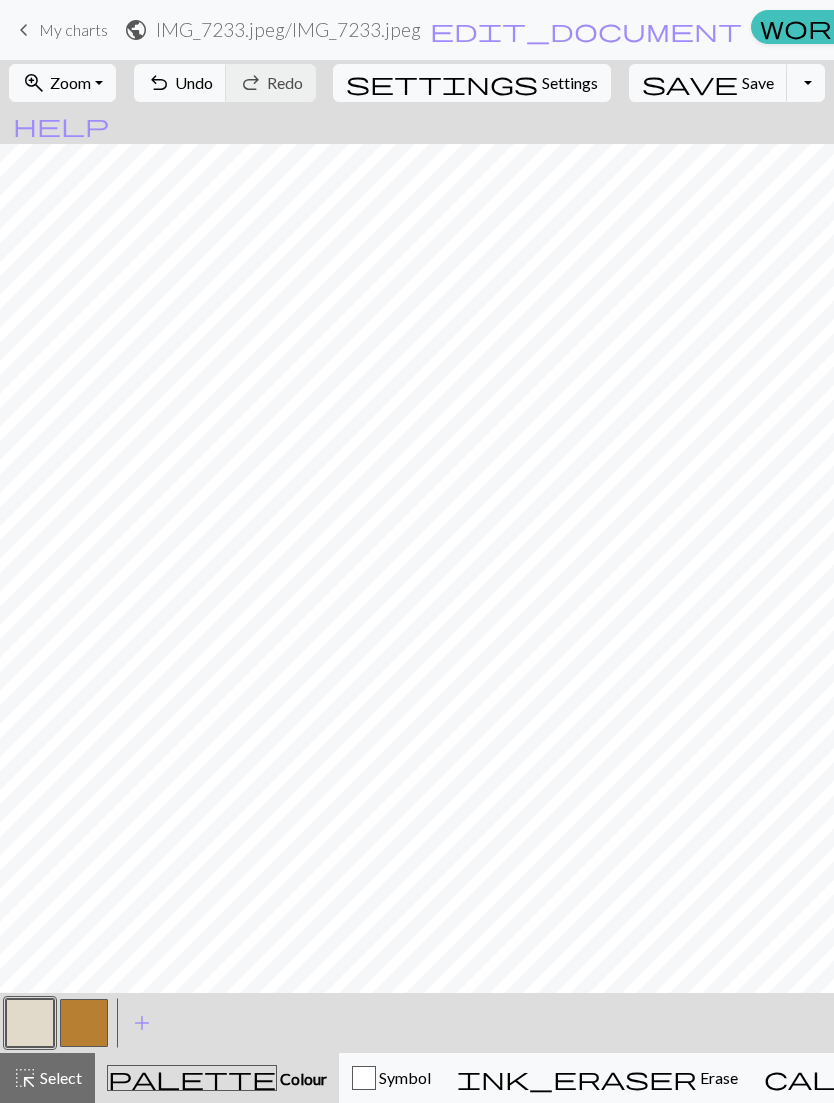 click at bounding box center [84, 1023] 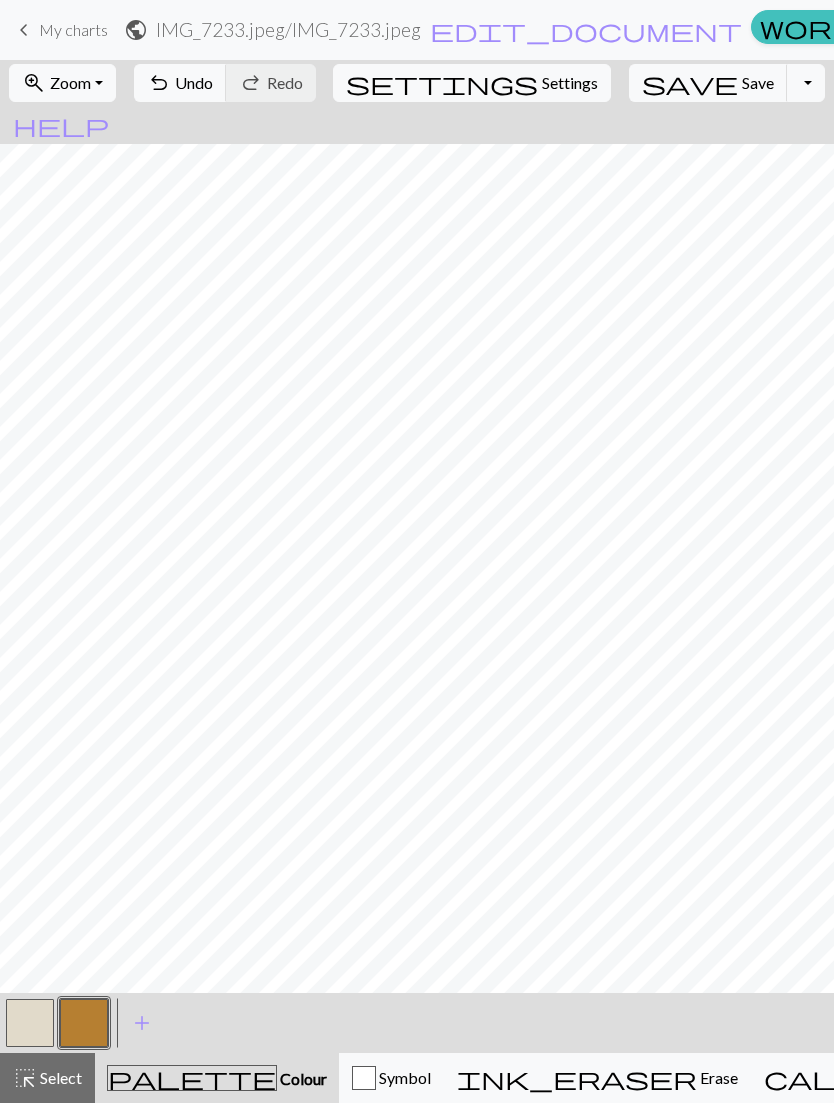 click at bounding box center (30, 1023) 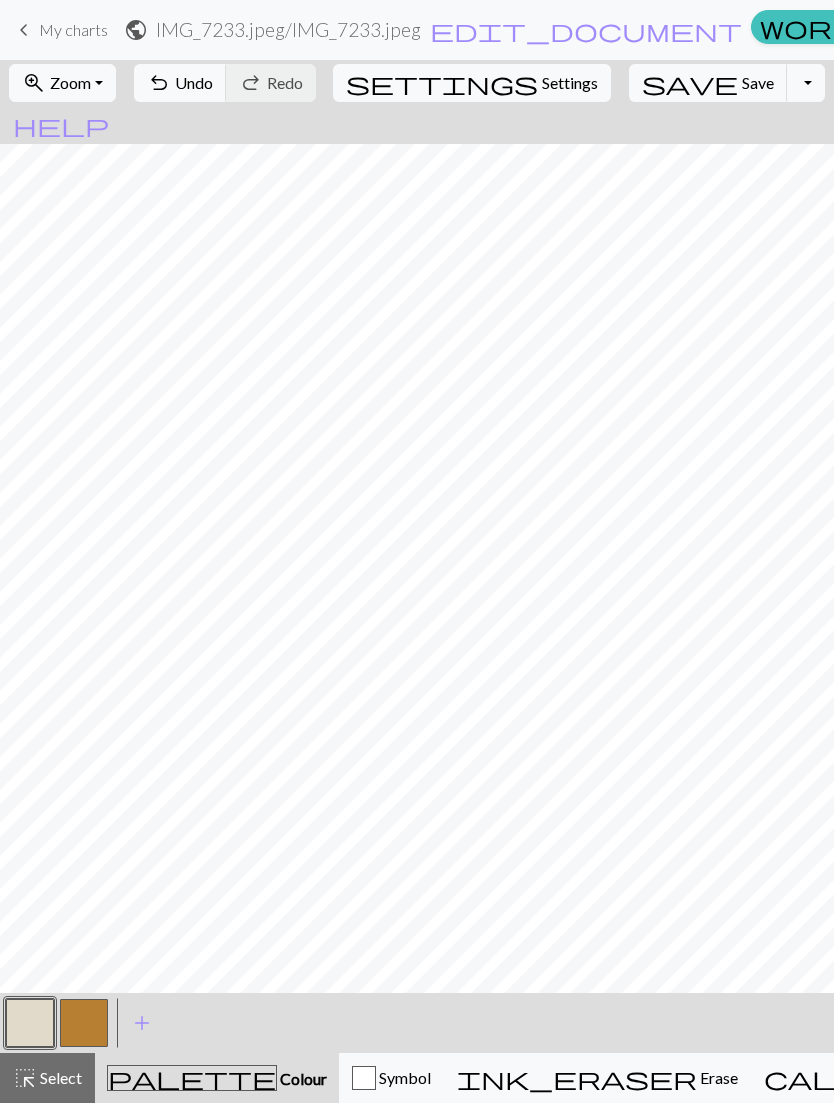 click at bounding box center [84, 1023] 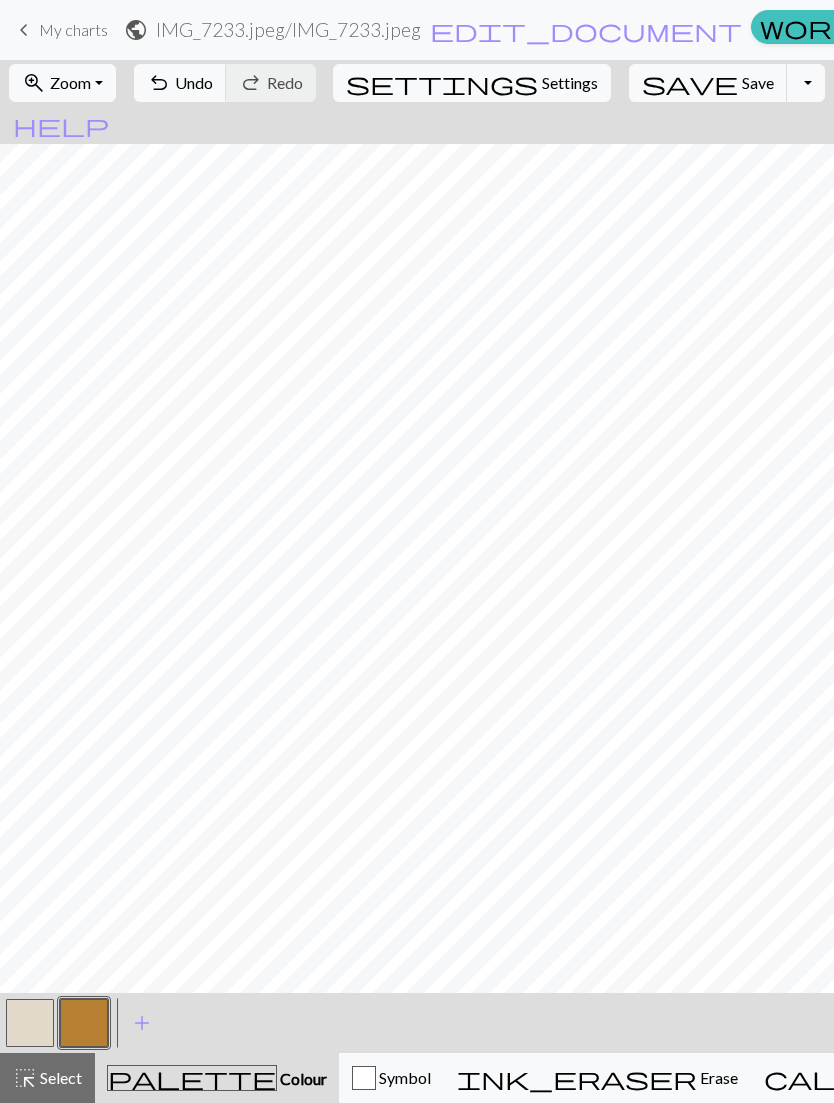 click at bounding box center [30, 1023] 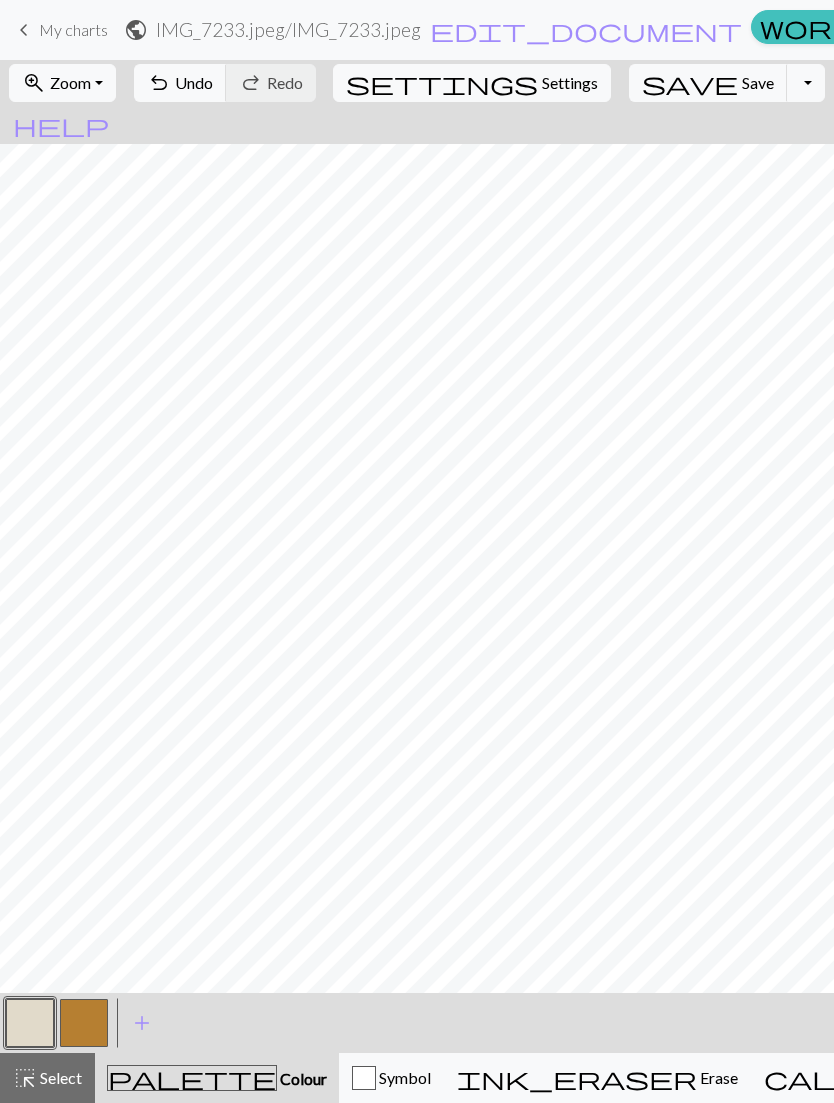 click at bounding box center (84, 1023) 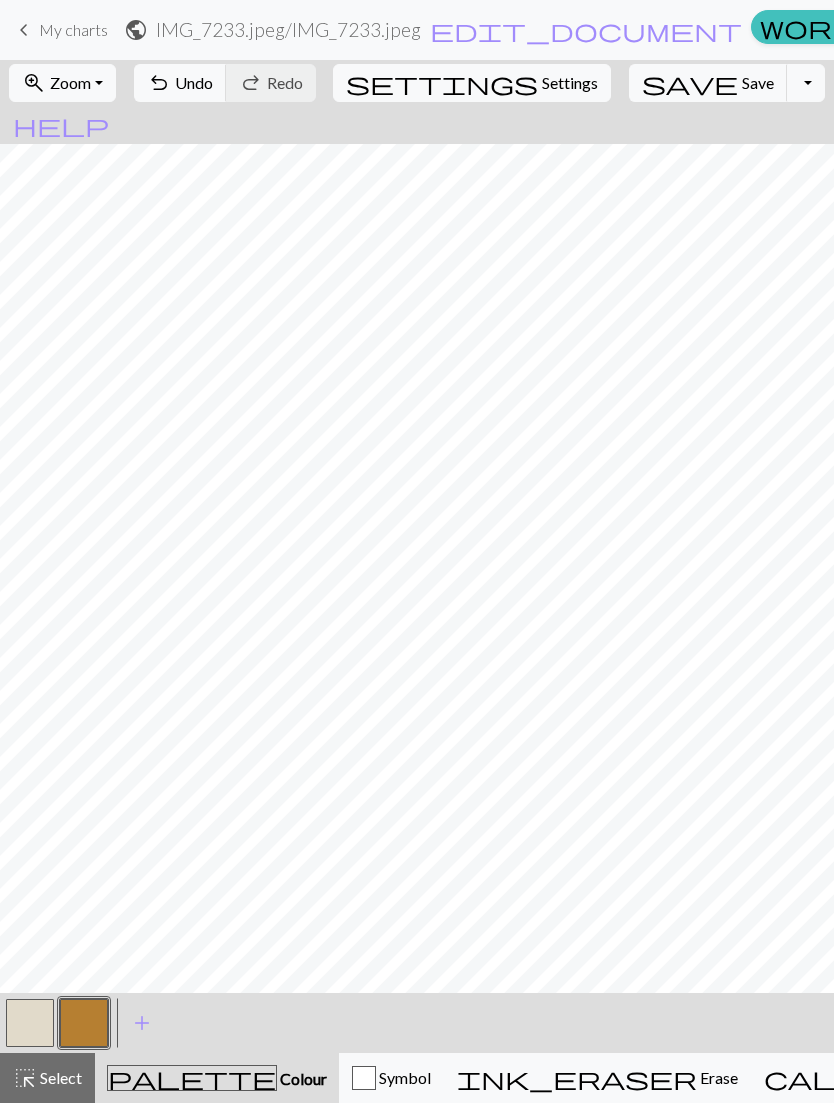 click at bounding box center (30, 1023) 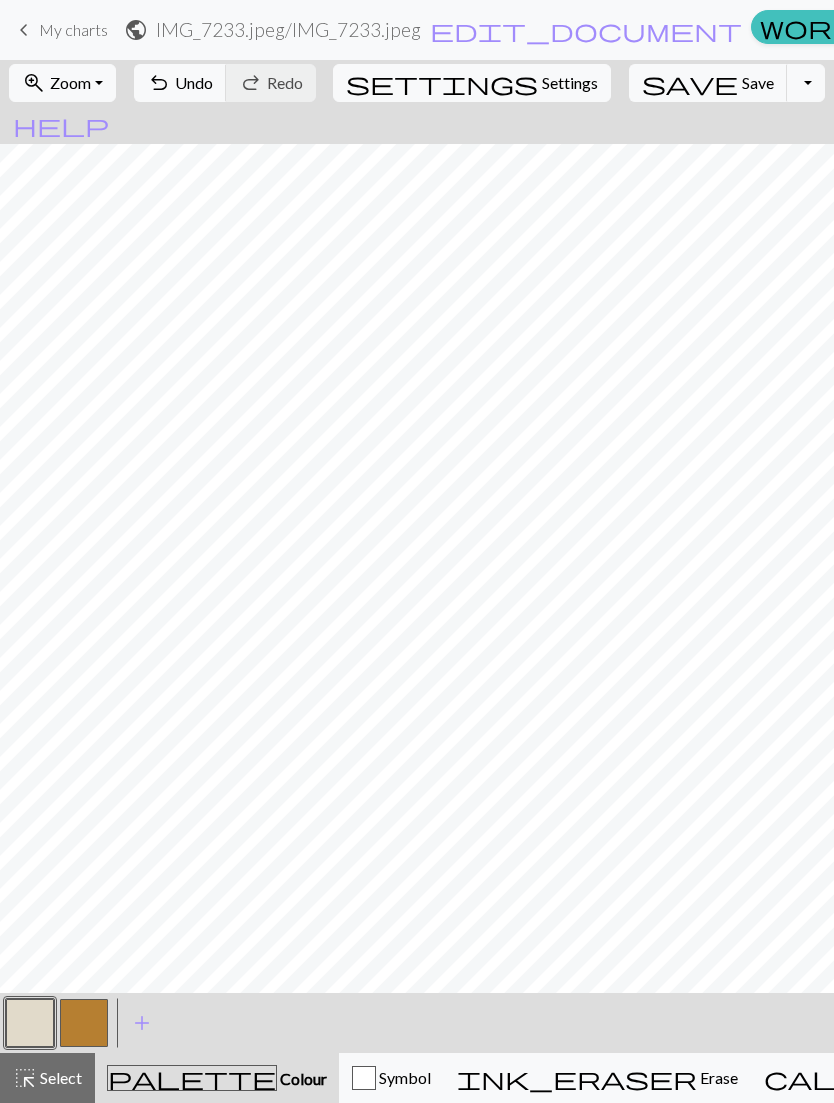 click at bounding box center (84, 1023) 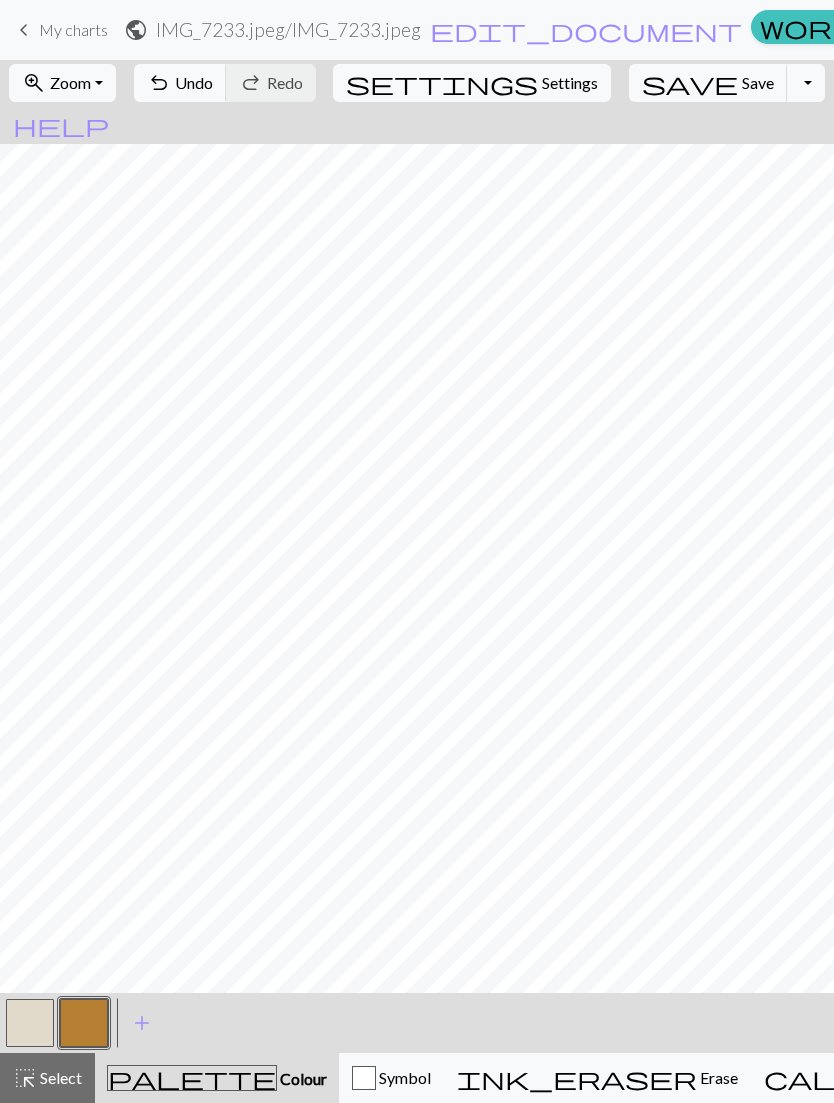 click at bounding box center (30, 1023) 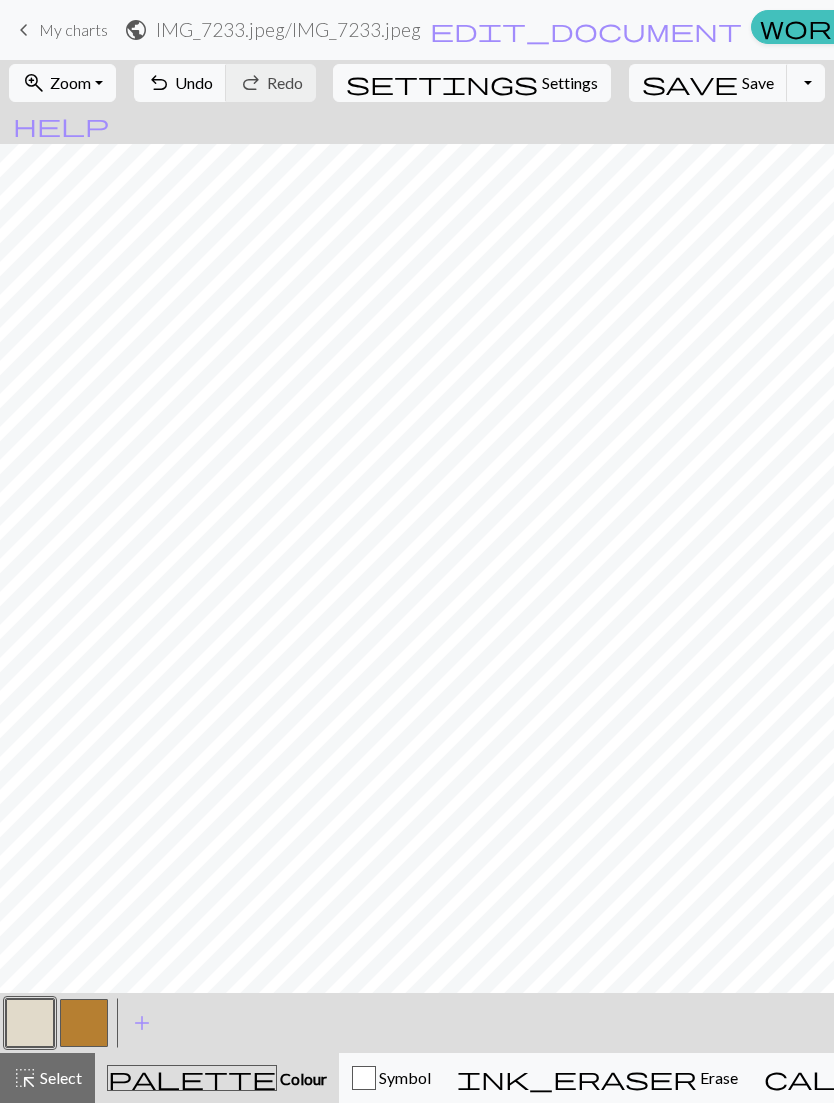 click at bounding box center [84, 1023] 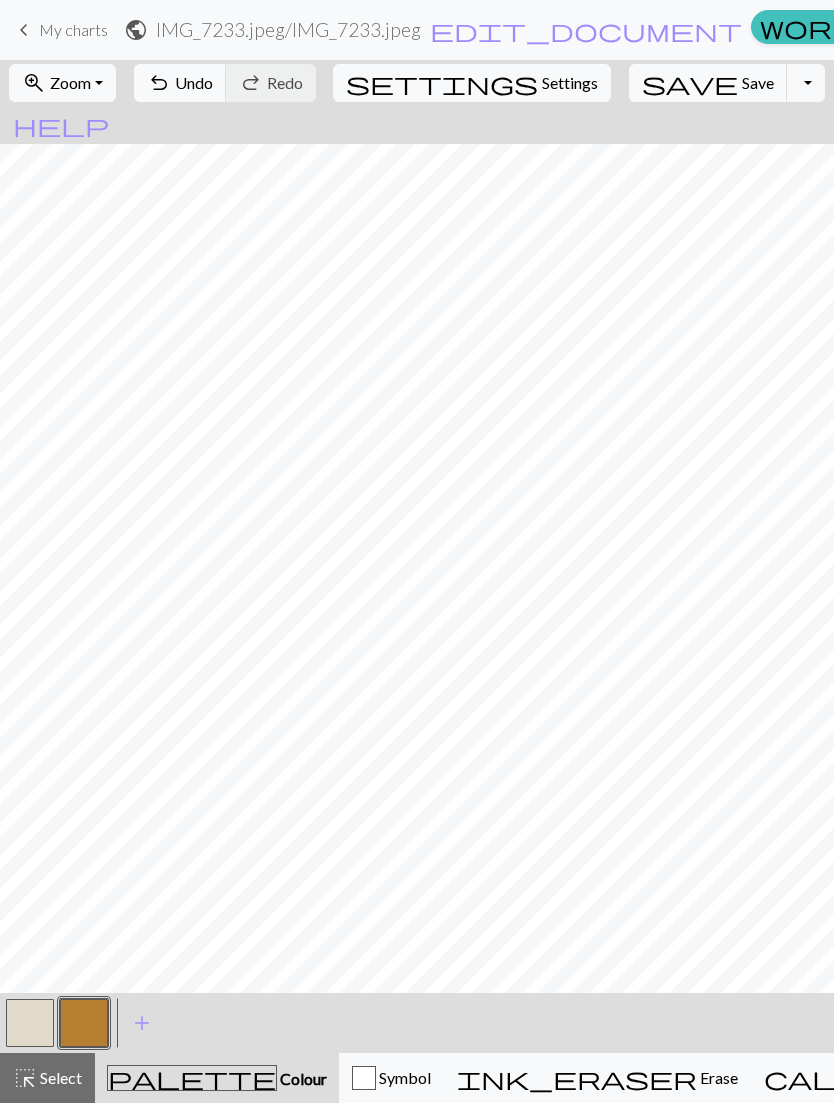 click at bounding box center (30, 1023) 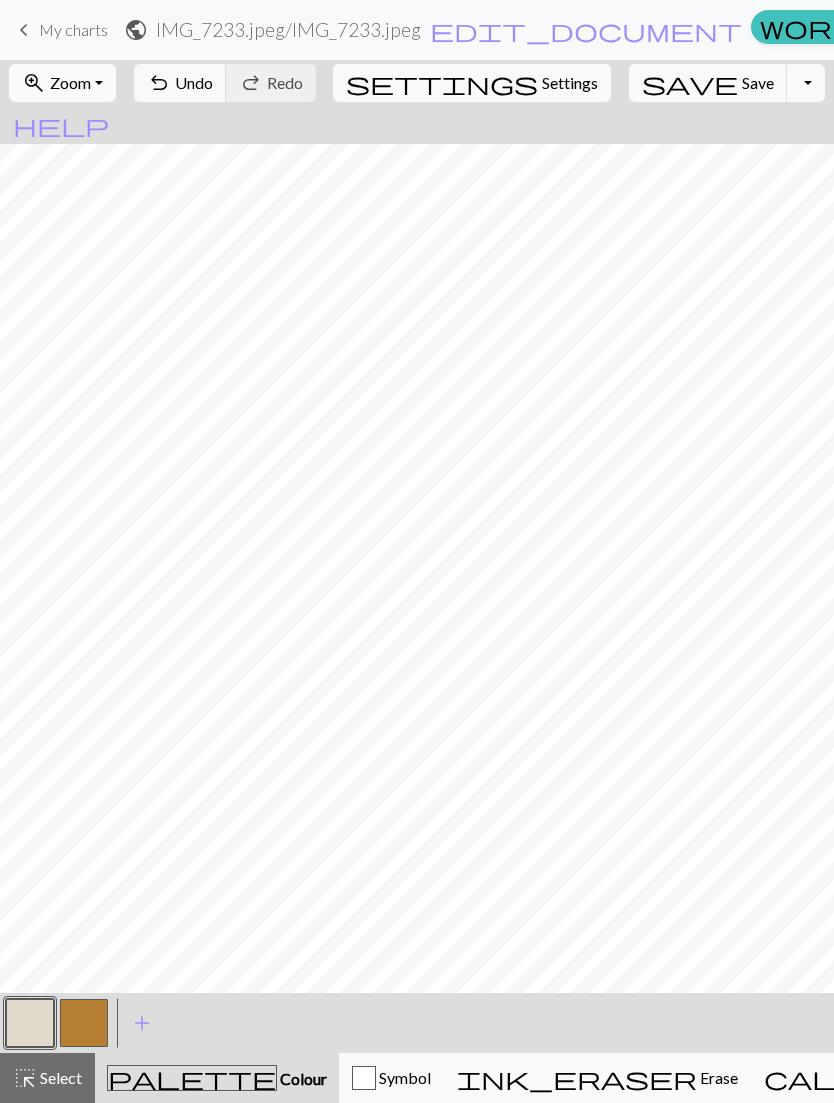 click at bounding box center [84, 1023] 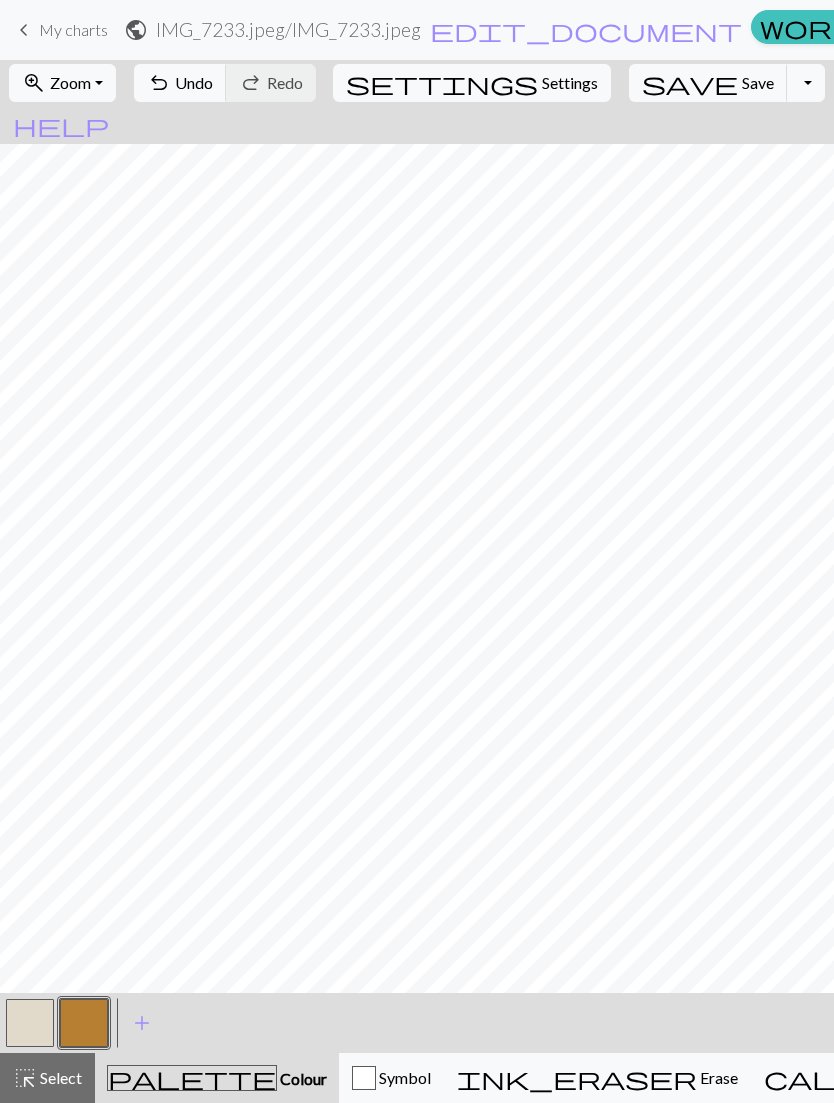 click at bounding box center [30, 1023] 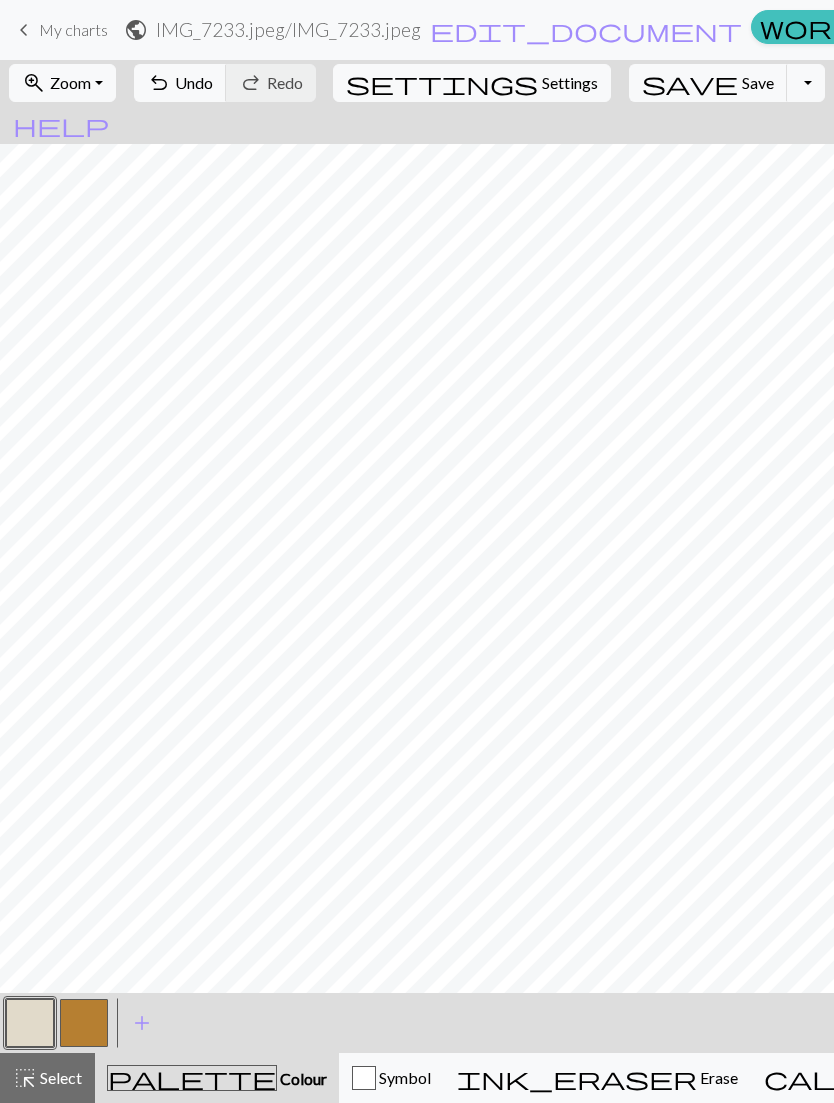 click at bounding box center (84, 1023) 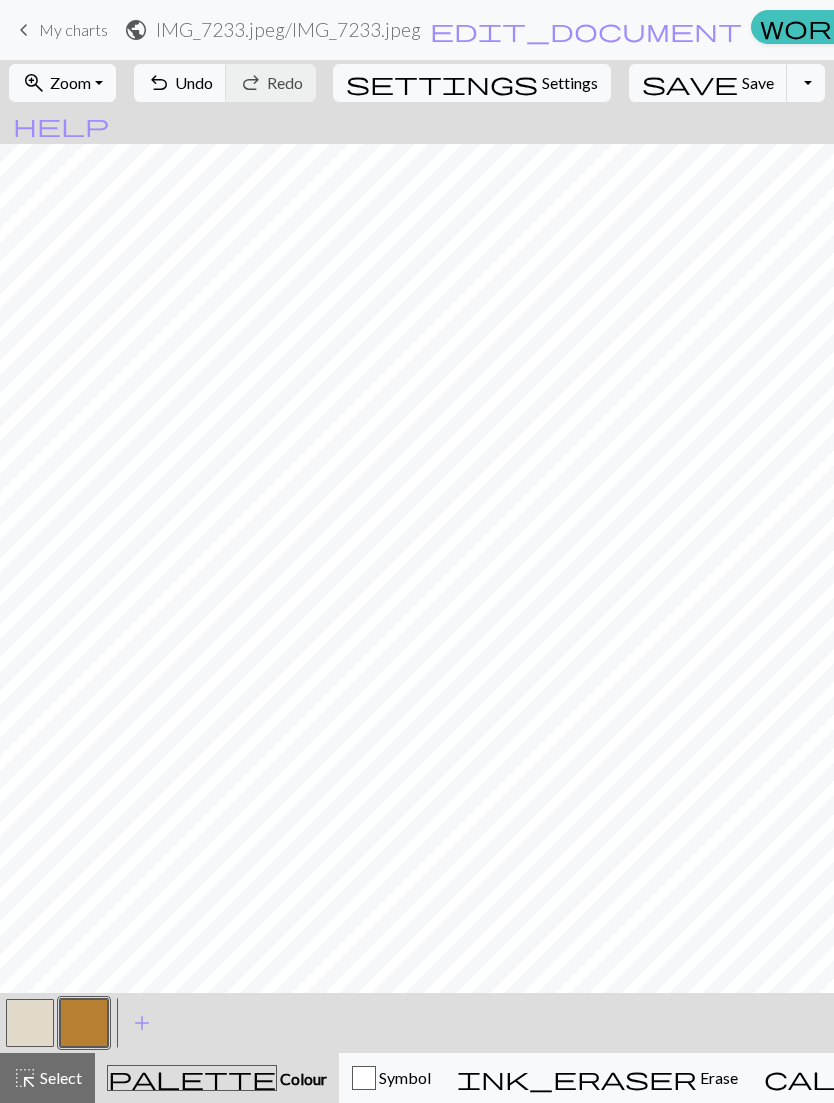 click at bounding box center (30, 1023) 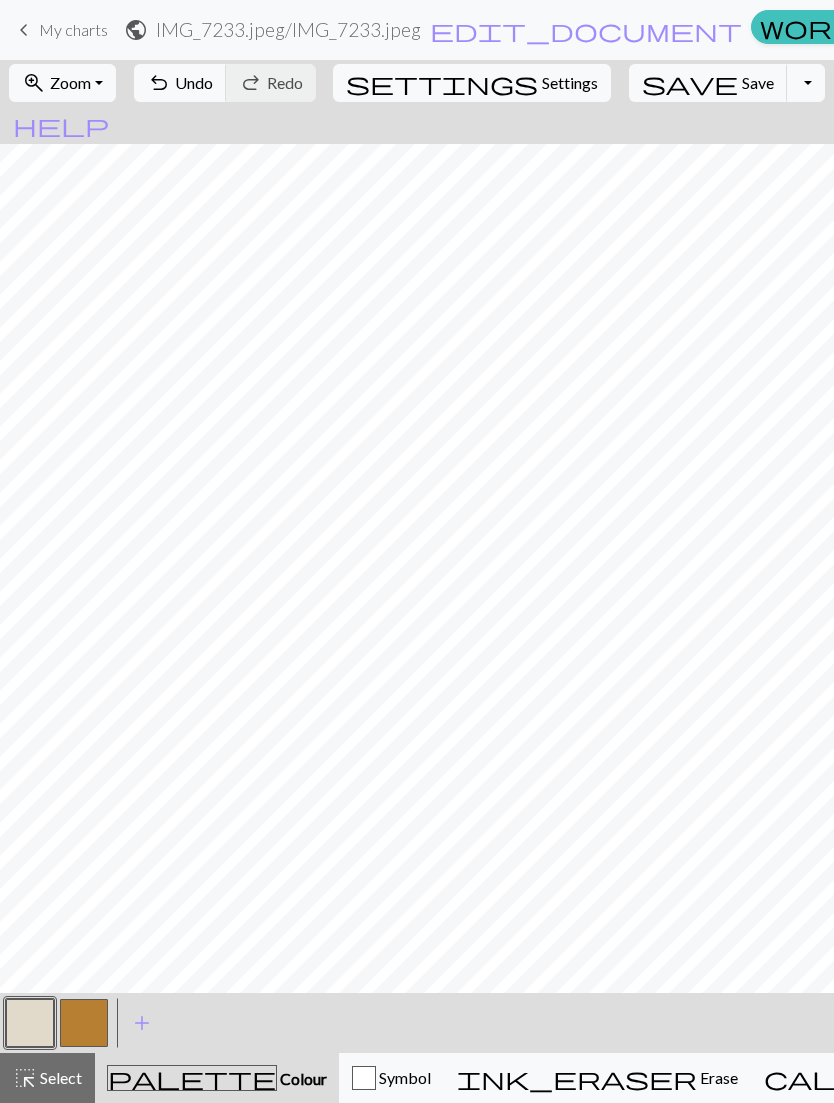 click at bounding box center [84, 1023] 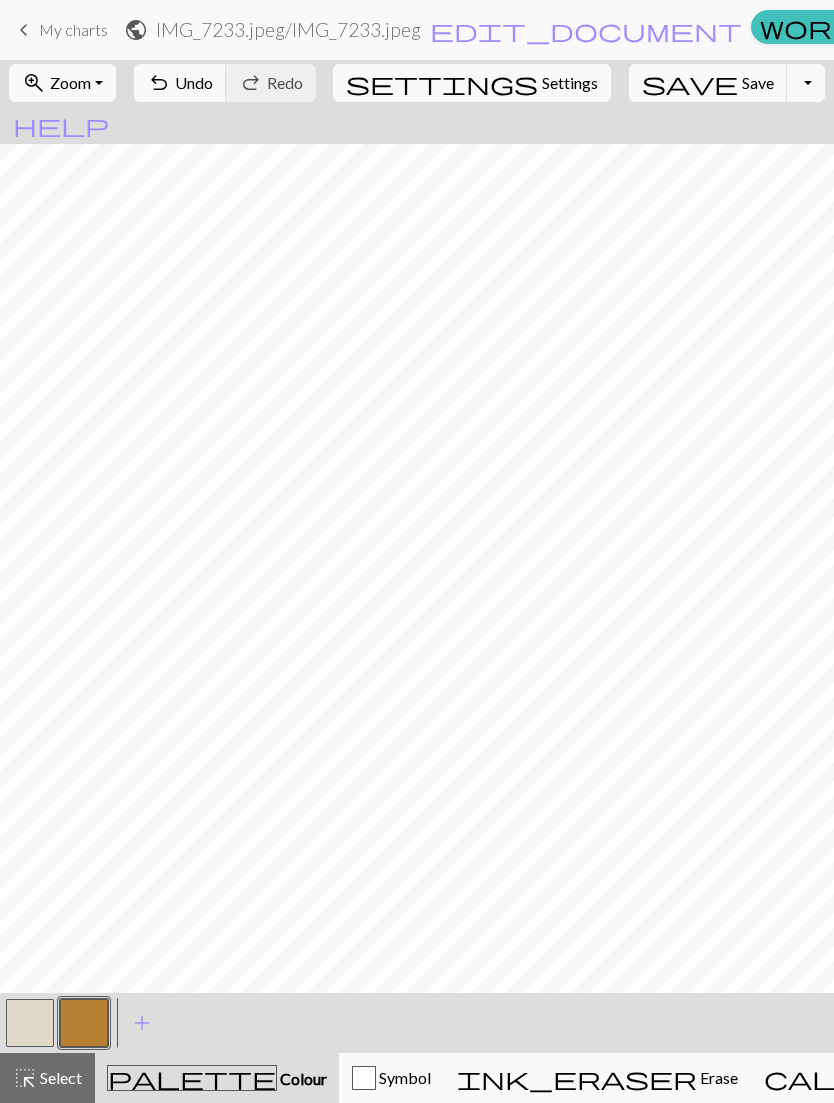 click at bounding box center (30, 1023) 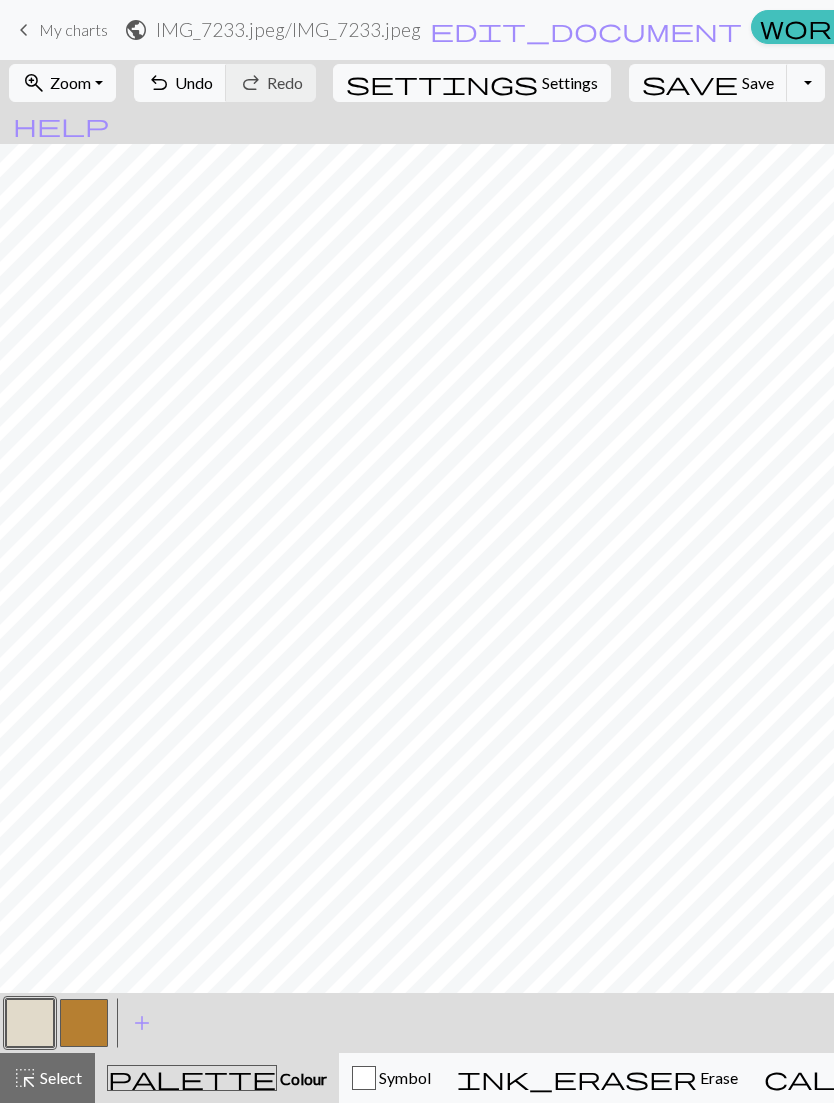 click at bounding box center [84, 1023] 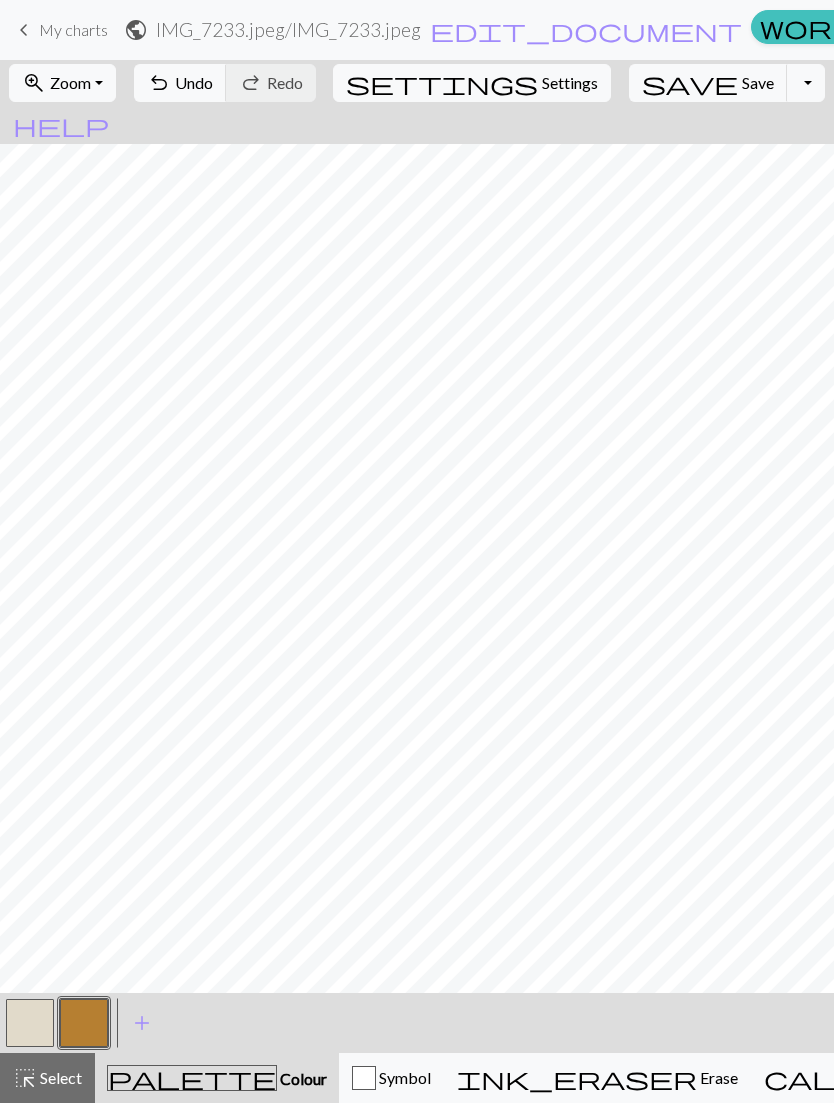 click at bounding box center [30, 1023] 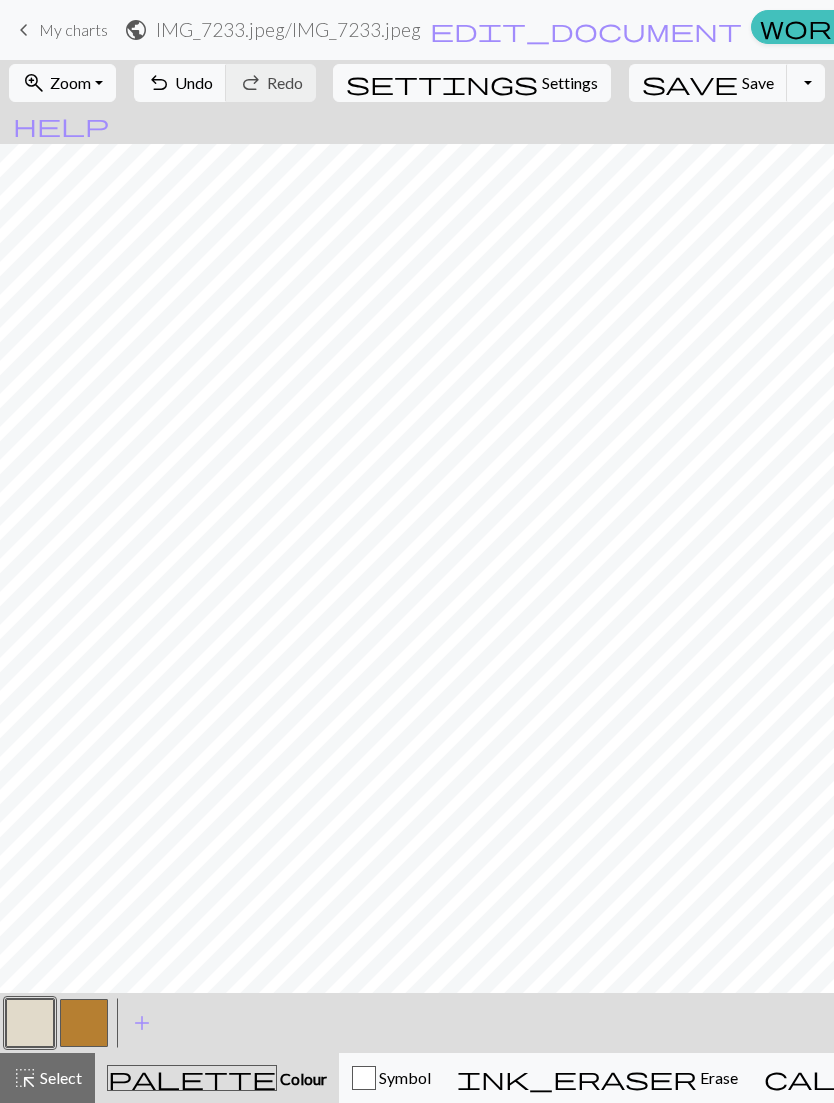 click at bounding box center [84, 1023] 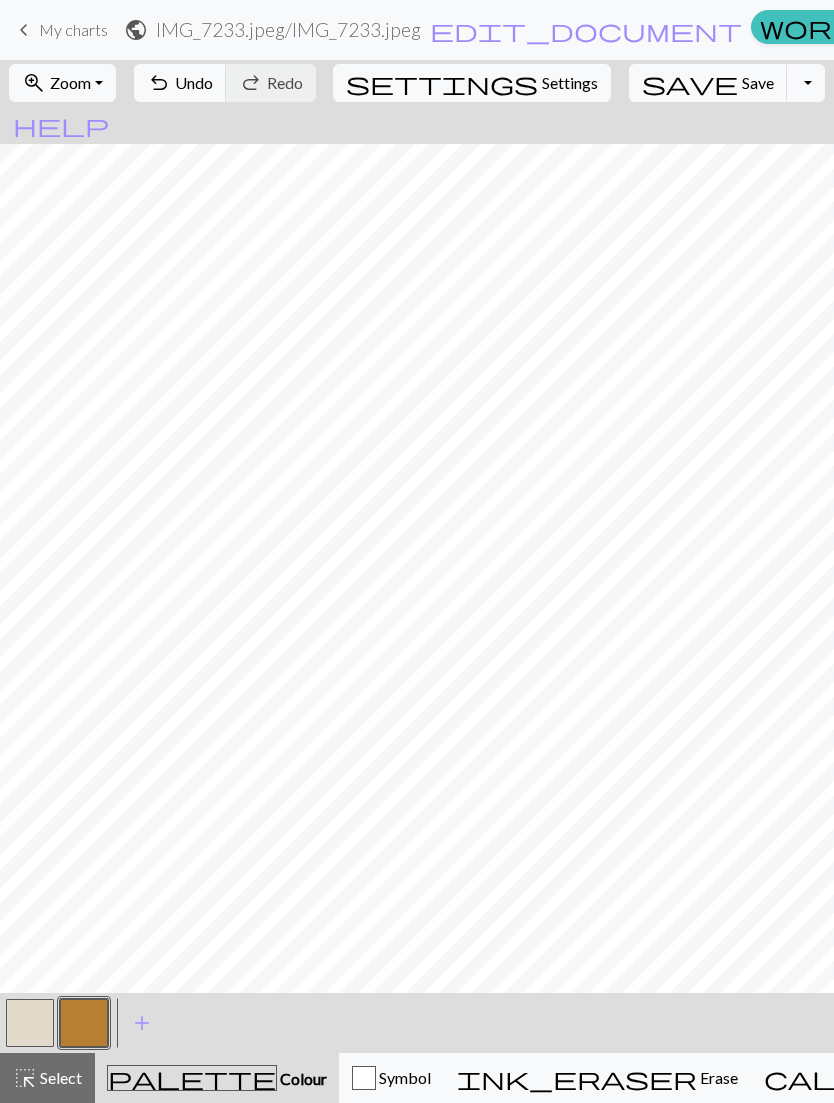 click at bounding box center (30, 1023) 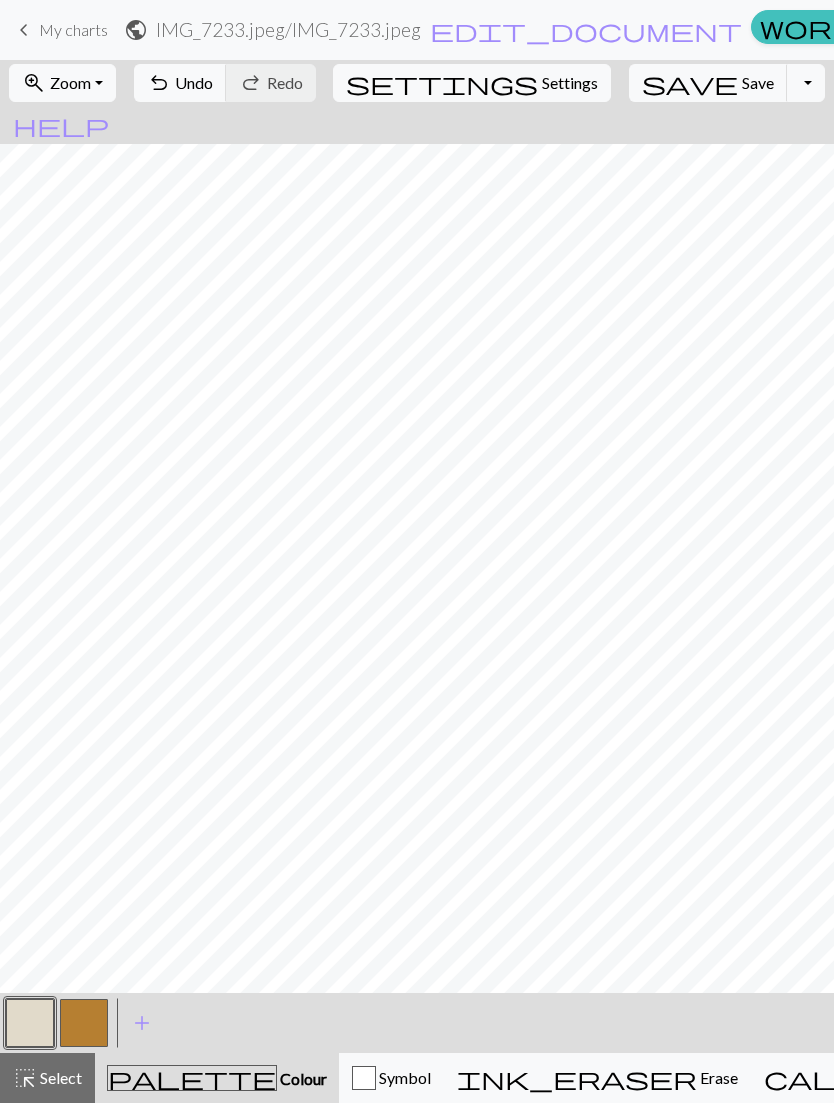click at bounding box center (84, 1023) 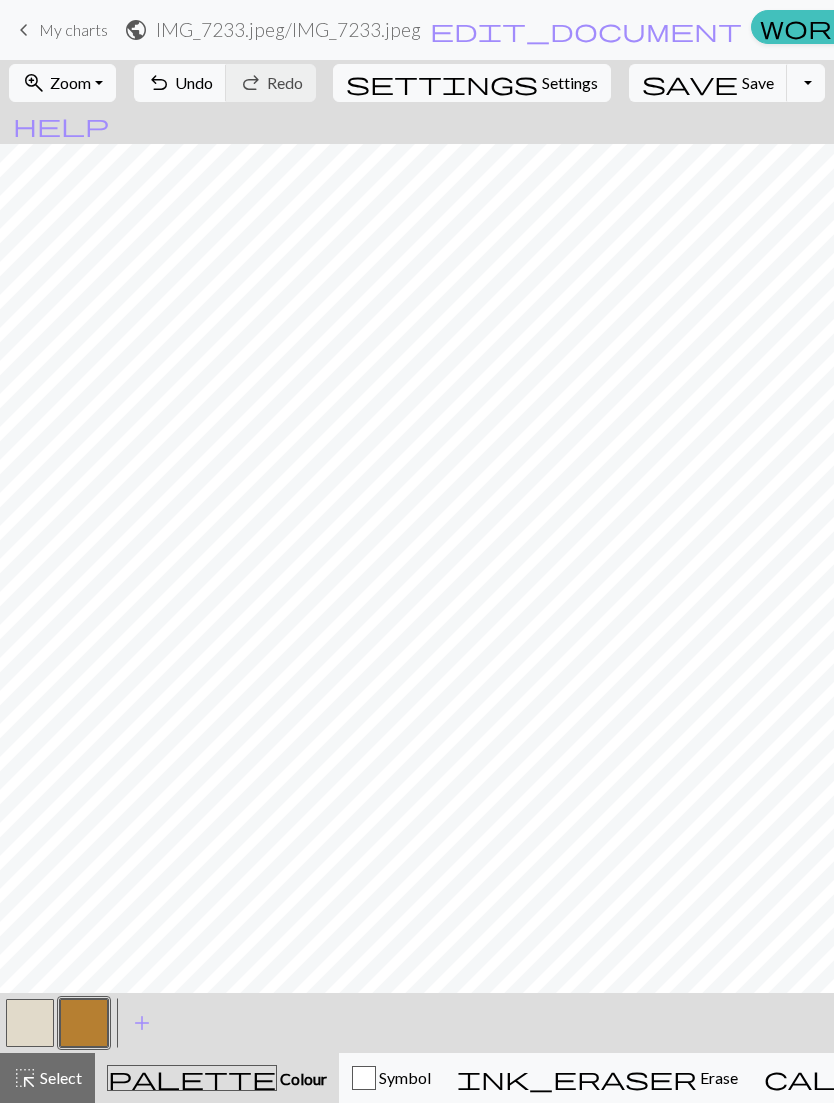 click at bounding box center [30, 1023] 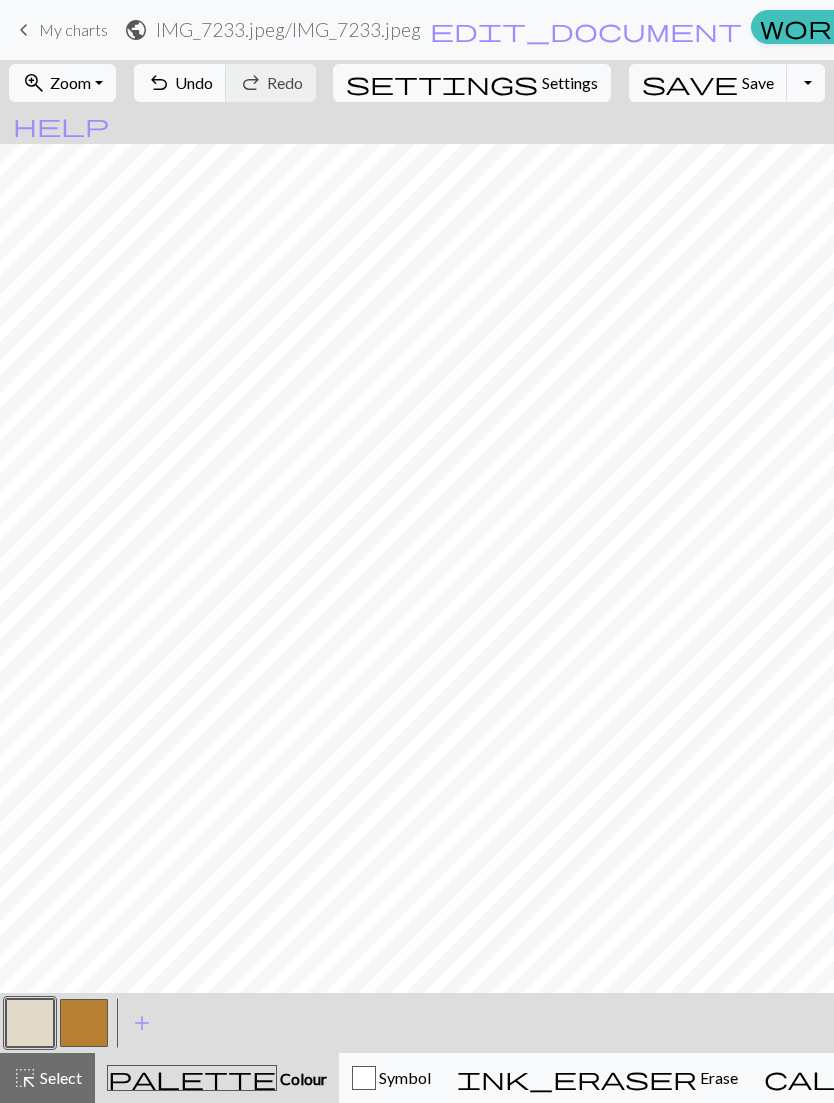 click at bounding box center [84, 1023] 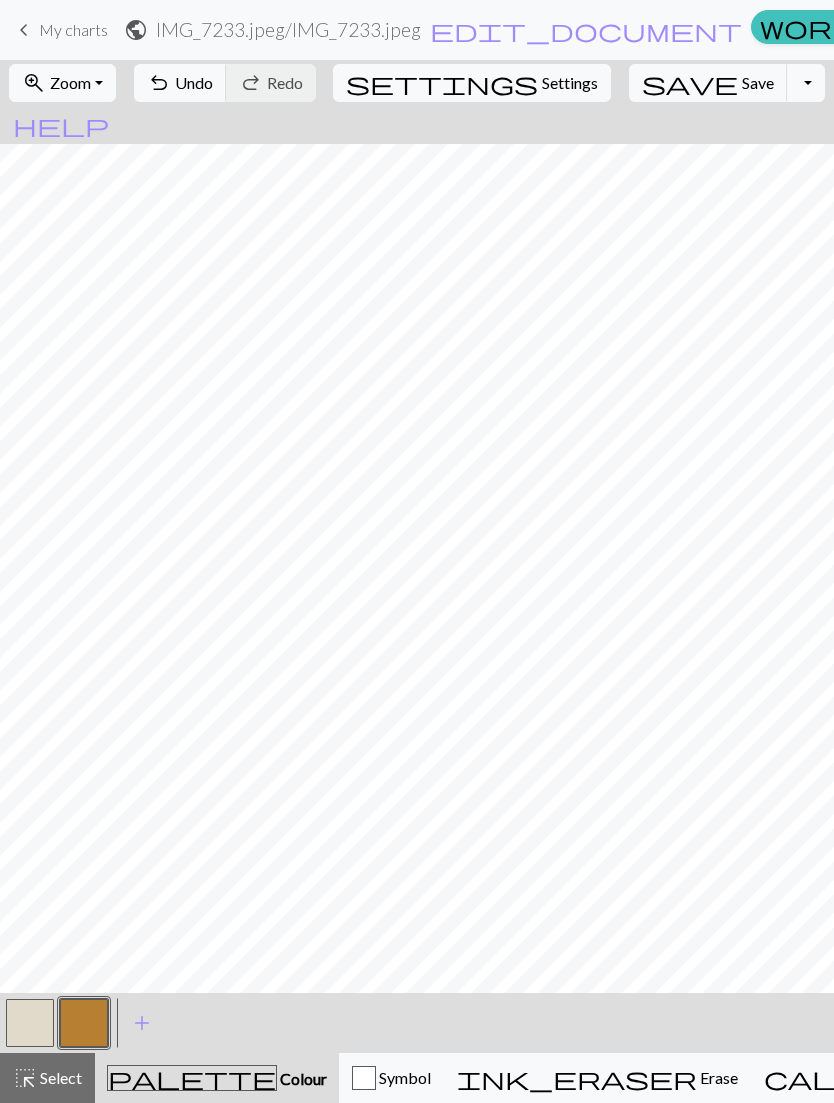 click at bounding box center [84, 1023] 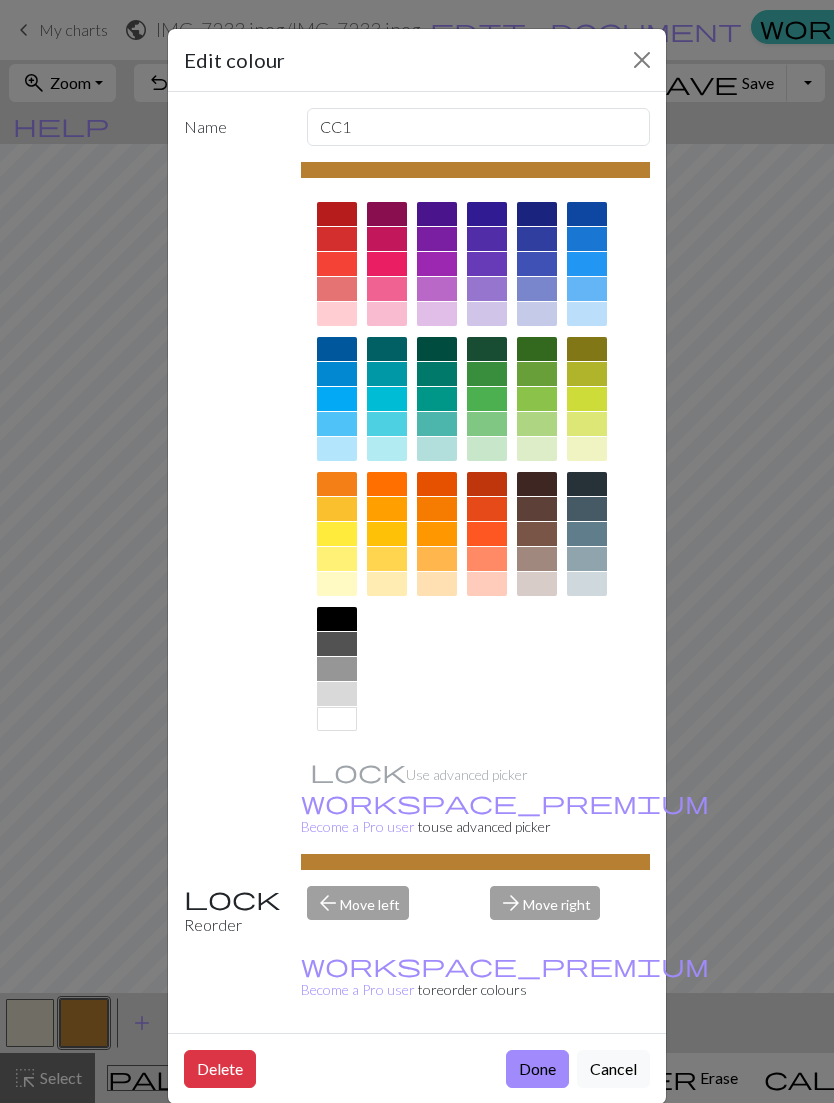 click on "Edit colour Name CC1 Use advanced picker workspace_premium Become a Pro user   to  use advanced picker Reorder arrow_back Move left arrow_forward Move right workspace_premium Become a Pro user   to  reorder colours Delete Done Cancel" at bounding box center [417, 551] 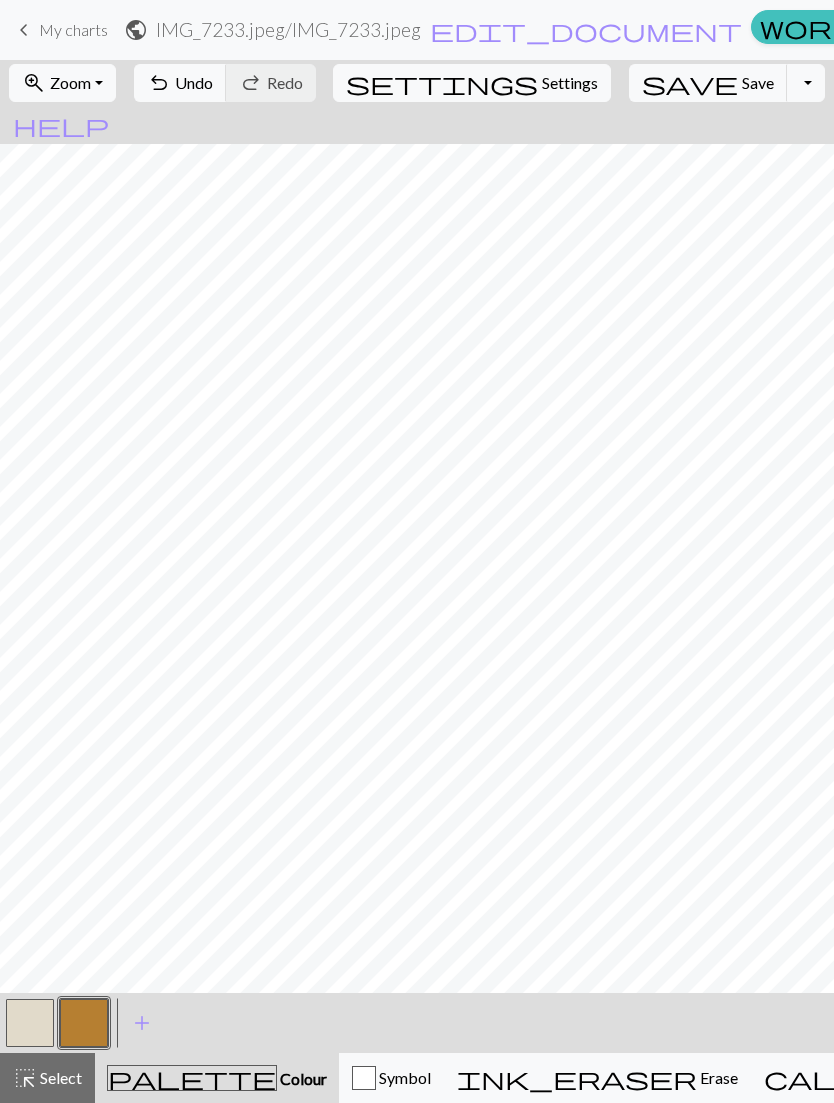 click at bounding box center (30, 1023) 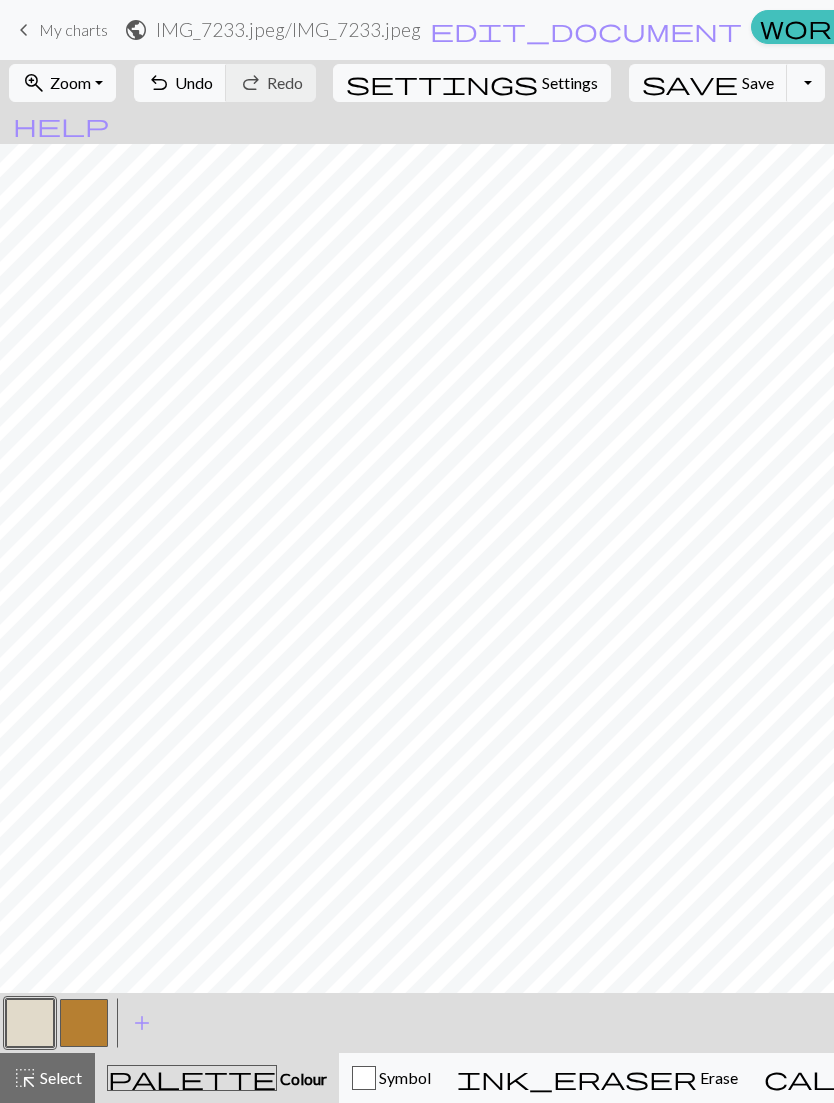click at bounding box center [84, 1023] 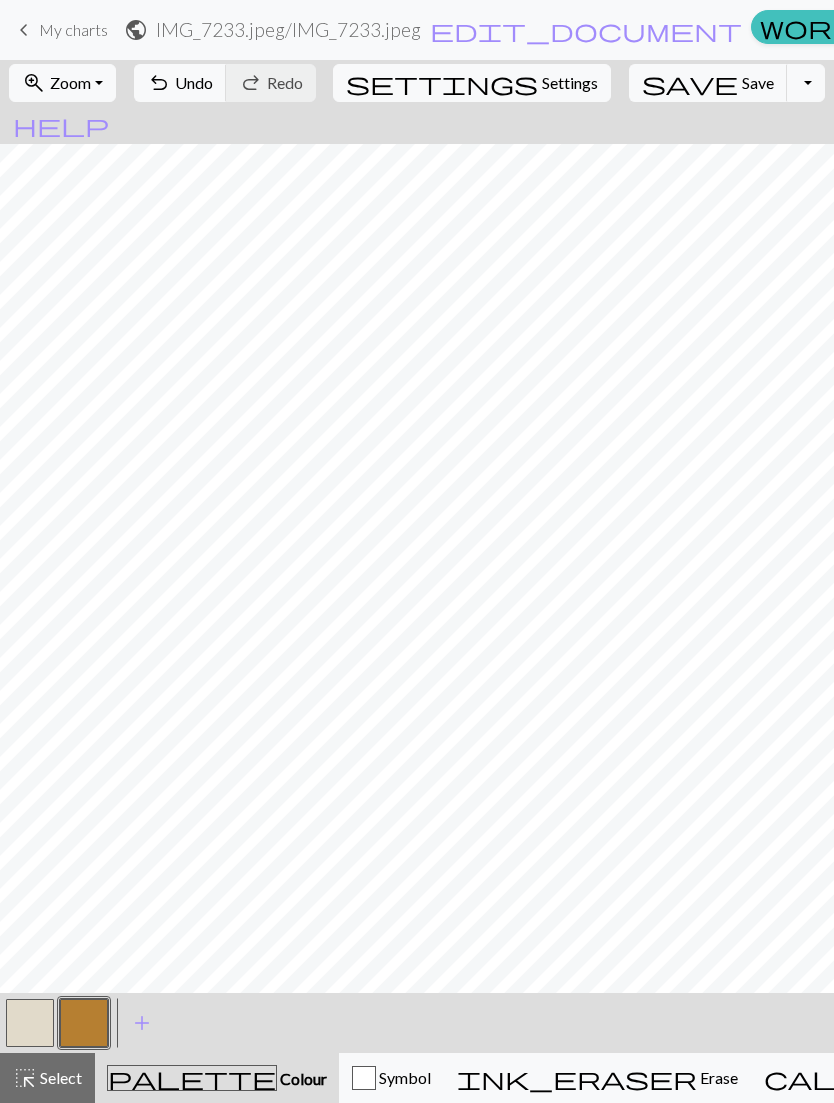 click at bounding box center [30, 1023] 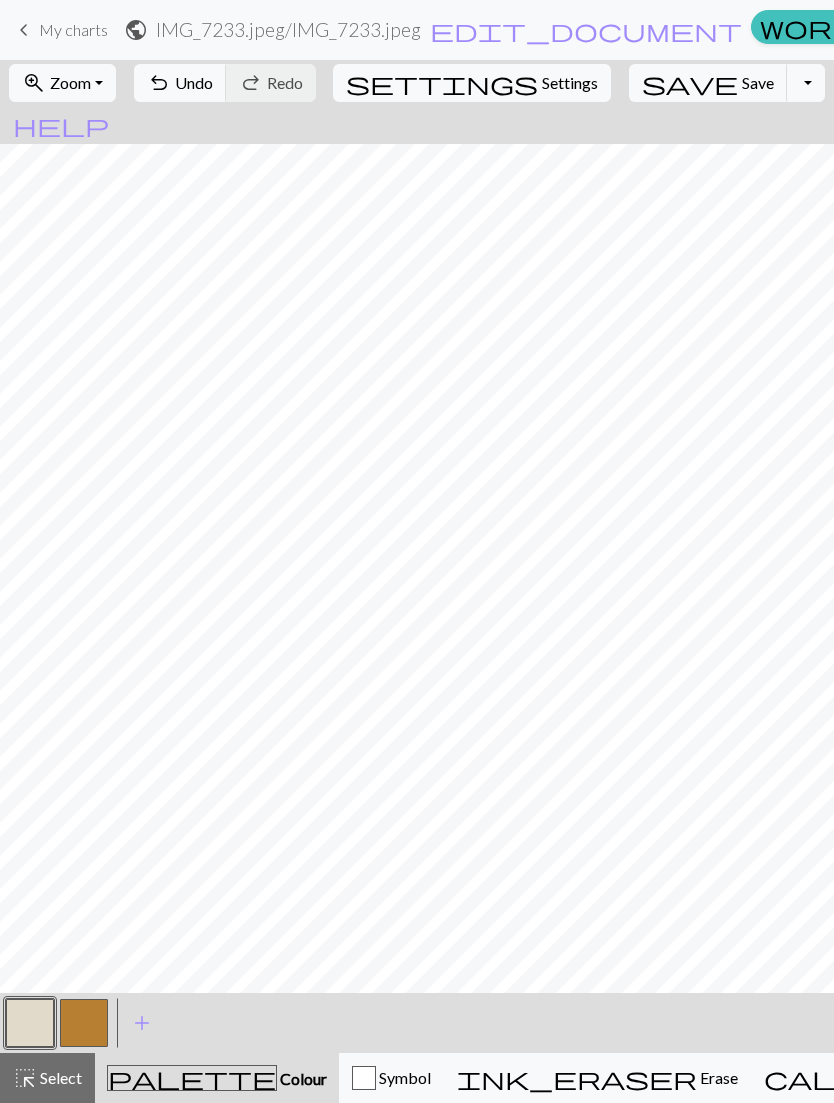 click at bounding box center [84, 1023] 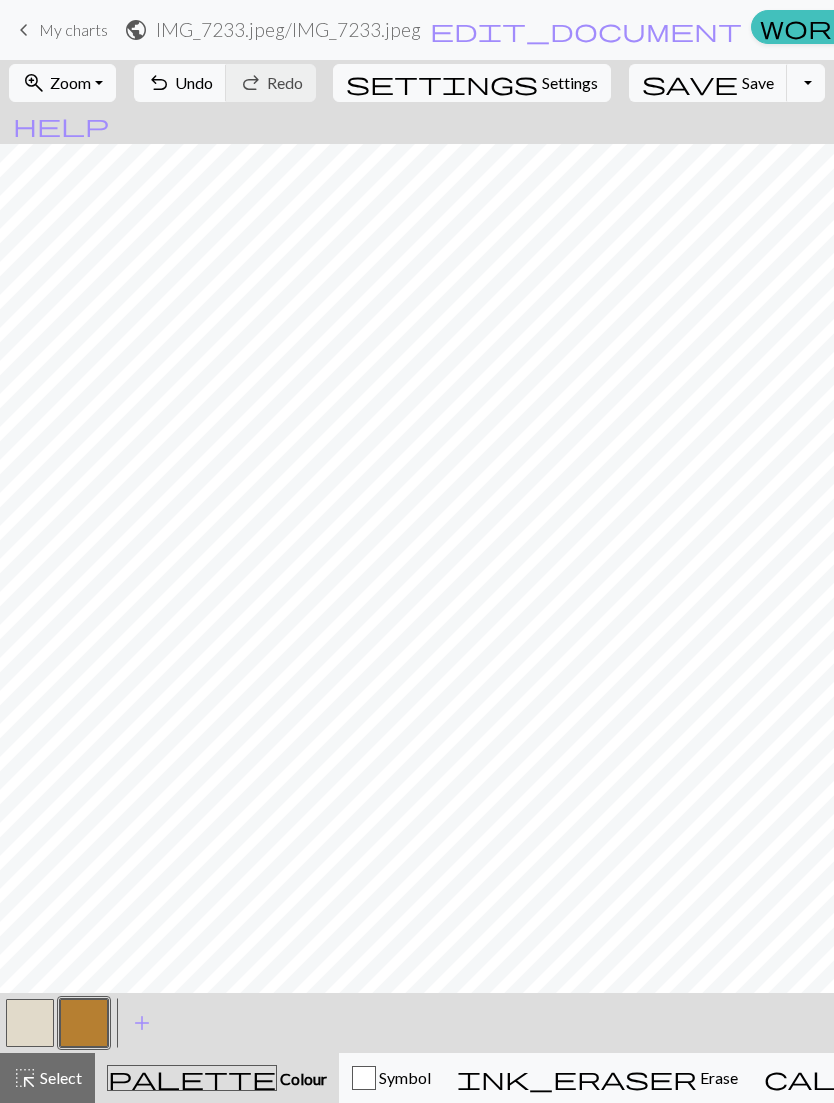 click at bounding box center [30, 1023] 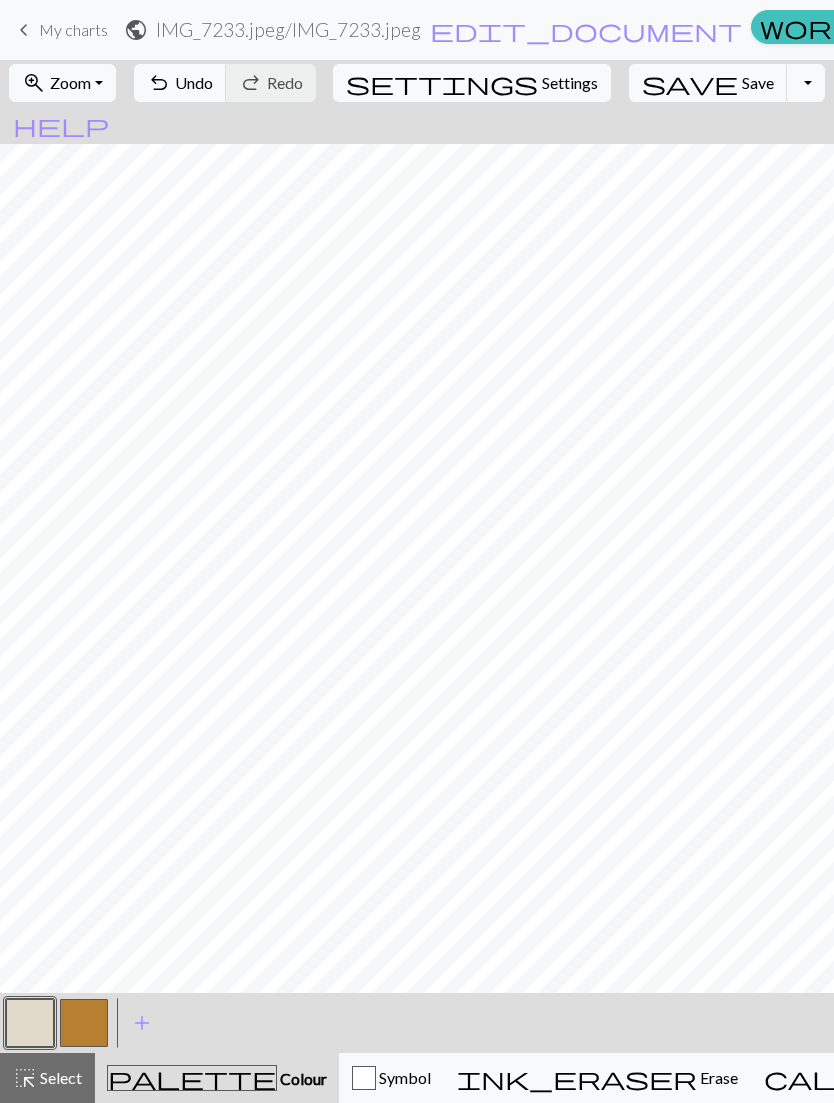 click at bounding box center [84, 1023] 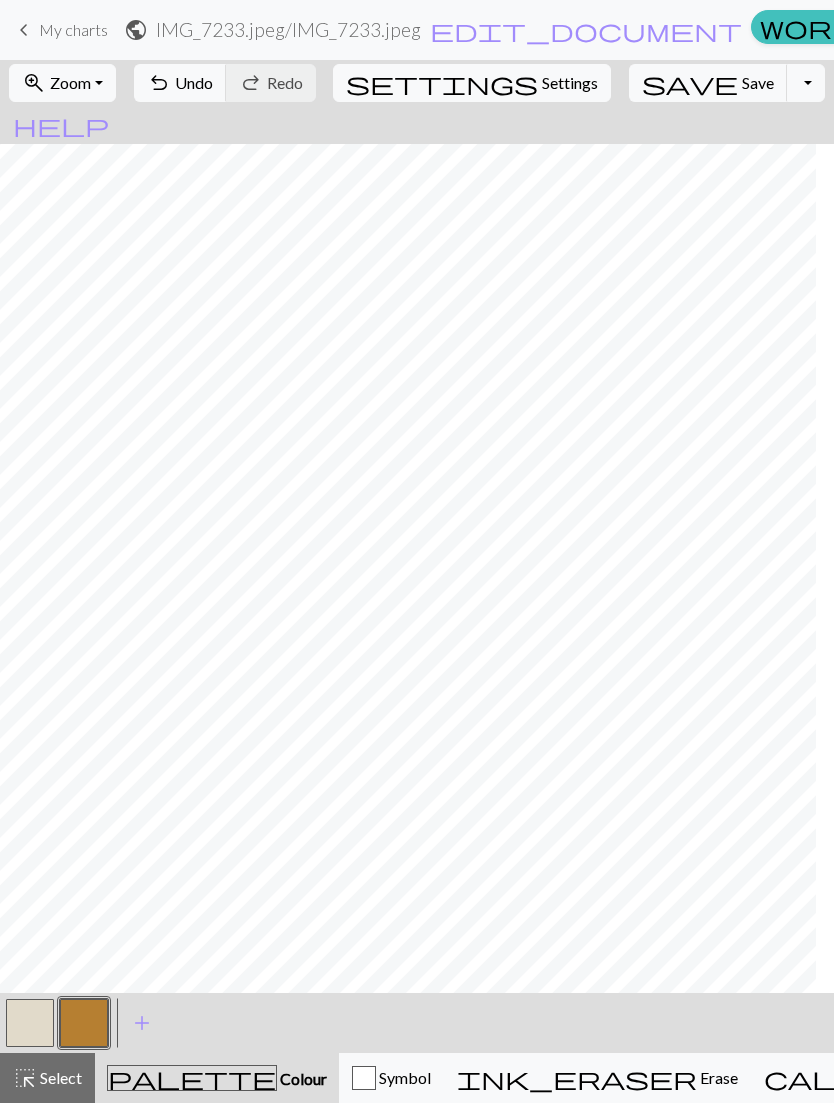 scroll, scrollTop: 216, scrollLeft: 269, axis: both 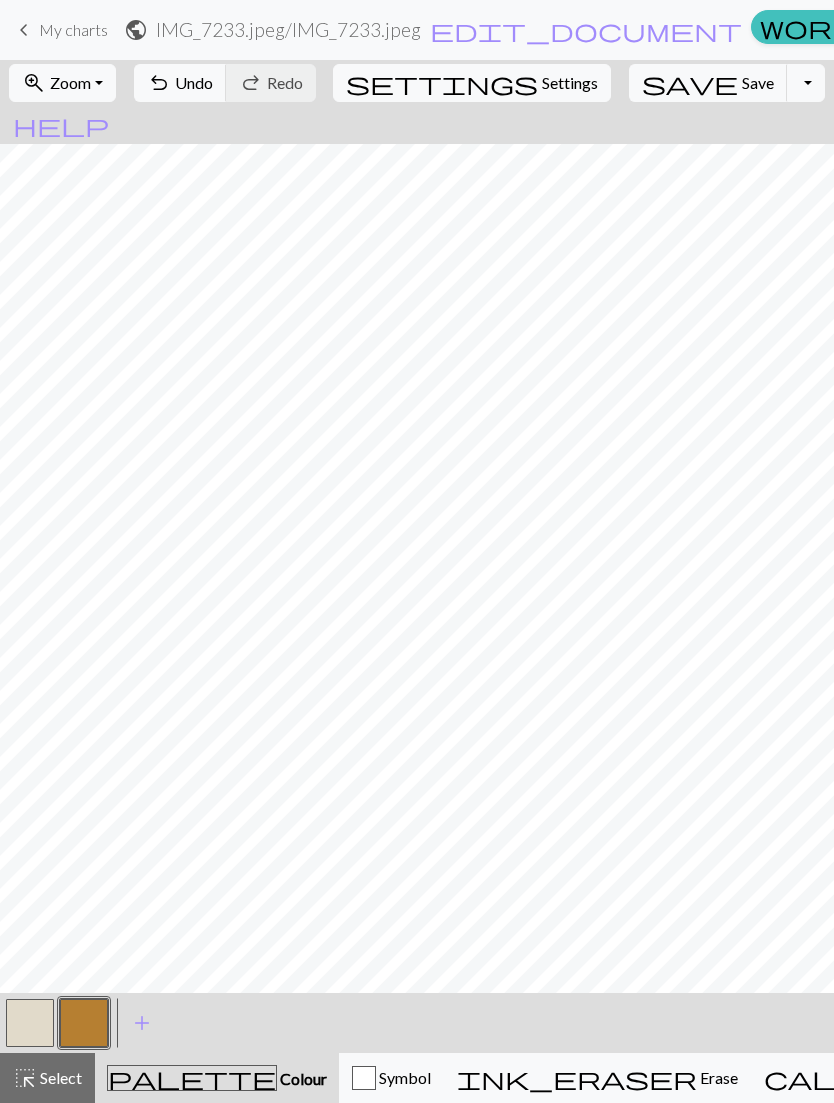 click on "Select" at bounding box center [59, 1077] 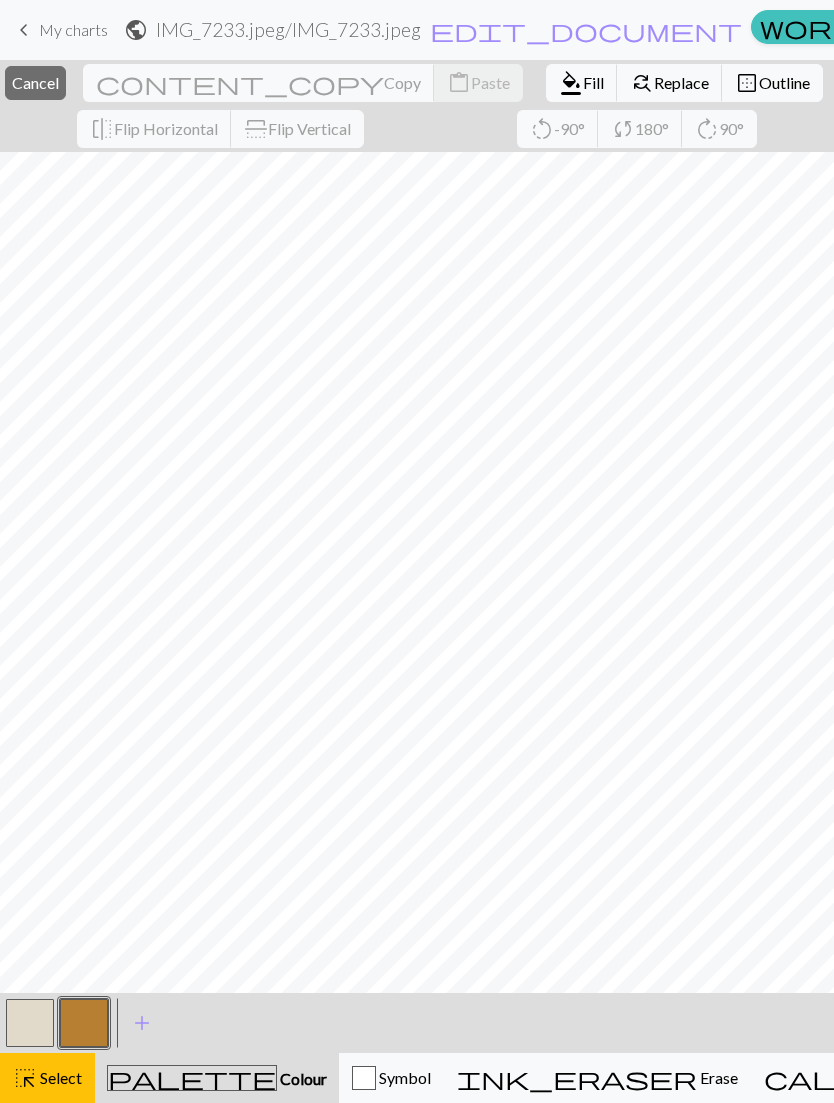 scroll, scrollTop: 0, scrollLeft: 0, axis: both 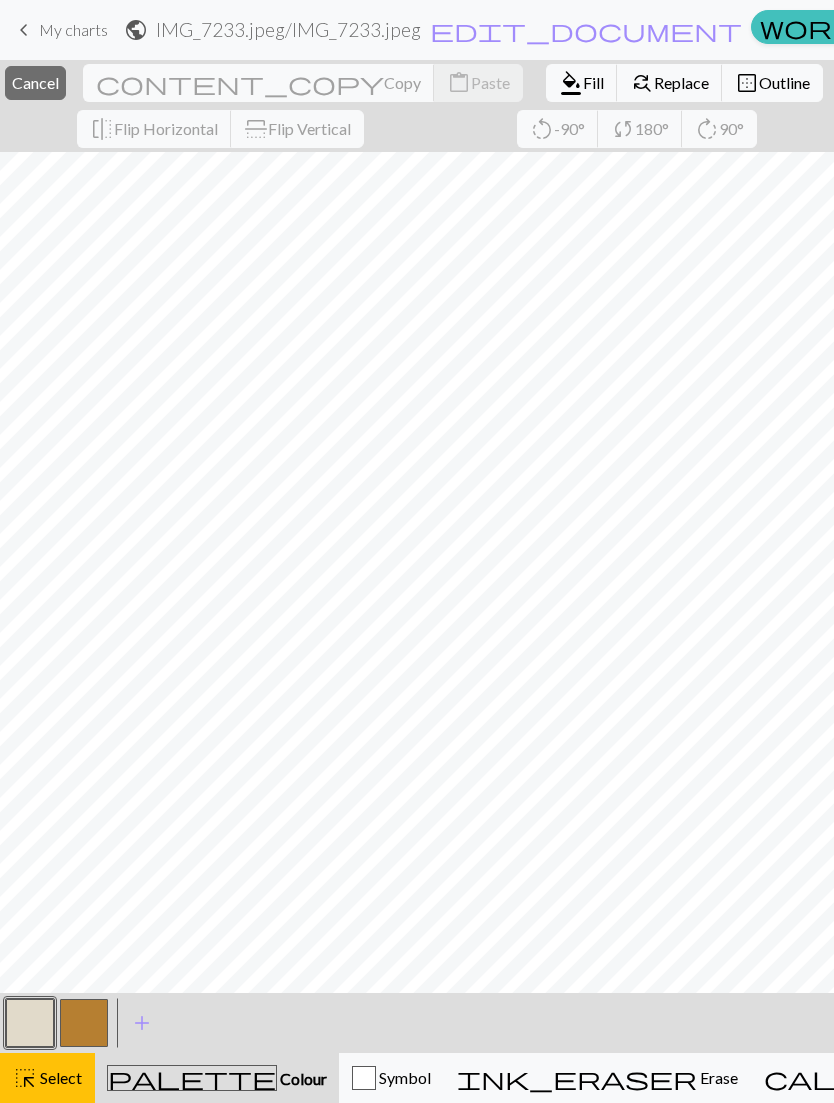 click on "highlight_alt   Select   Select" at bounding box center [47, 1078] 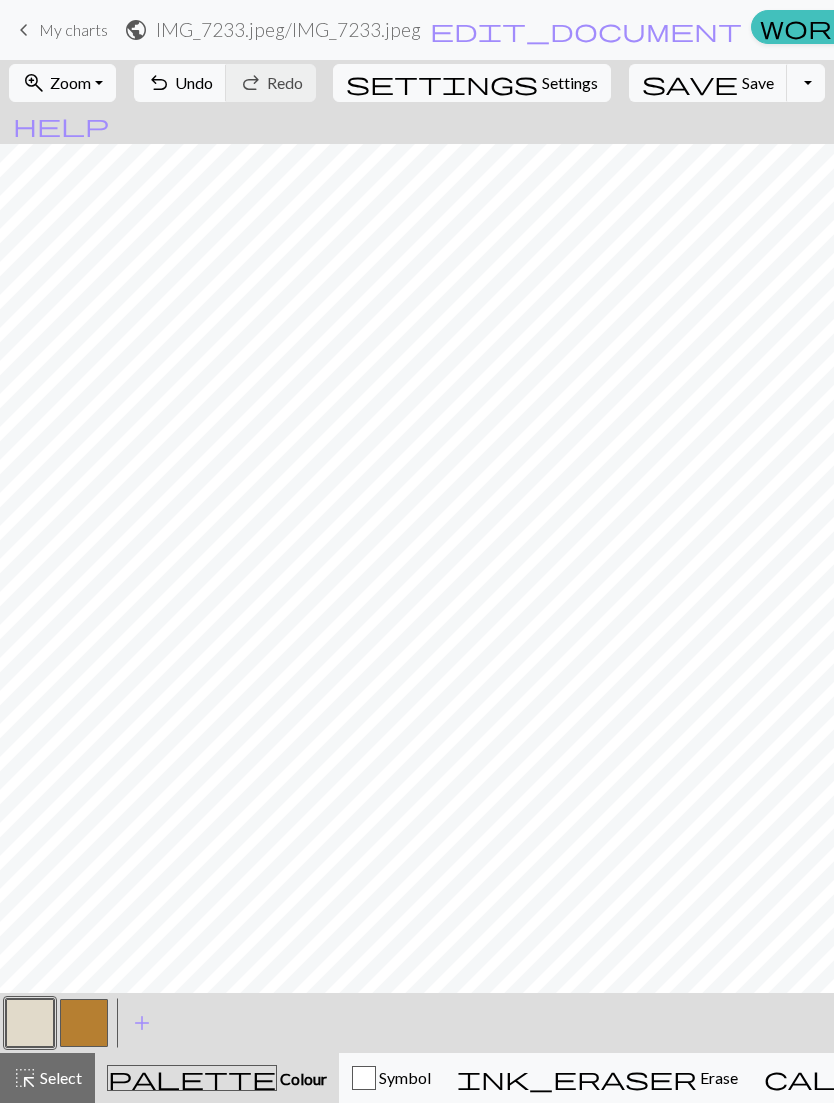 click at bounding box center [84, 1023] 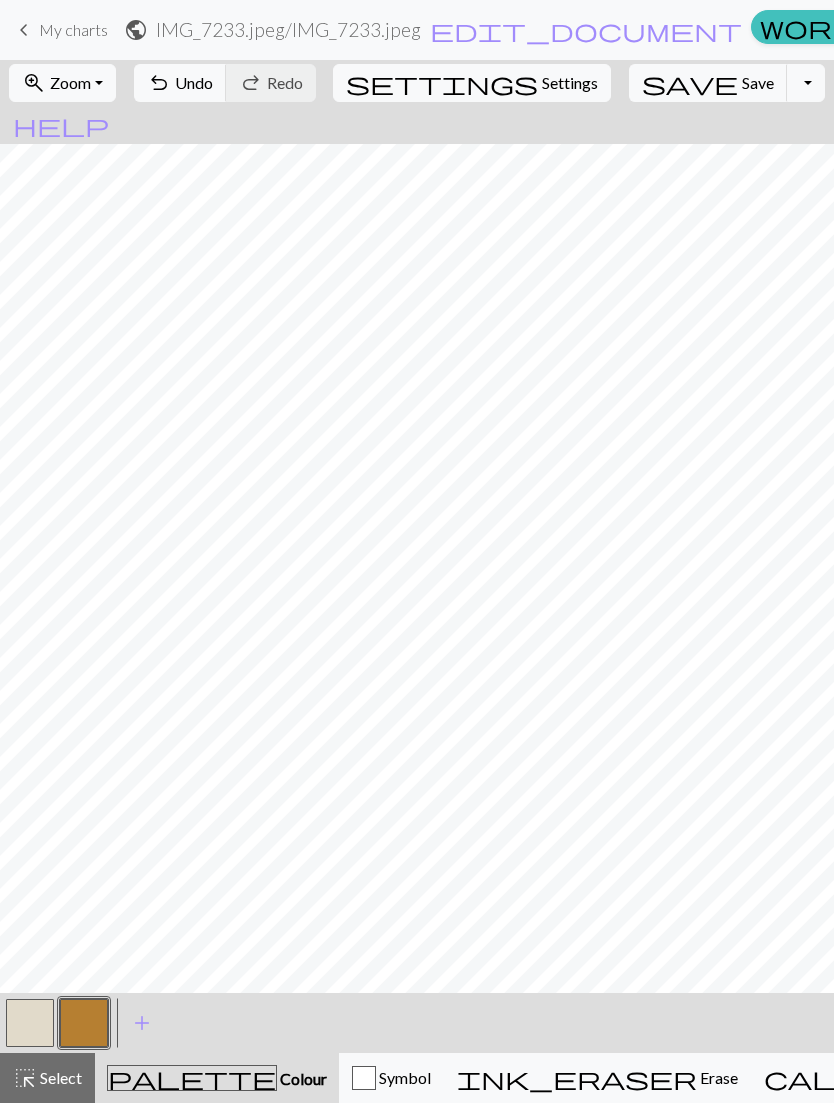 click at bounding box center [84, 1023] 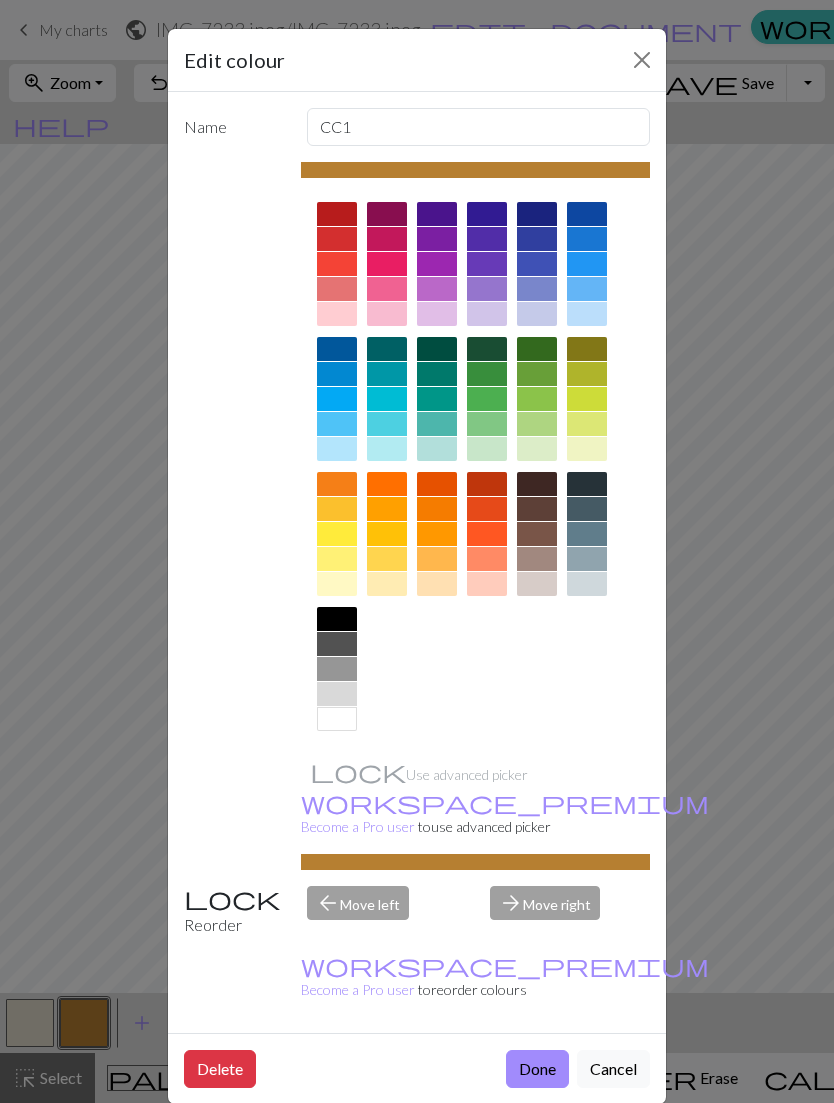 click at bounding box center [642, 60] 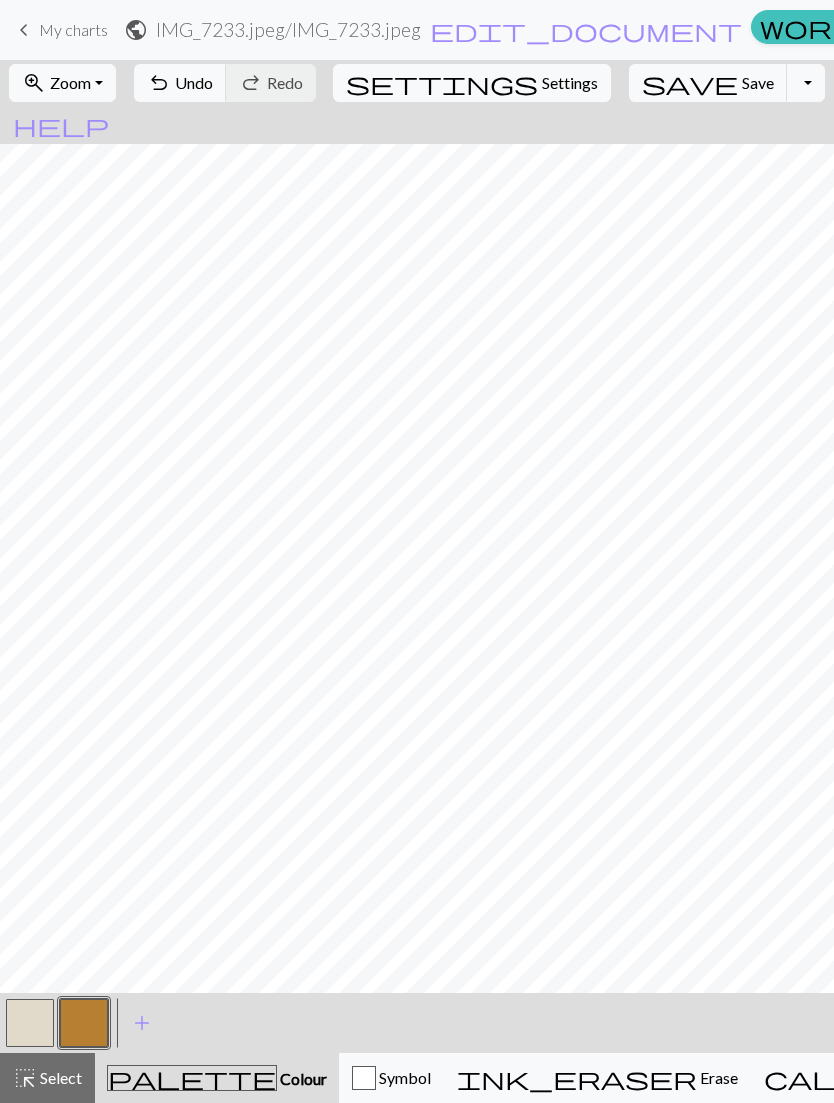 click at bounding box center [30, 1023] 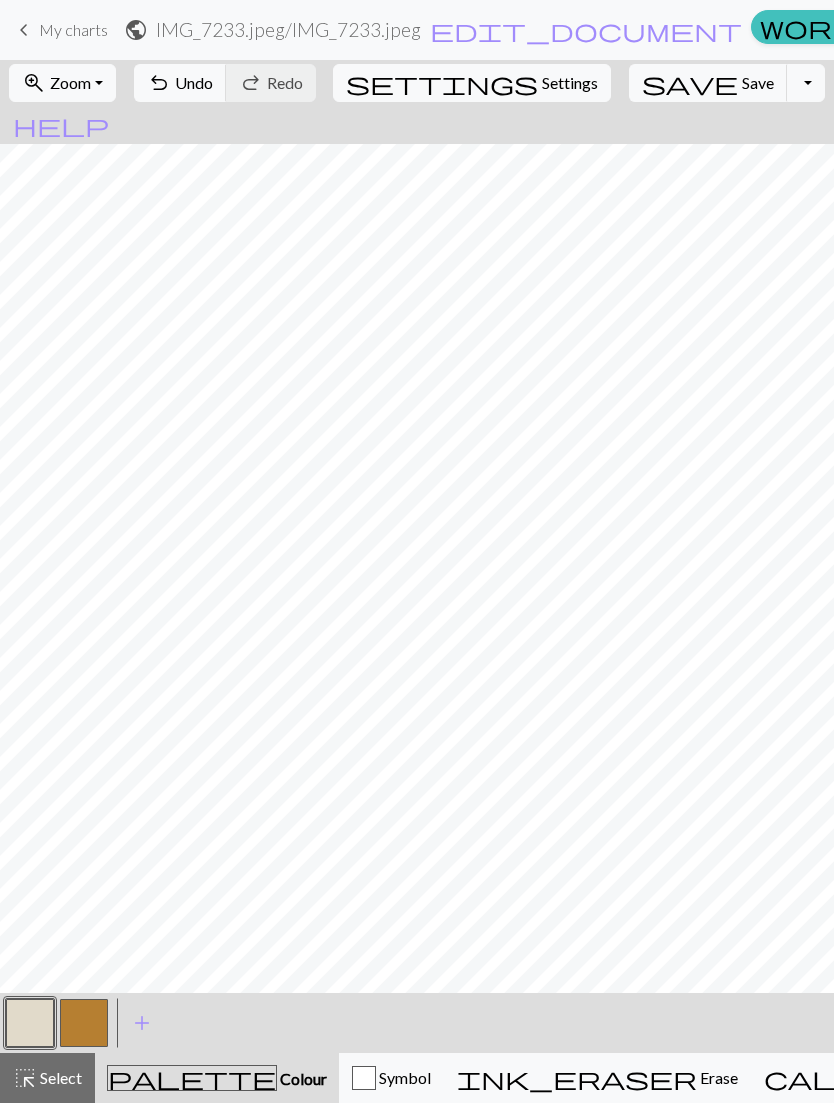 click at bounding box center (84, 1023) 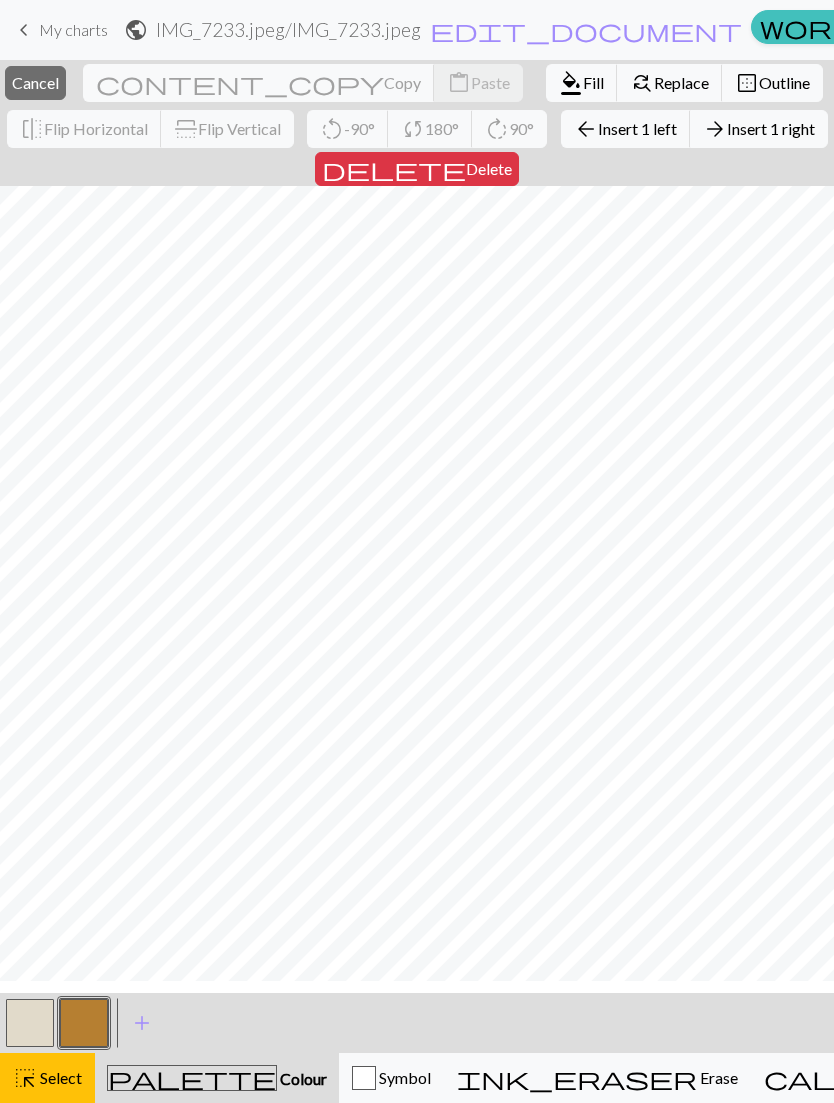 click on "delete  Delete" at bounding box center [417, 169] 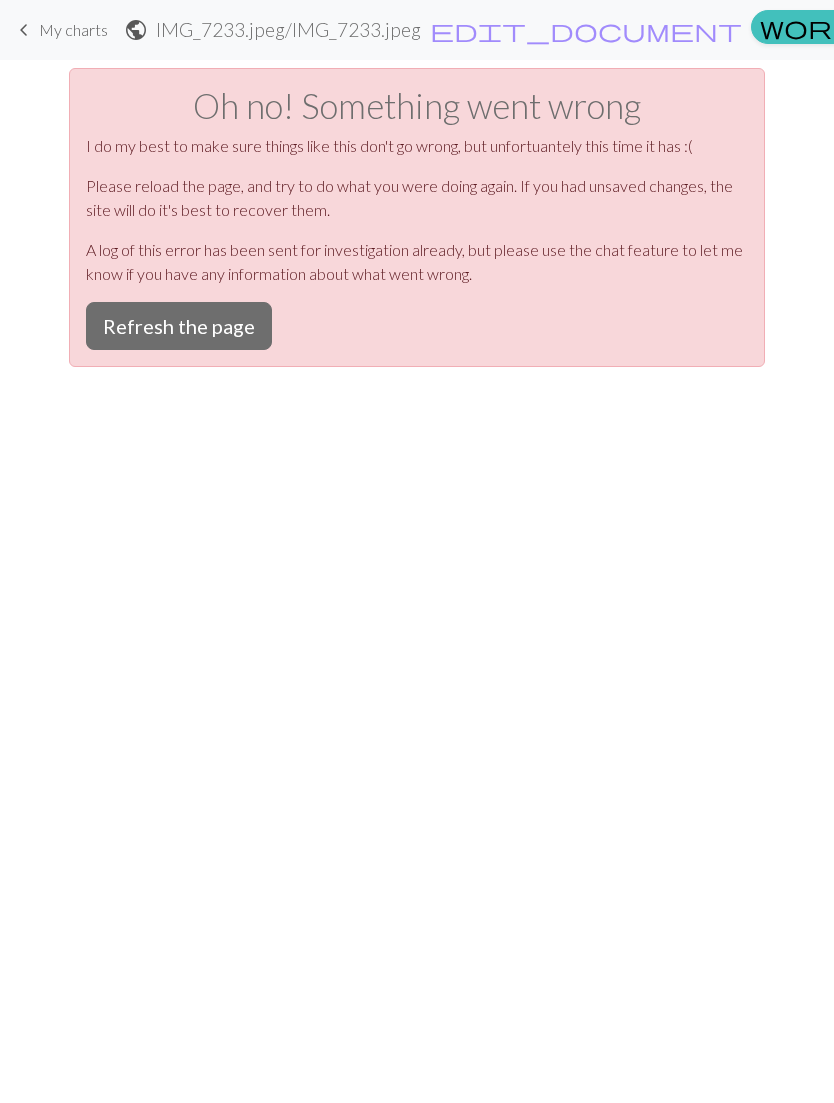 click on "Refresh the page" at bounding box center (179, 326) 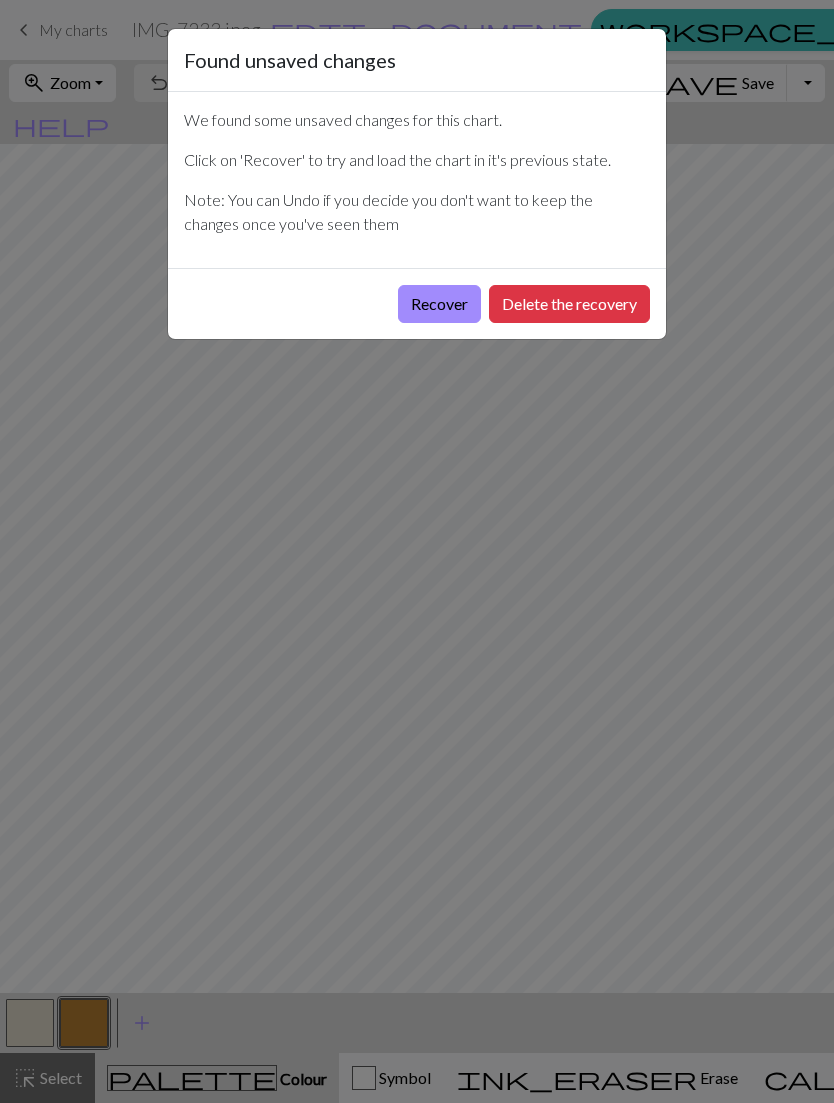 scroll, scrollTop: 0, scrollLeft: 0, axis: both 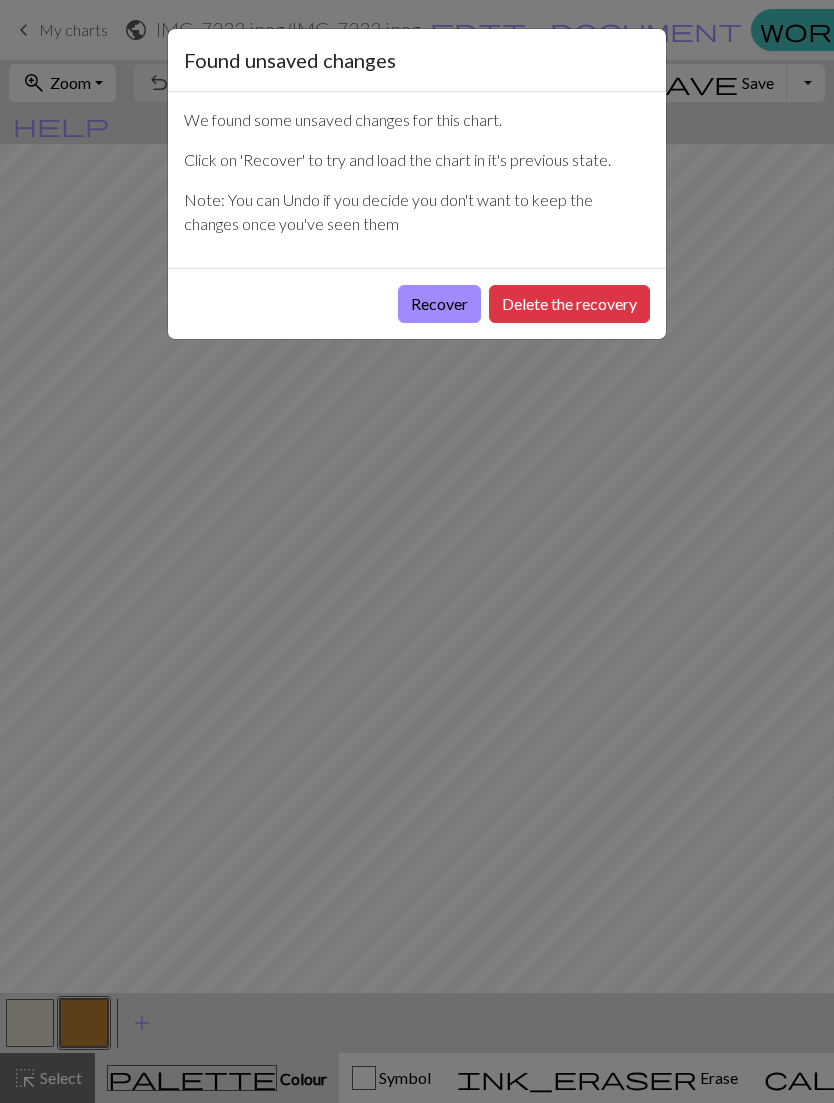 click on "Recover" at bounding box center (439, 304) 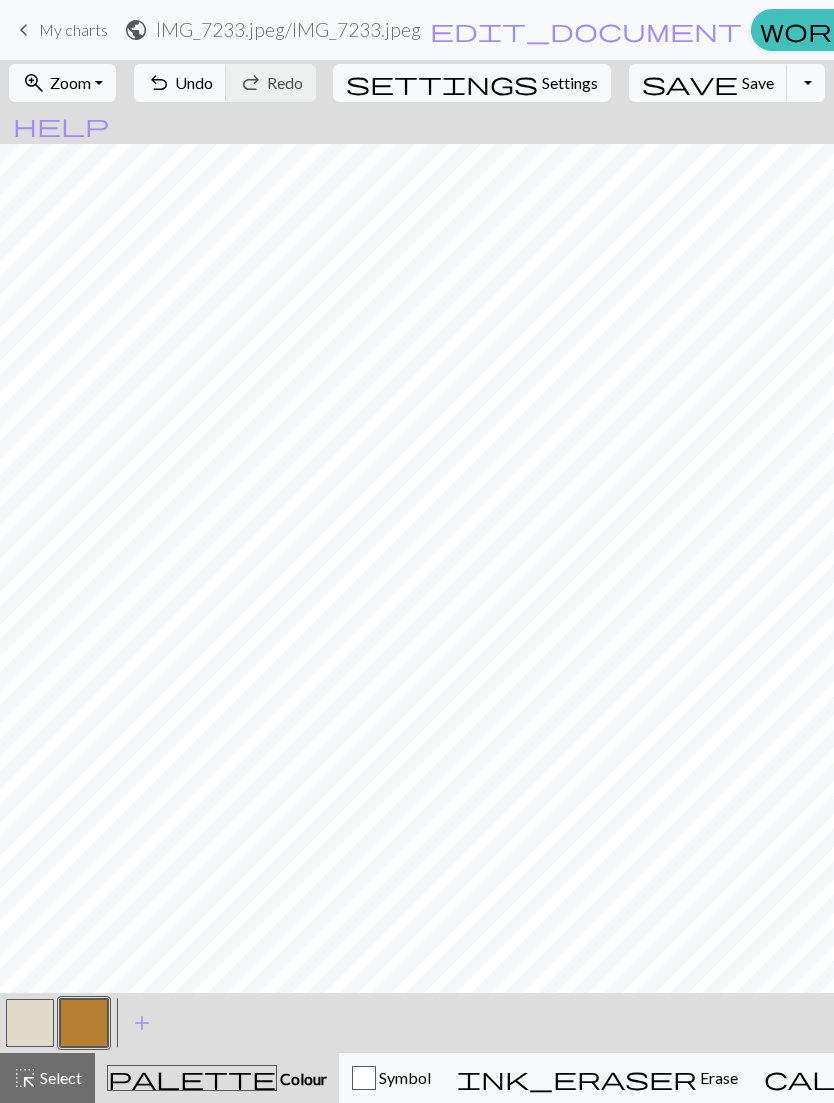click on "save Save Save" at bounding box center [708, 83] 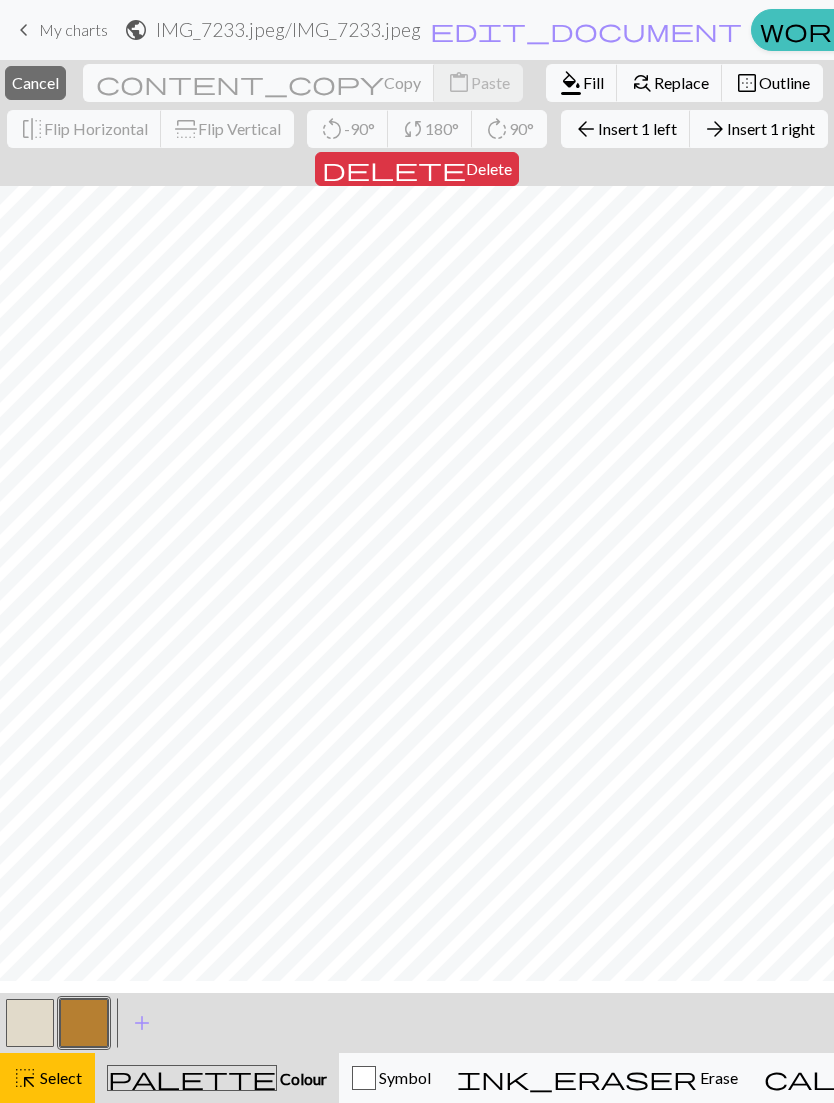 click on "Delete" at bounding box center [489, 168] 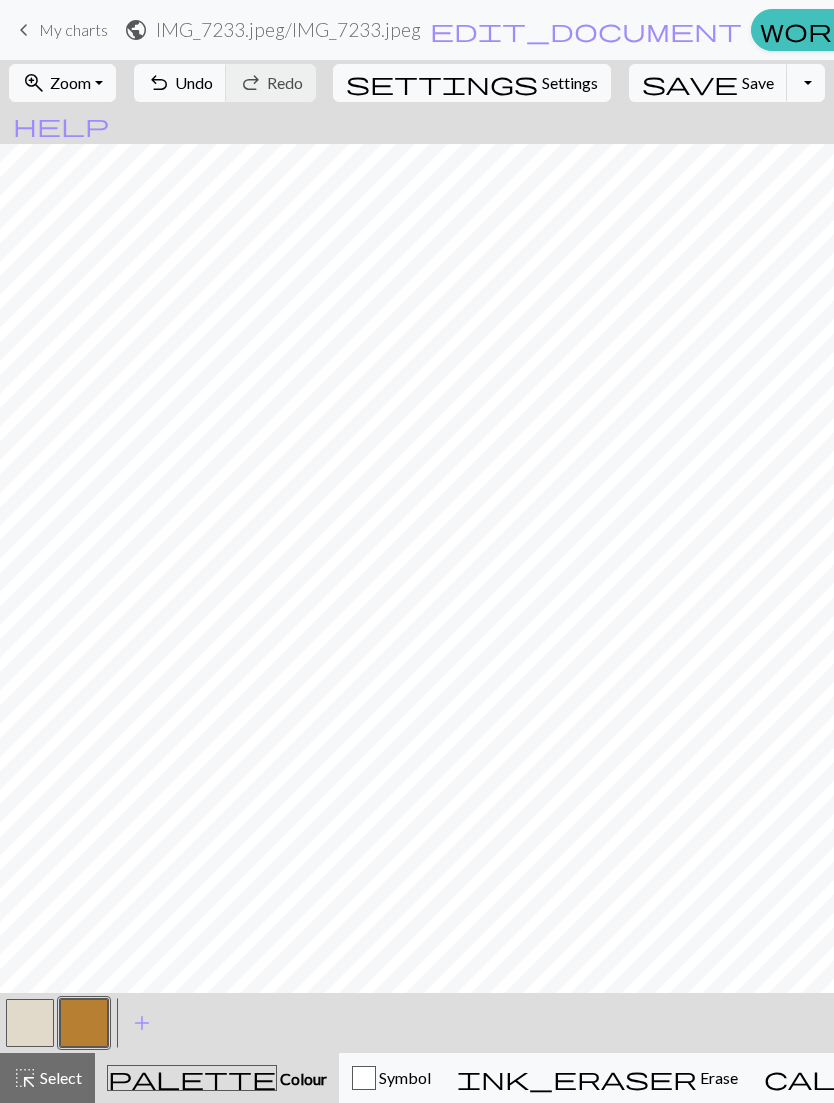 click at bounding box center [30, 1023] 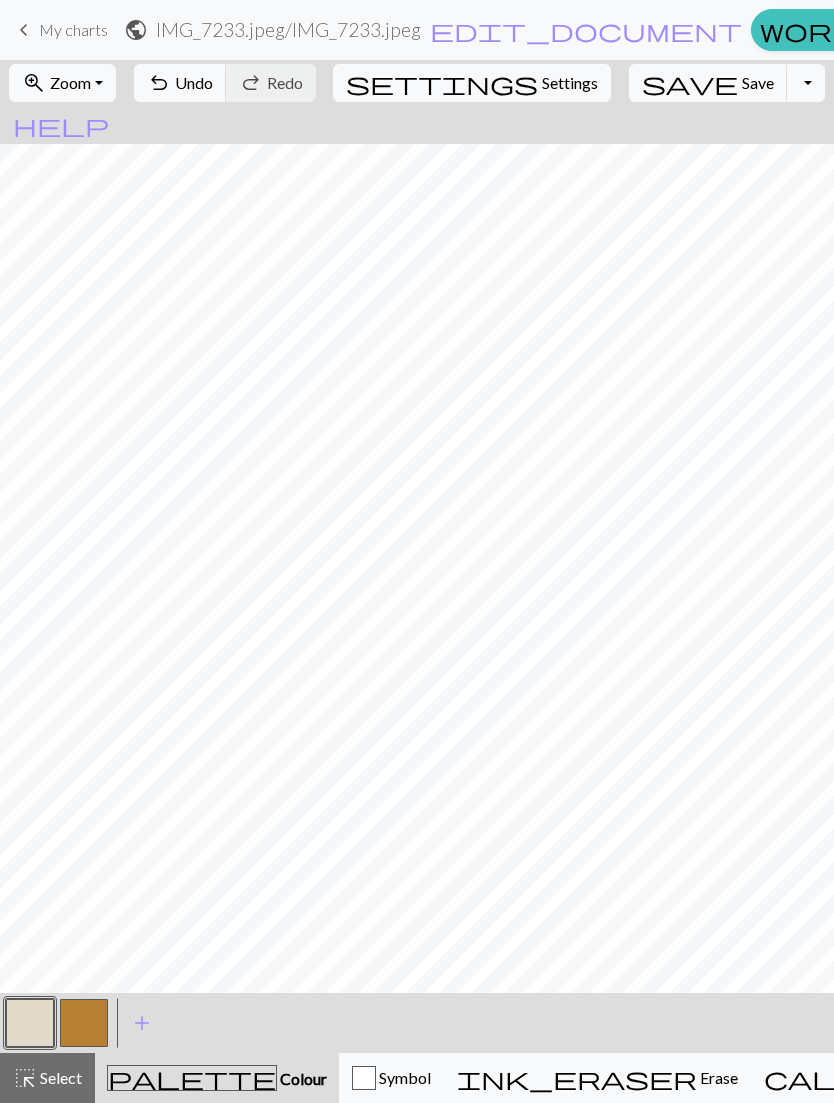 click at bounding box center [84, 1023] 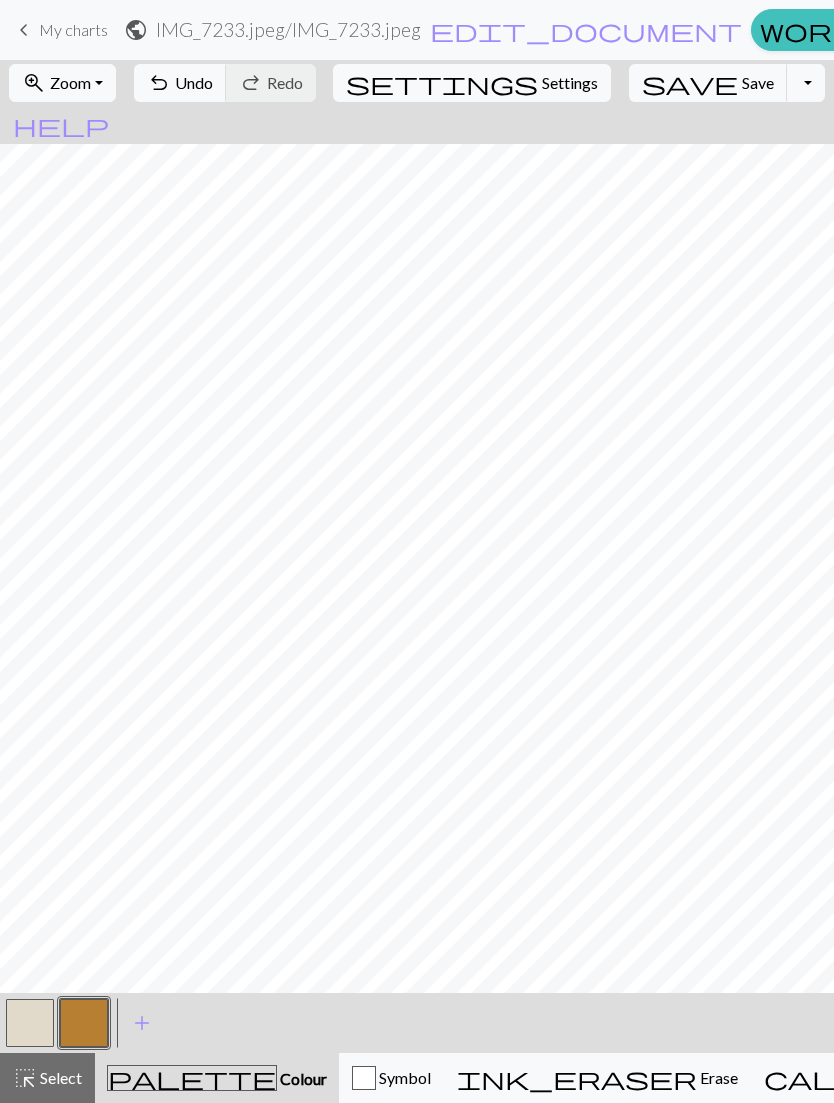 click at bounding box center [30, 1023] 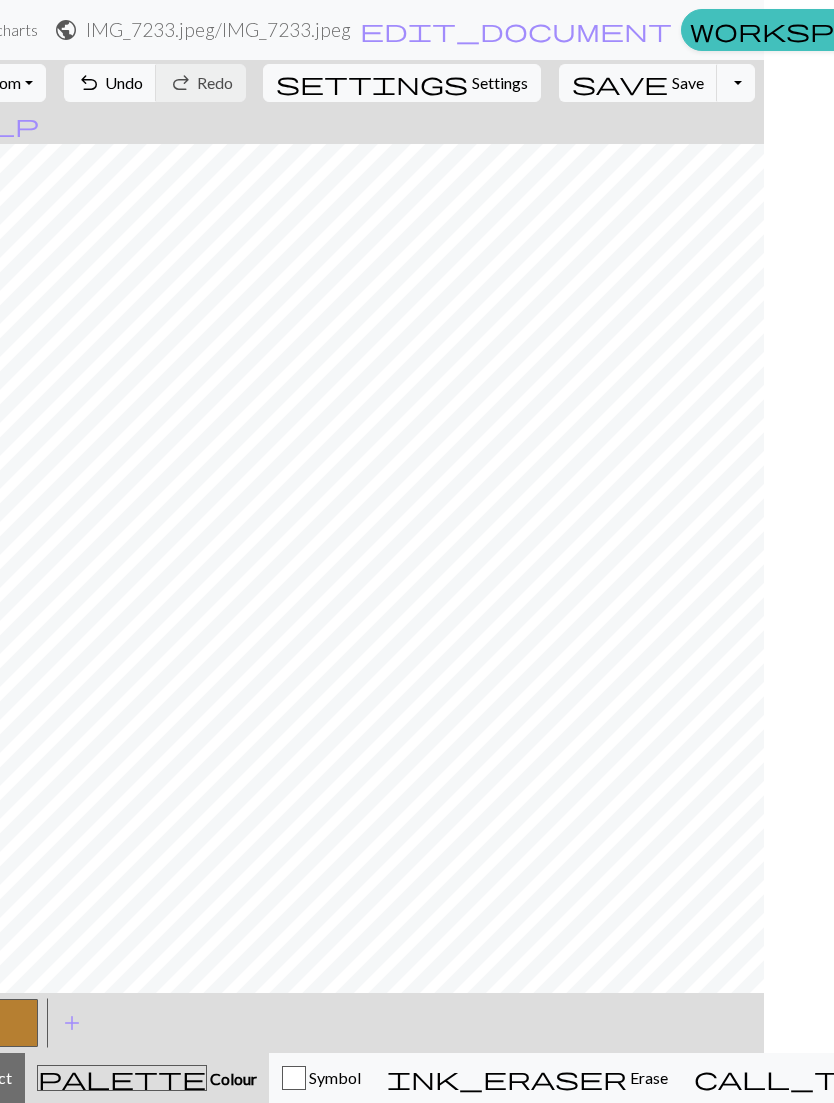 scroll, scrollTop: 0, scrollLeft: 77, axis: horizontal 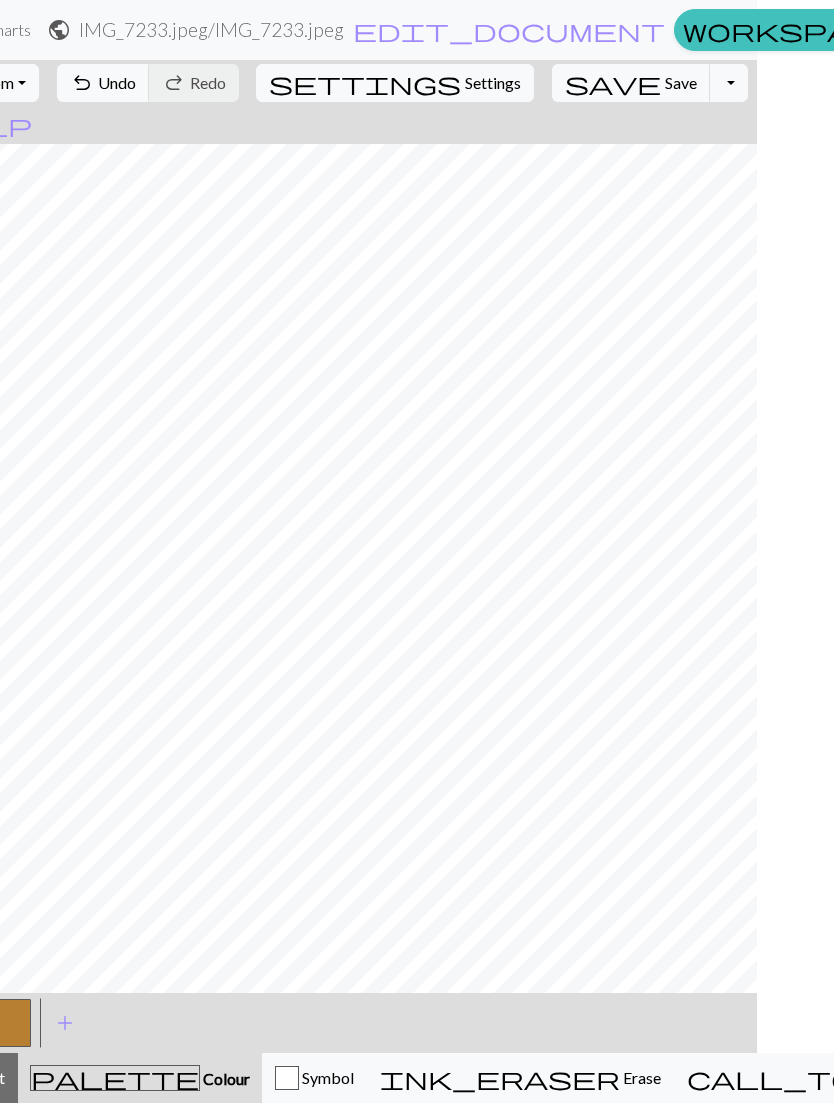 click at bounding box center (7, 1023) 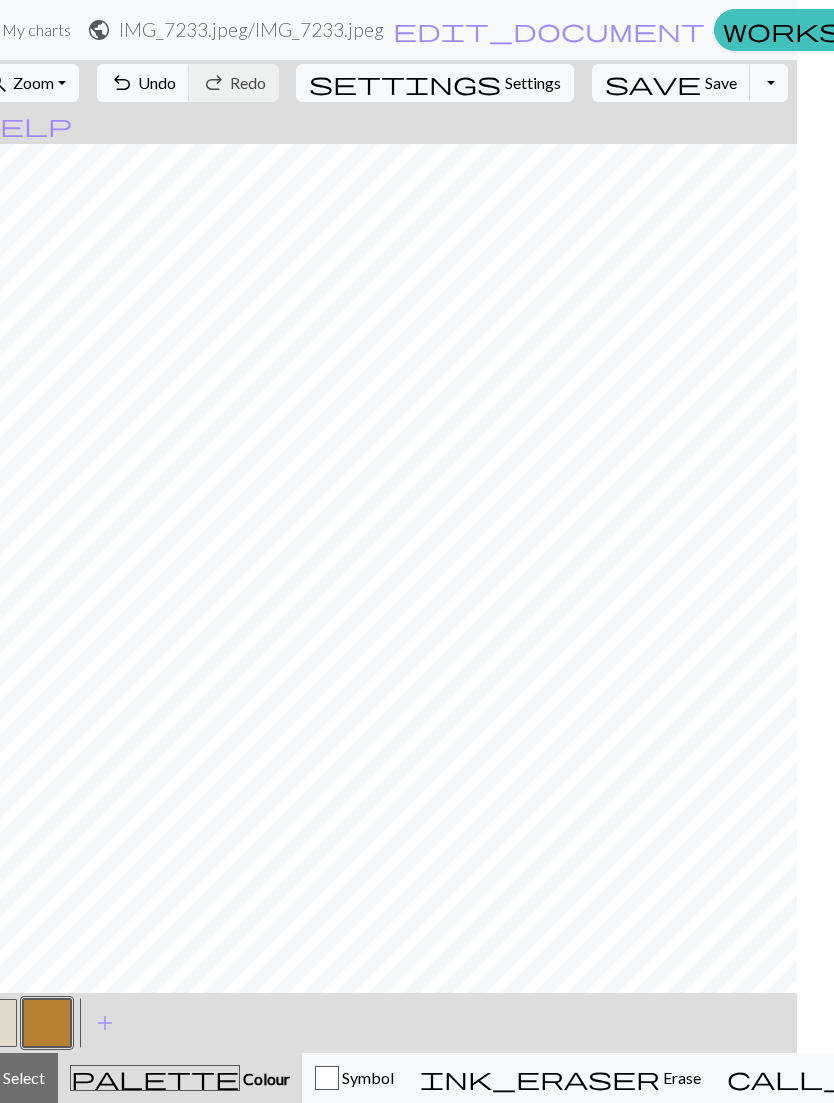 scroll, scrollTop: 0, scrollLeft: 0, axis: both 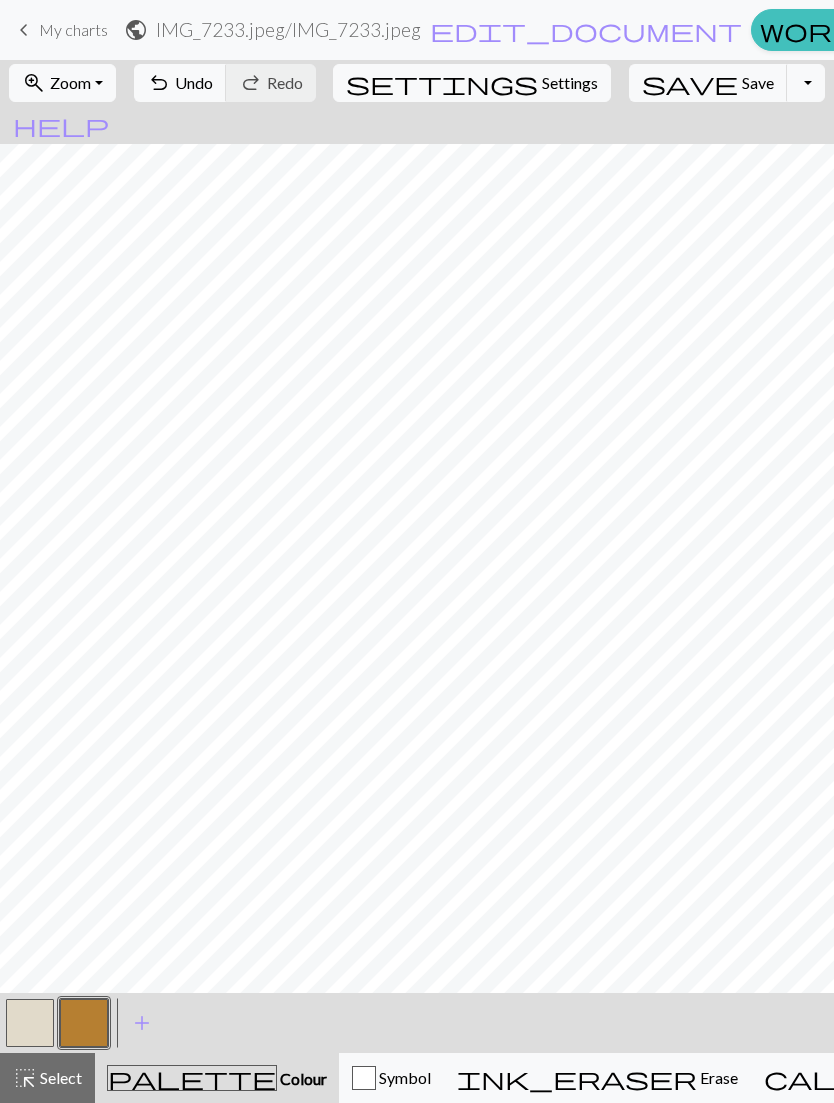 click at bounding box center (30, 1023) 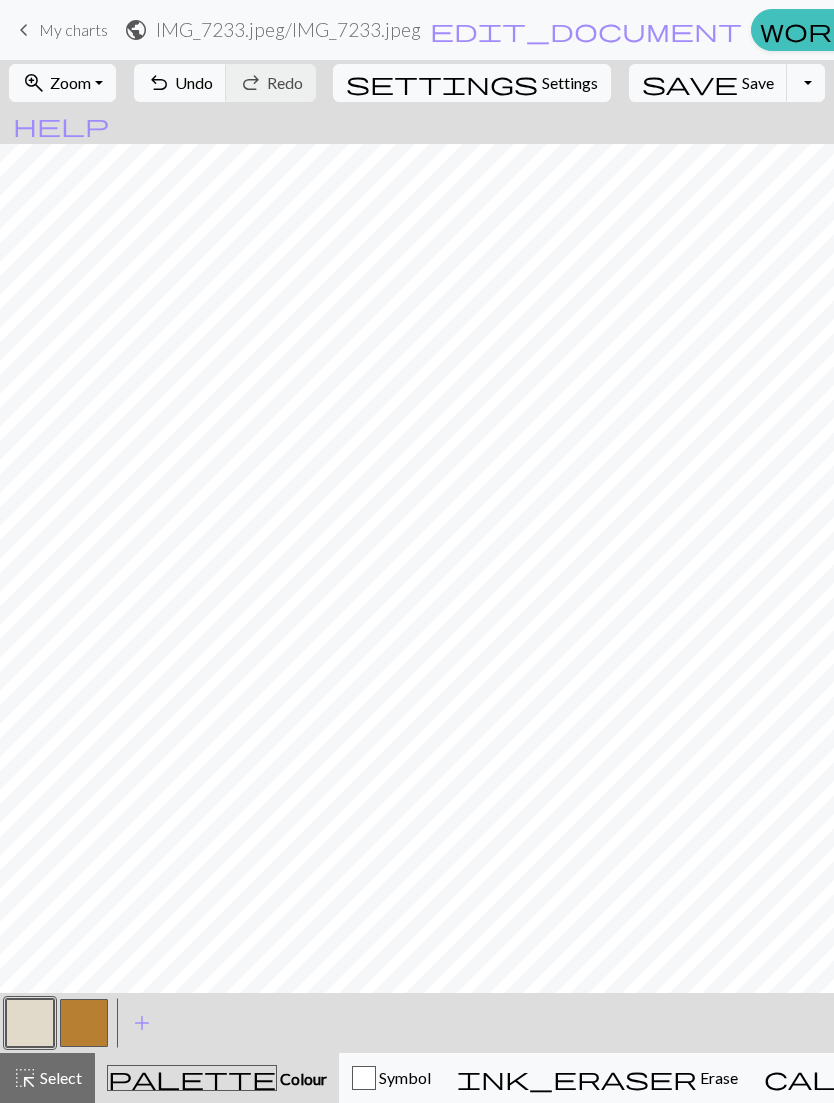 click at bounding box center [84, 1023] 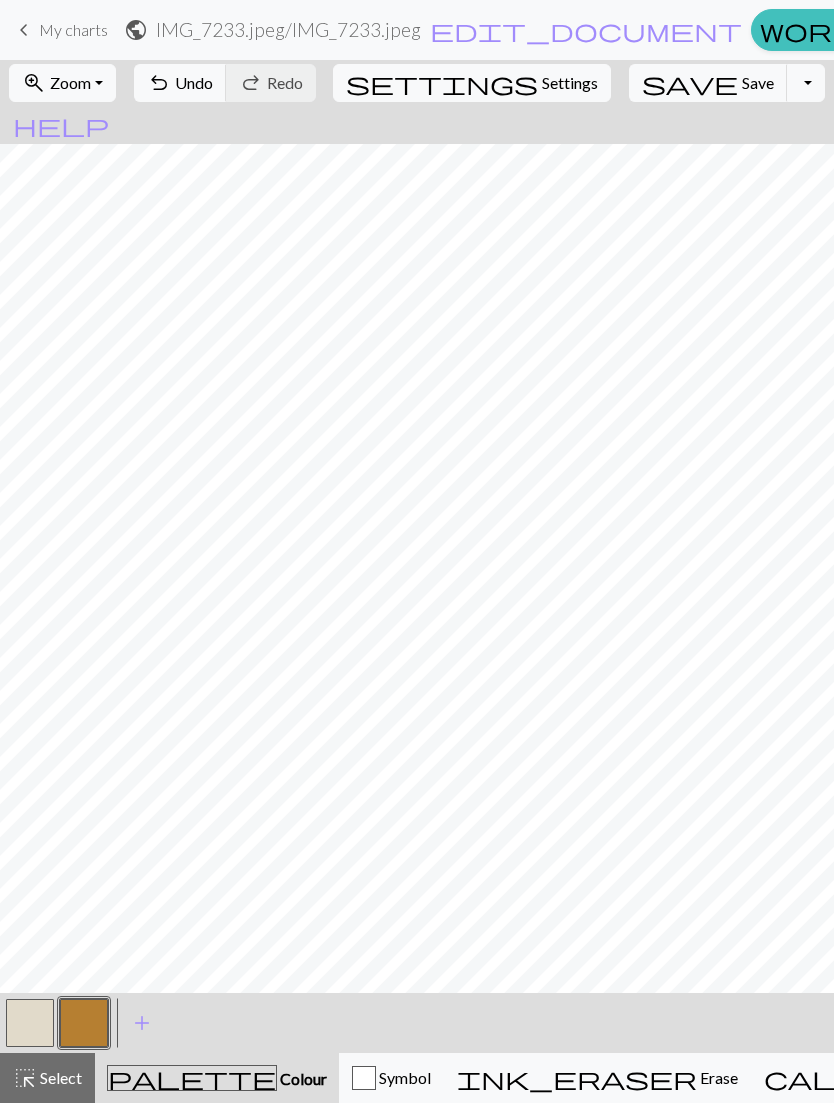 click on "Save" at bounding box center (758, 82) 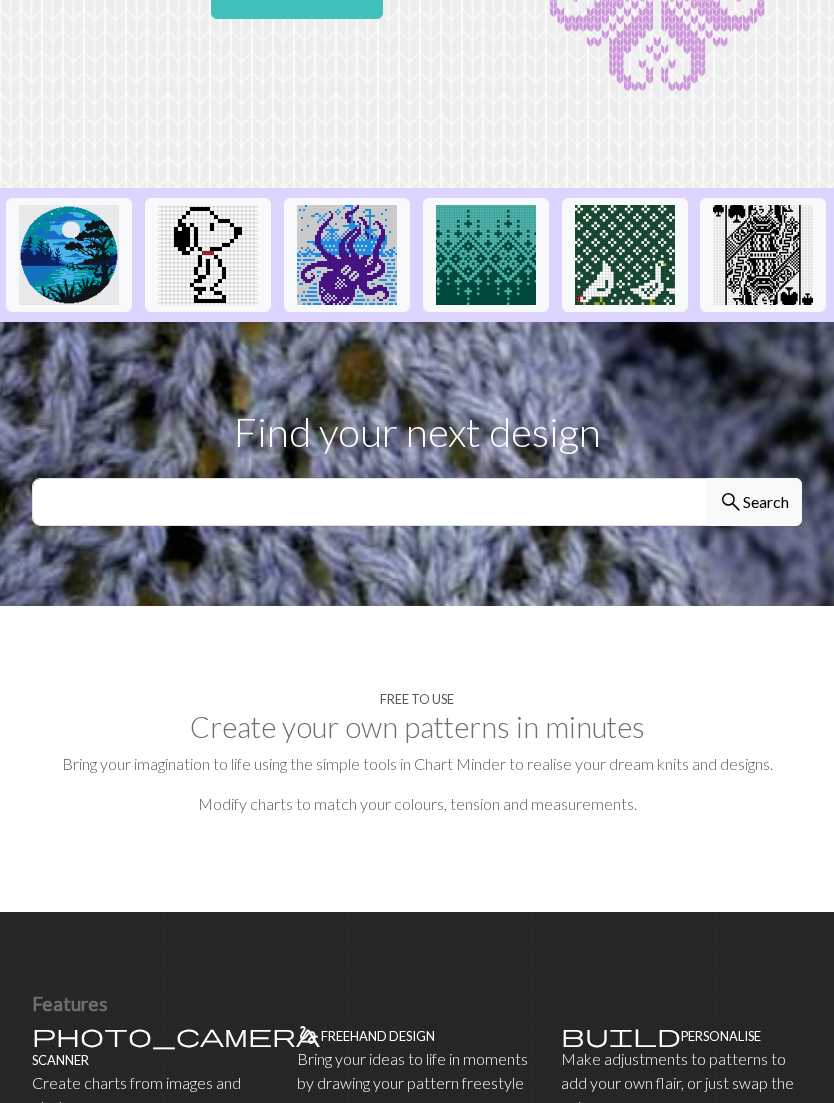 scroll, scrollTop: 0, scrollLeft: 0, axis: both 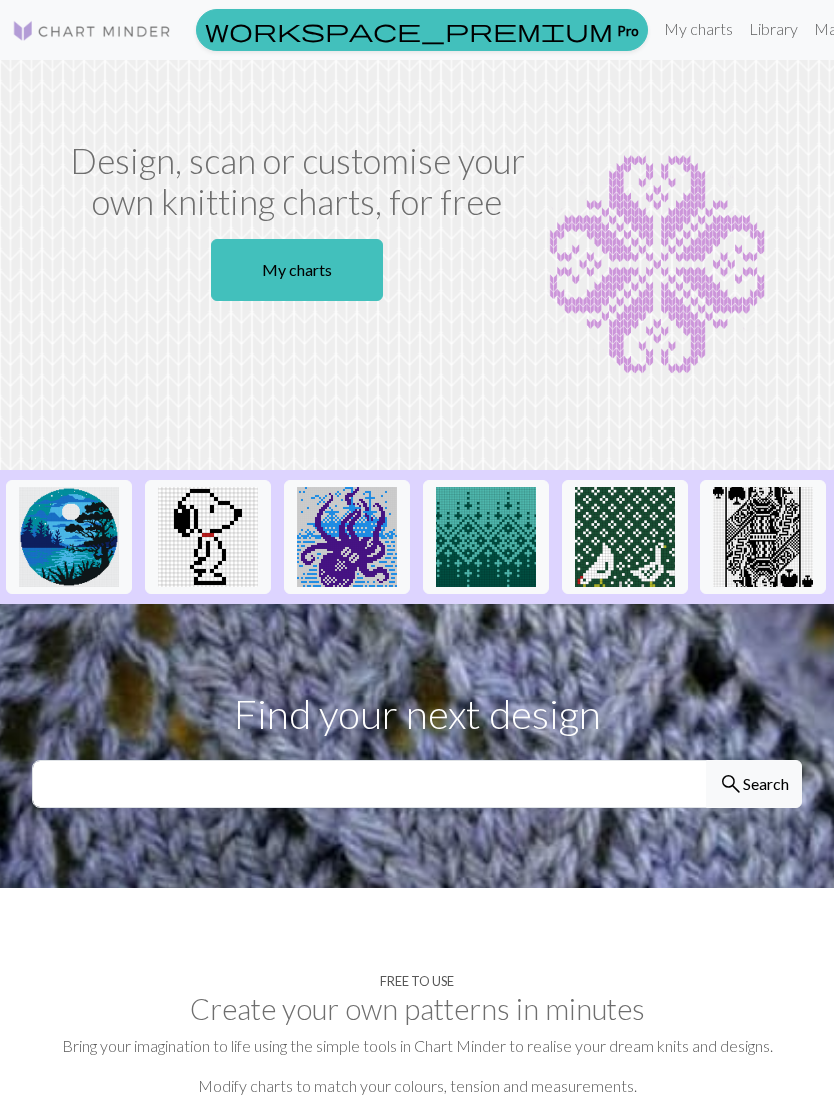 click on "My charts" at bounding box center (698, 29) 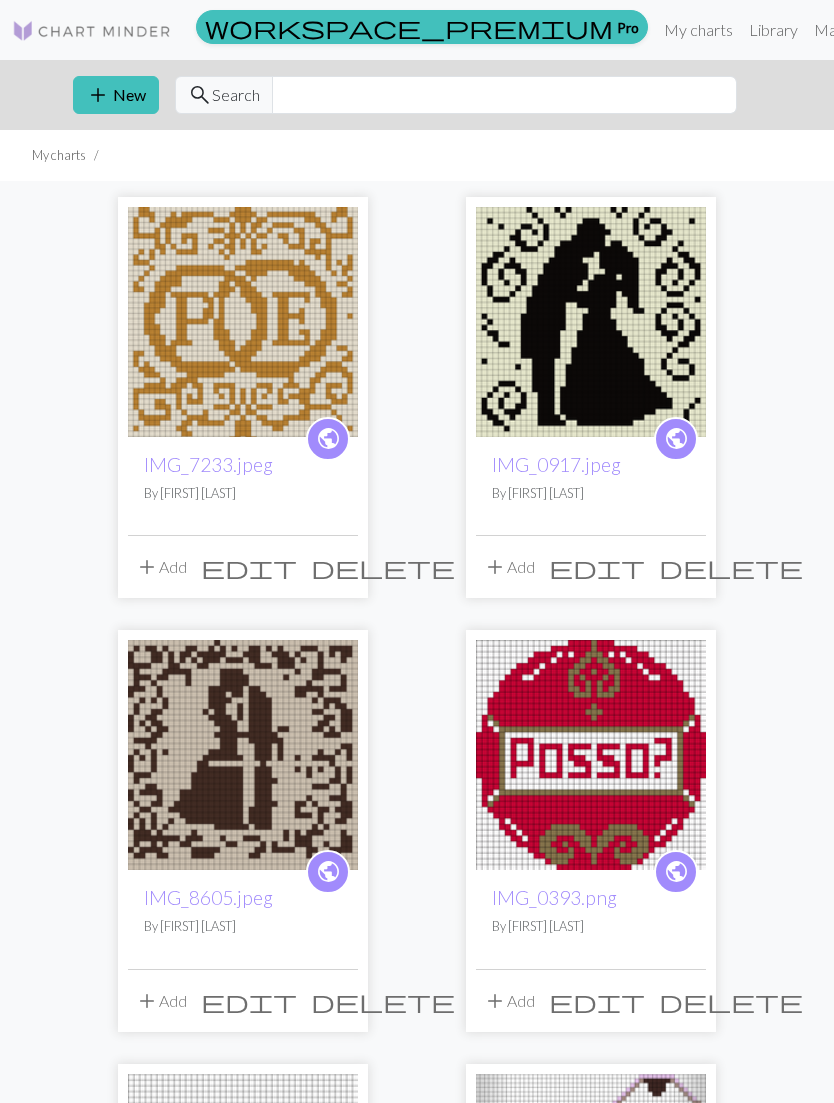 click on "IMG_0917.jpeg" at bounding box center [556, 464] 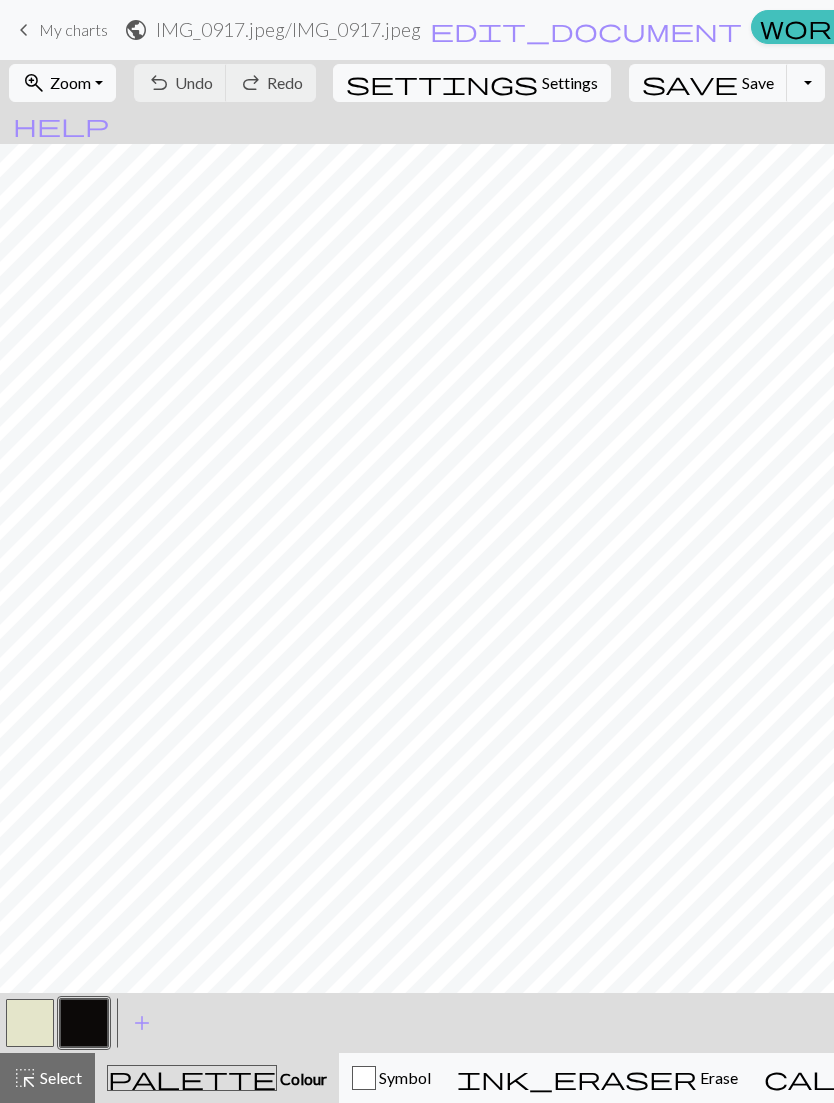 click on "highlight_alt   Select   Select" at bounding box center (47, 1078) 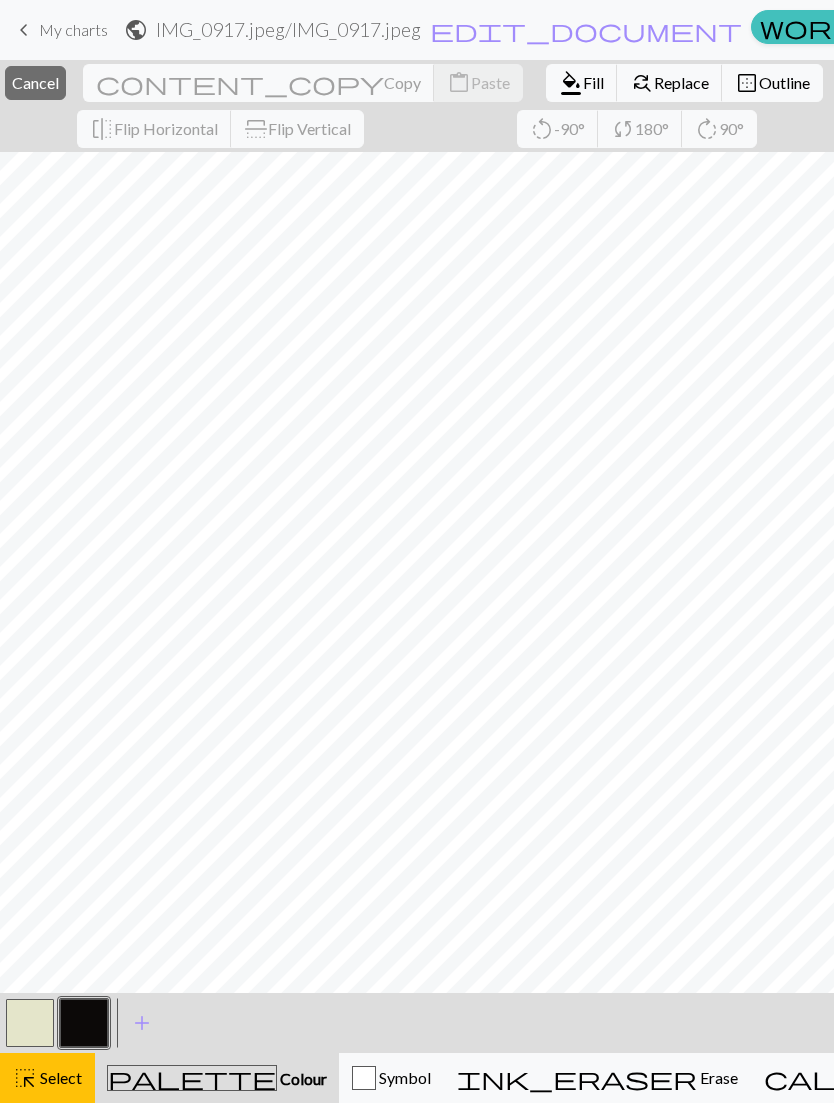 scroll, scrollTop: 0, scrollLeft: 1020, axis: horizontal 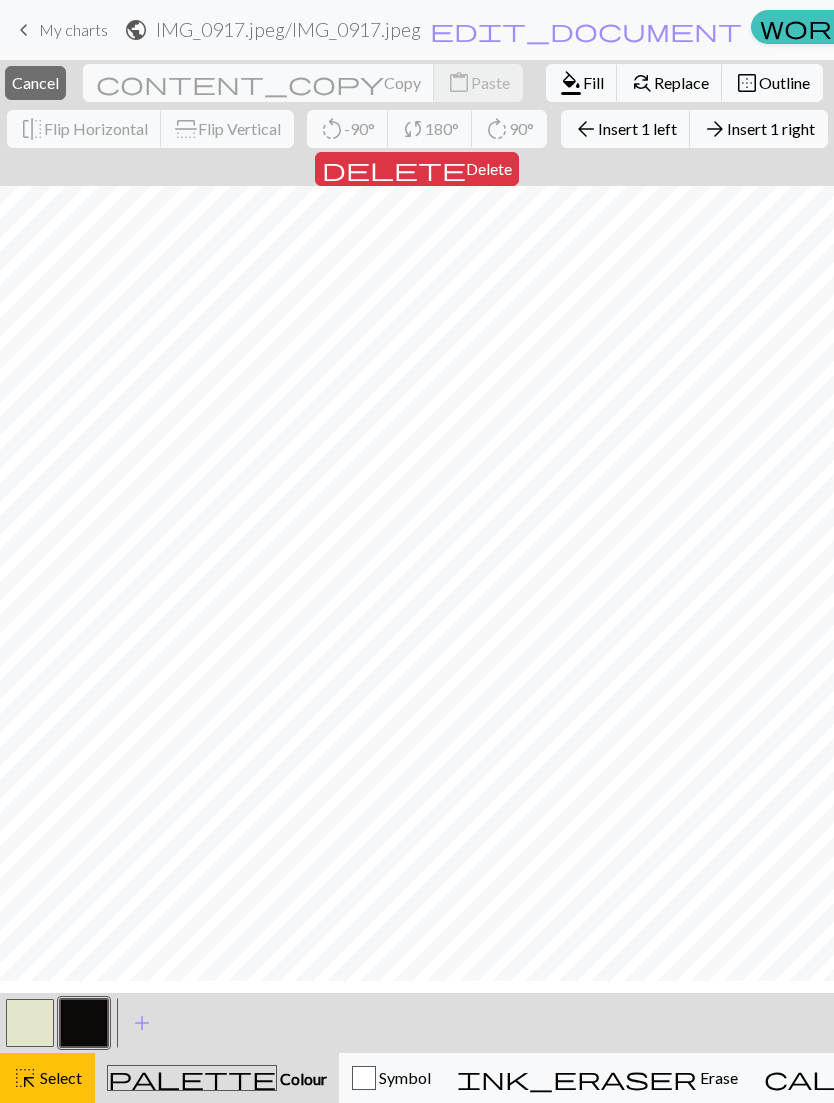 click on "Insert 1 right" at bounding box center (771, 128) 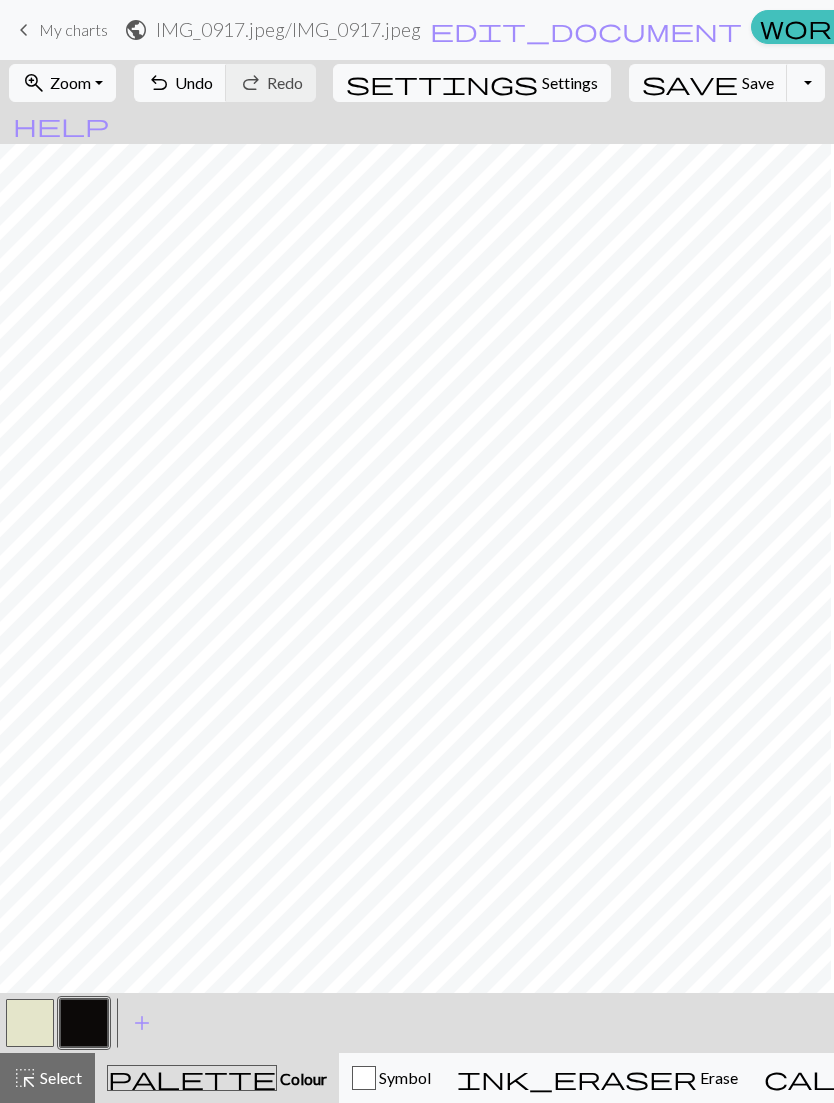 scroll, scrollTop: 0, scrollLeft: 0, axis: both 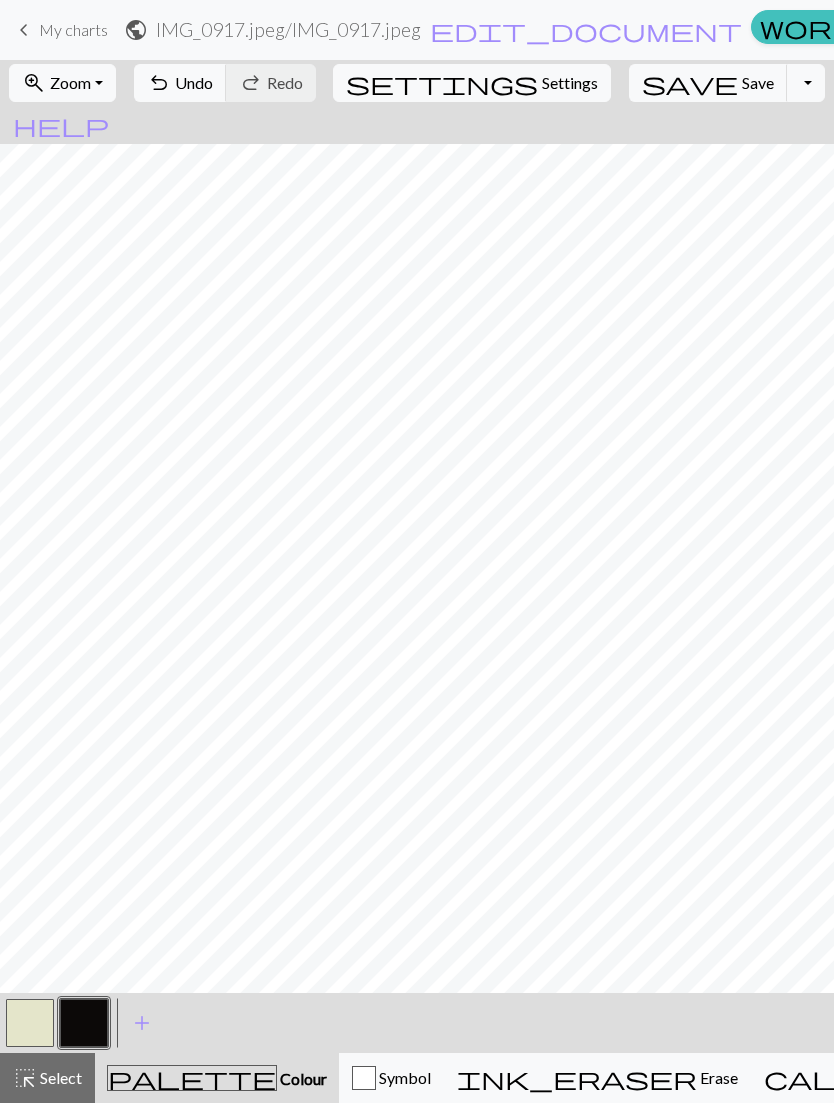 click on "Undo" at bounding box center (194, 82) 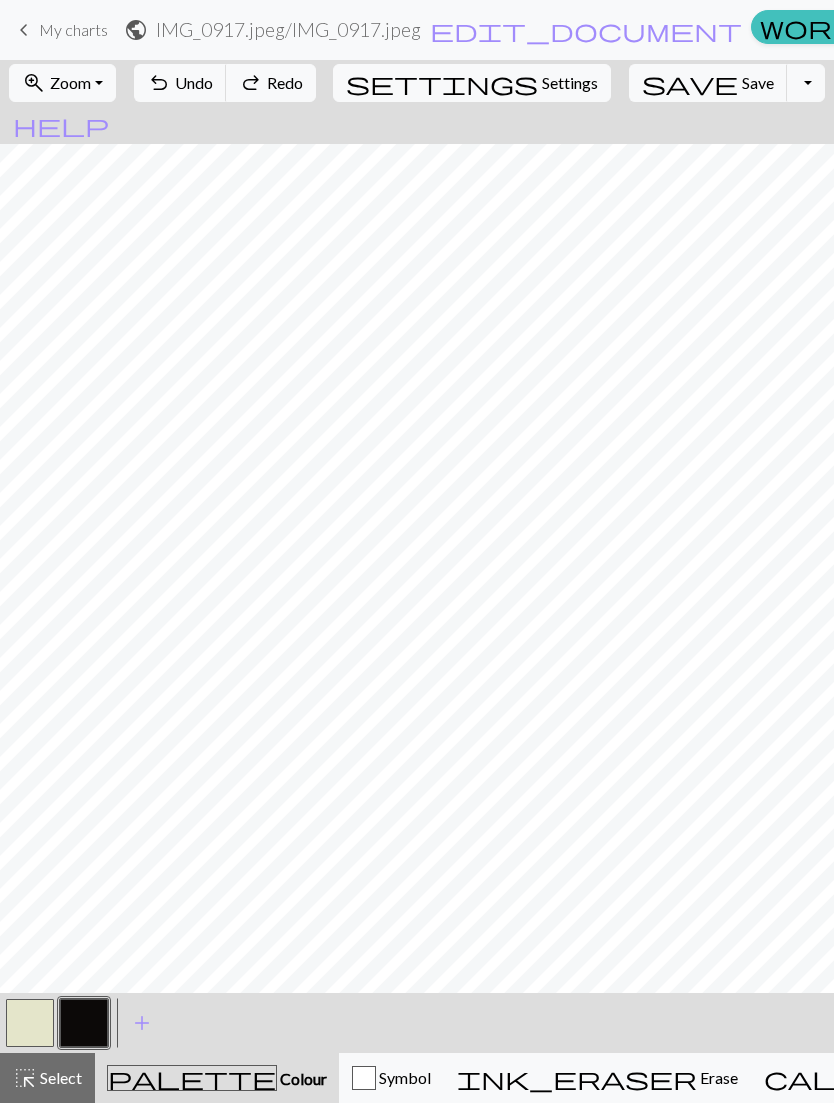 click on "Select" at bounding box center (59, 1077) 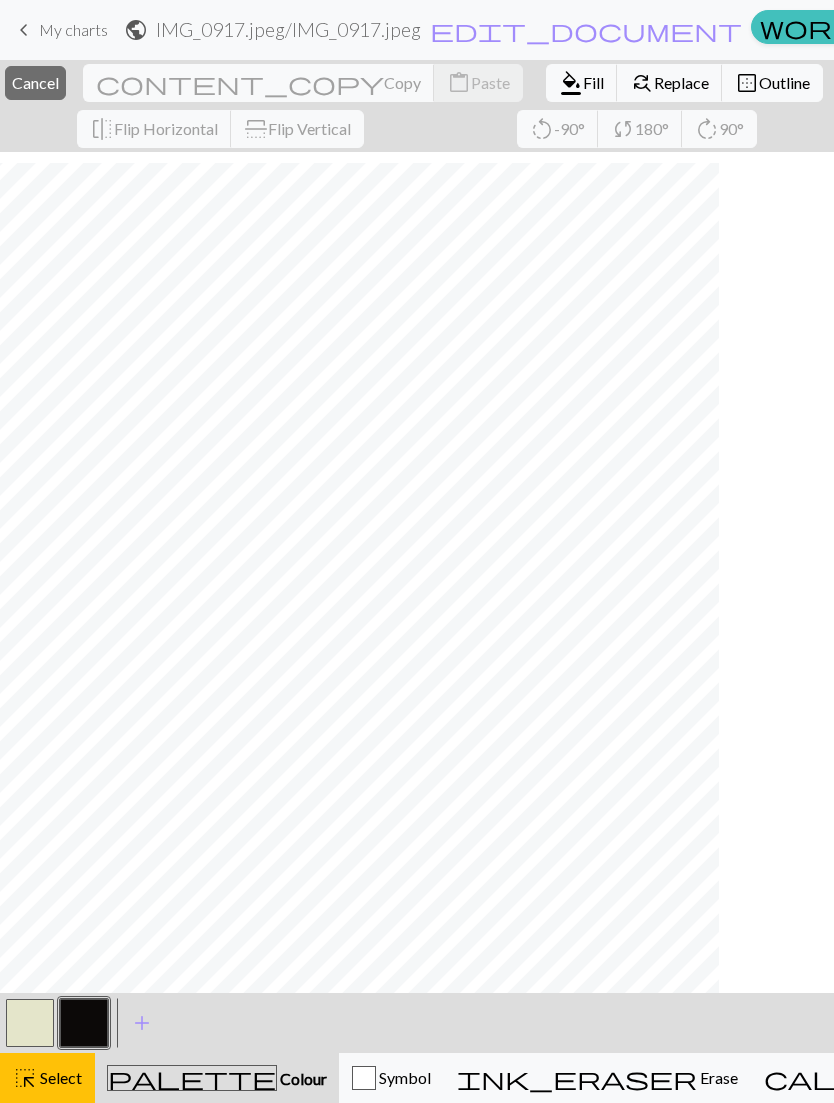 scroll, scrollTop: 0, scrollLeft: 437, axis: horizontal 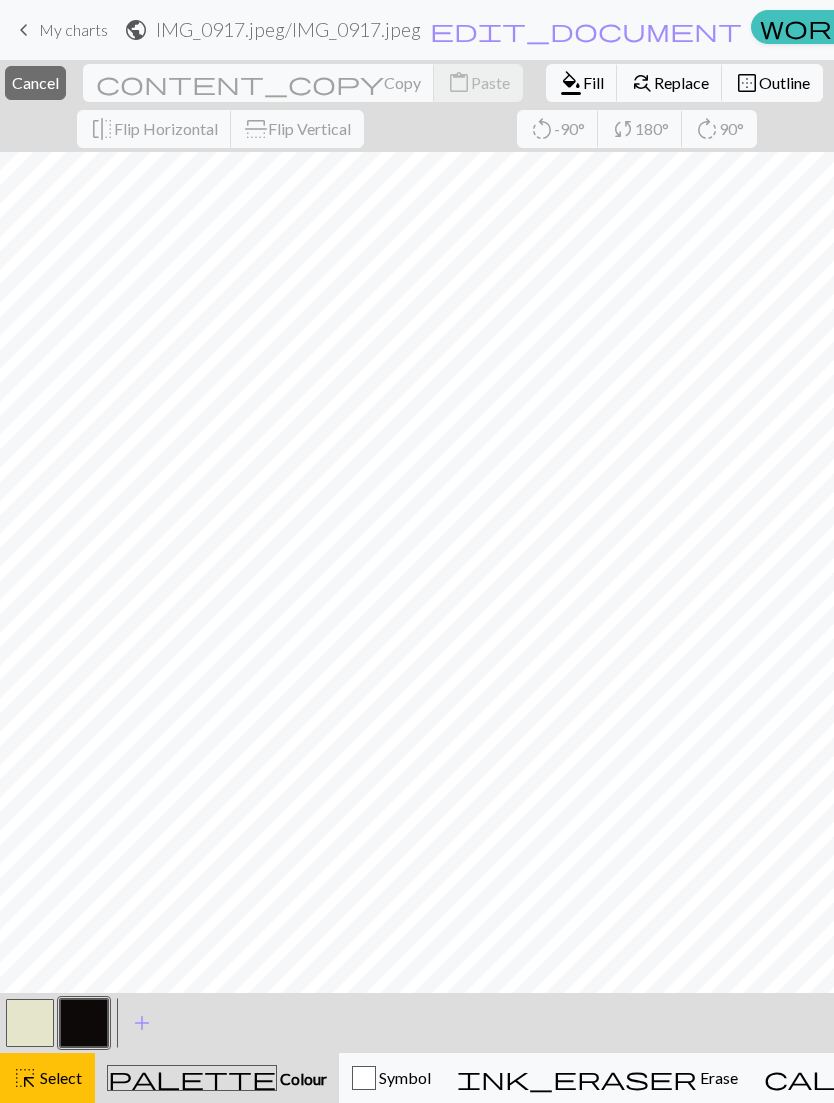 click on "Select" at bounding box center [59, 1077] 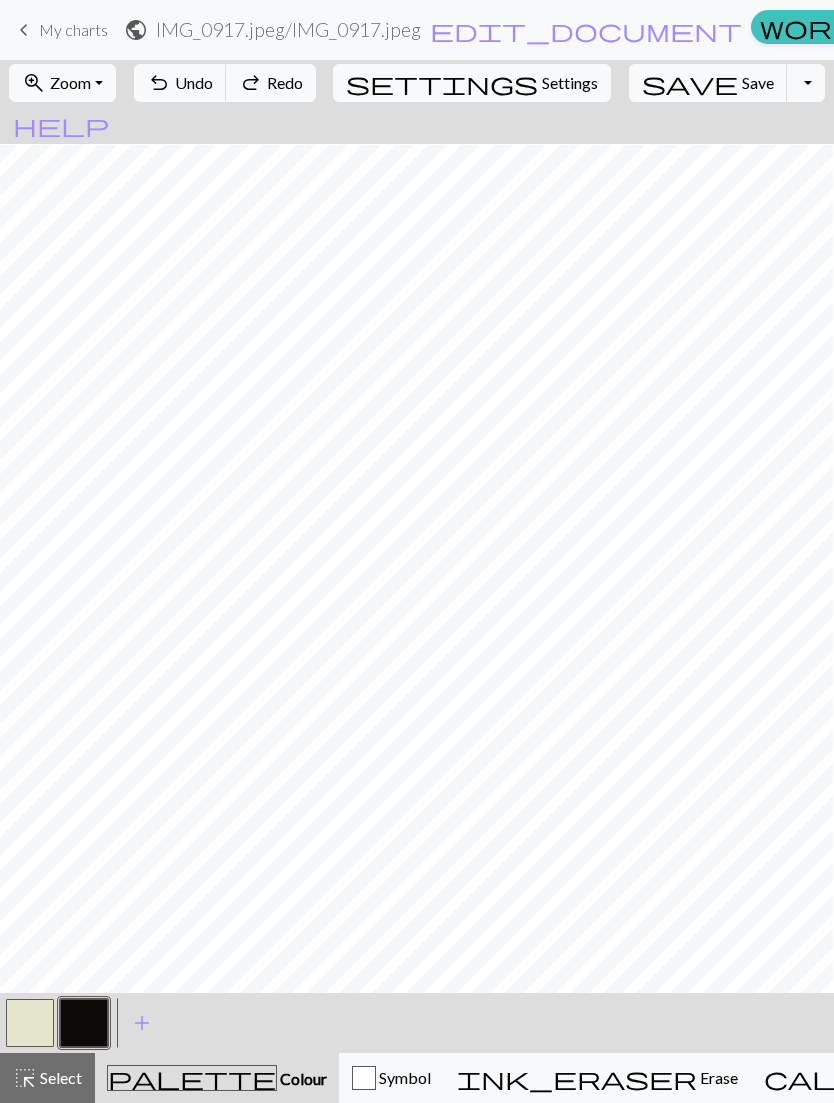 scroll, scrollTop: 2, scrollLeft: 435, axis: both 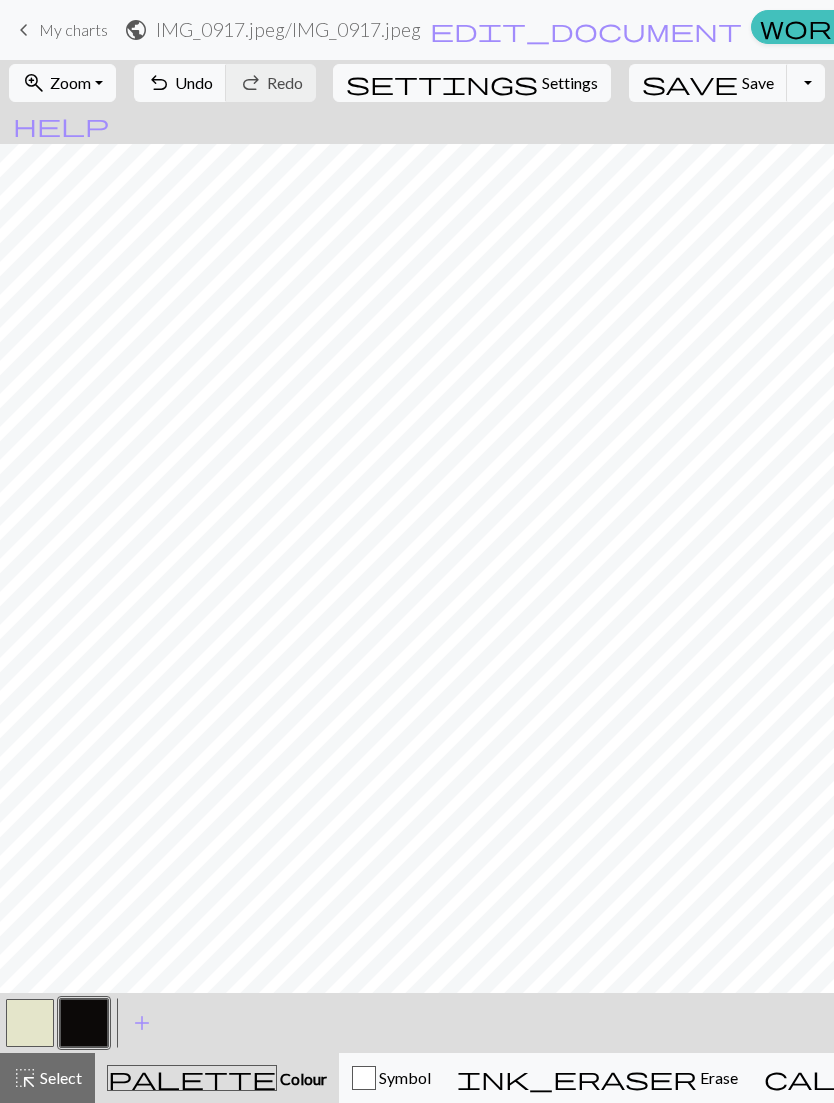click on "undo Undo Undo" at bounding box center [180, 83] 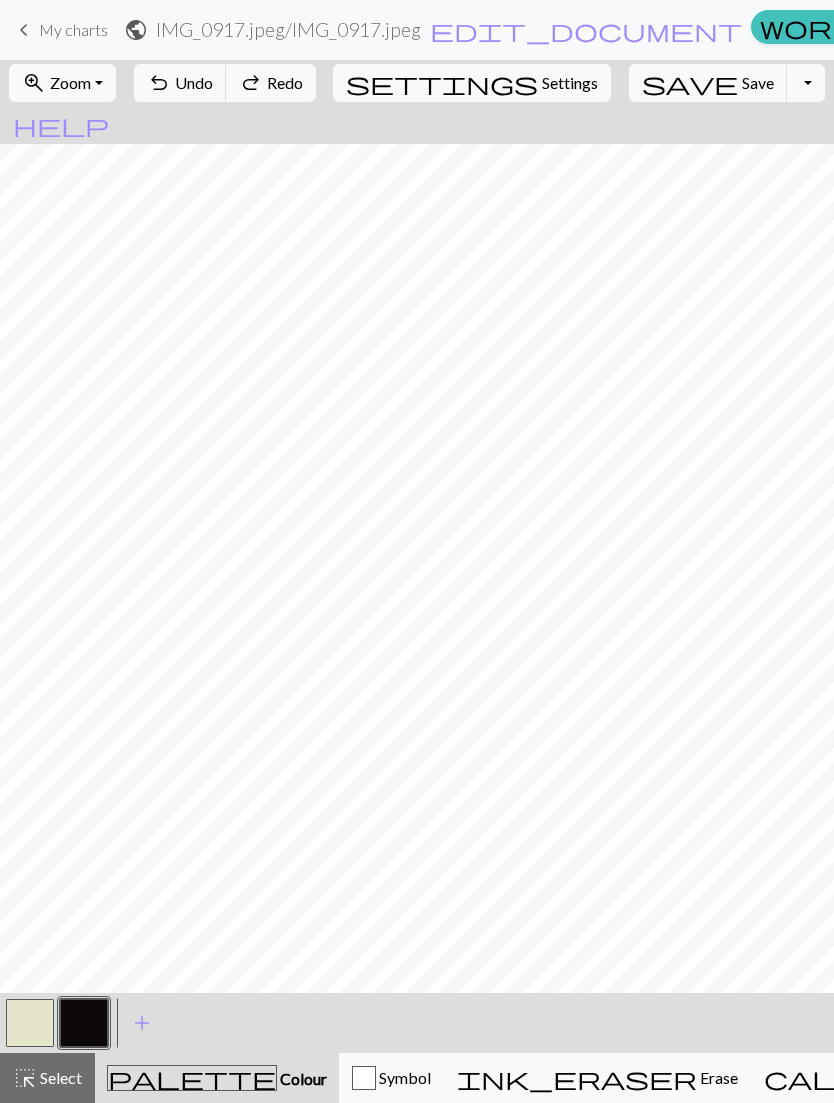 click on "My charts" at bounding box center [73, 29] 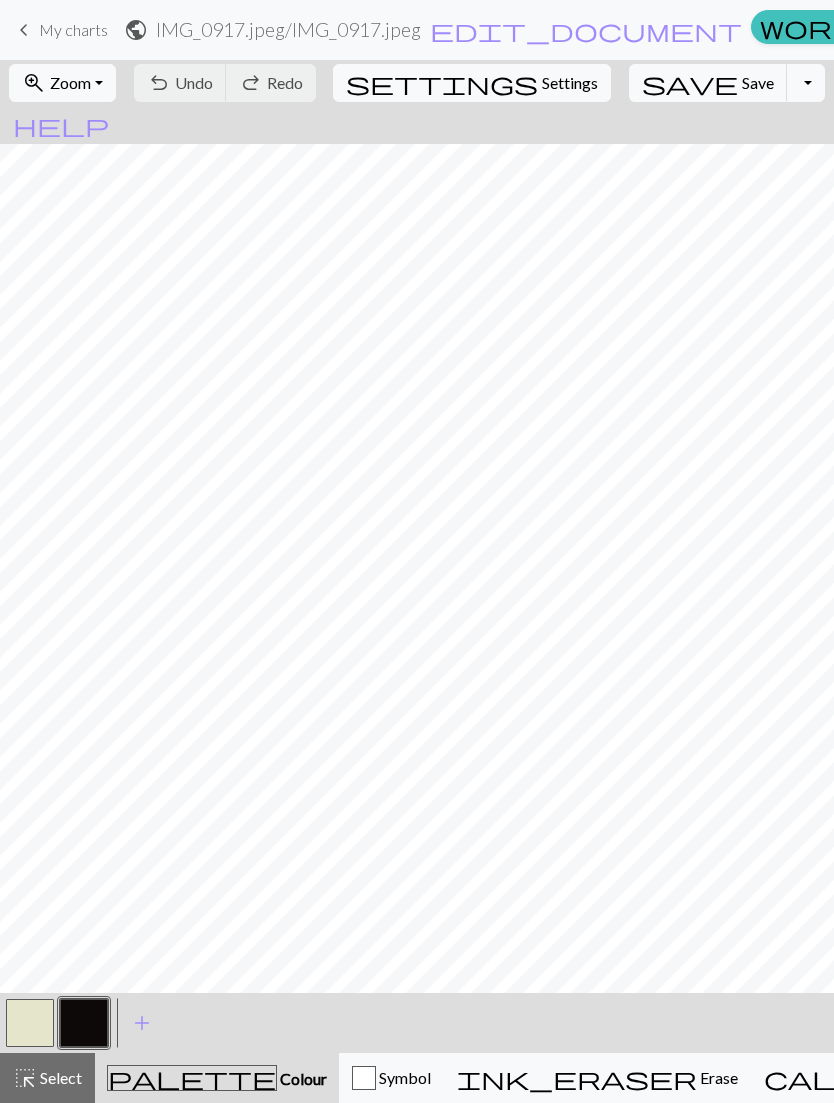 click on "save Save Save" at bounding box center (708, 83) 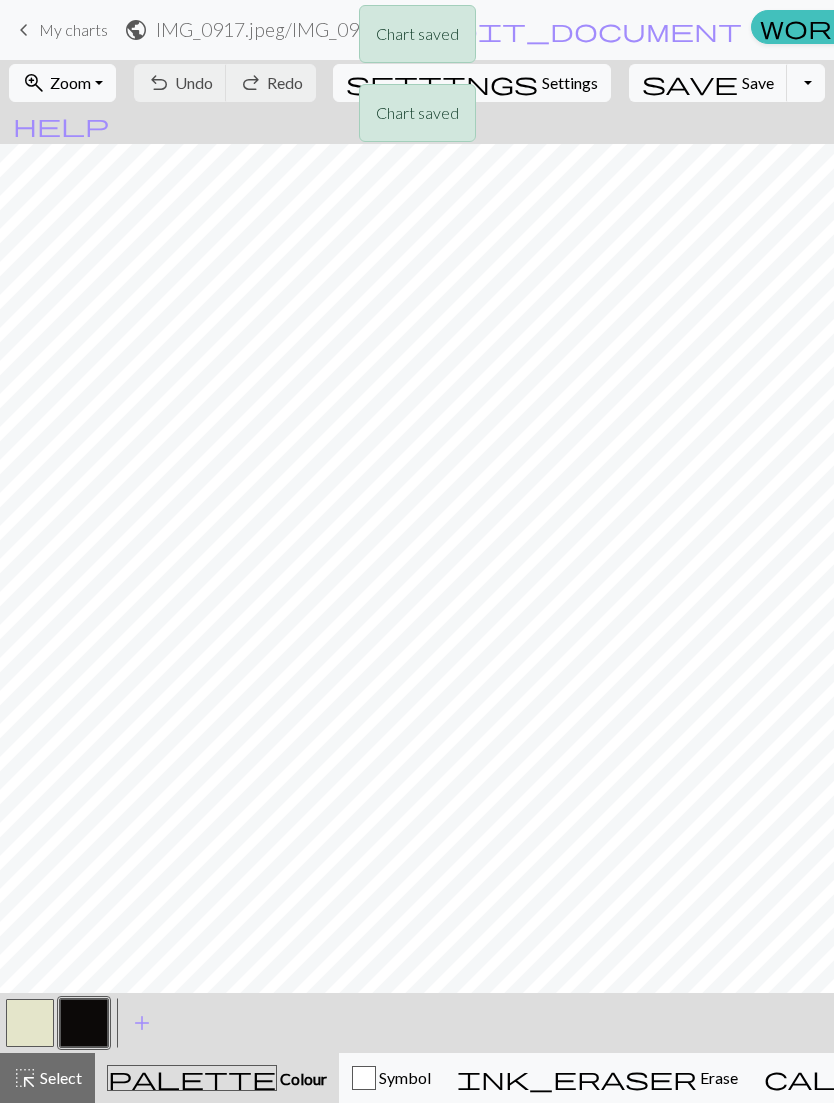 click on "Chart saved Chart saved" at bounding box center [417, 79] 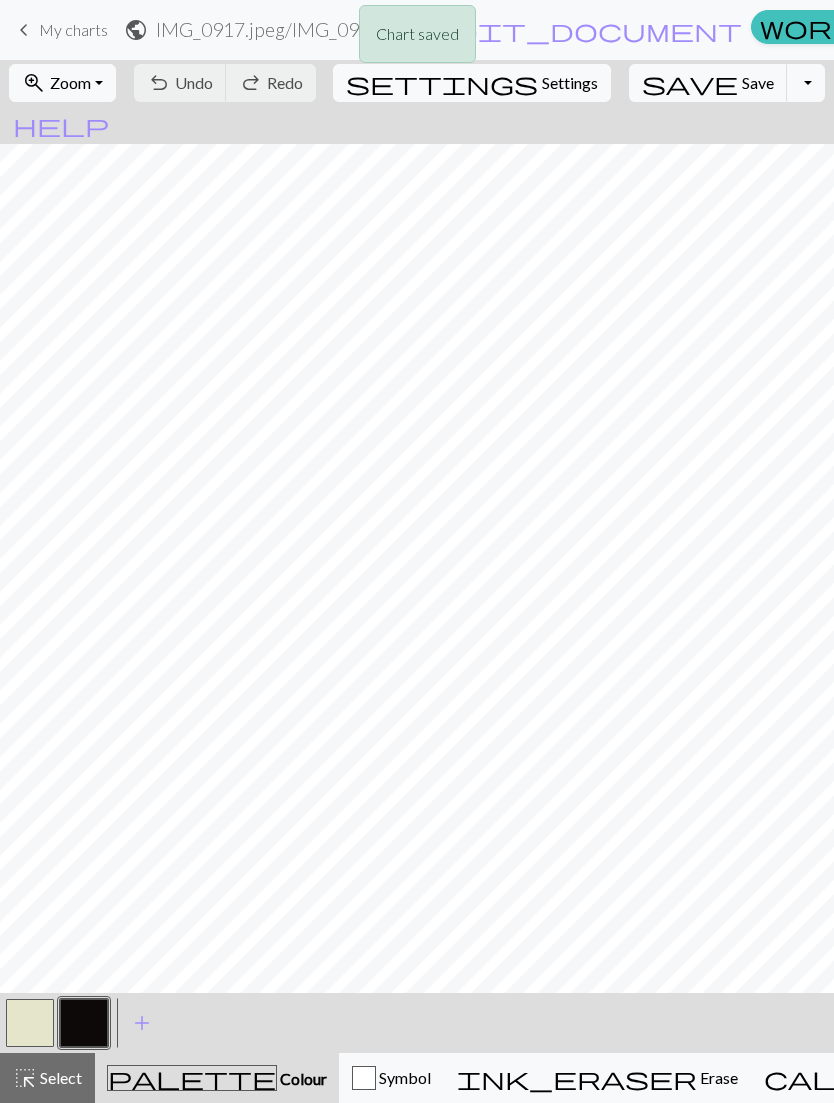 click on "Chart saved" at bounding box center (417, 39) 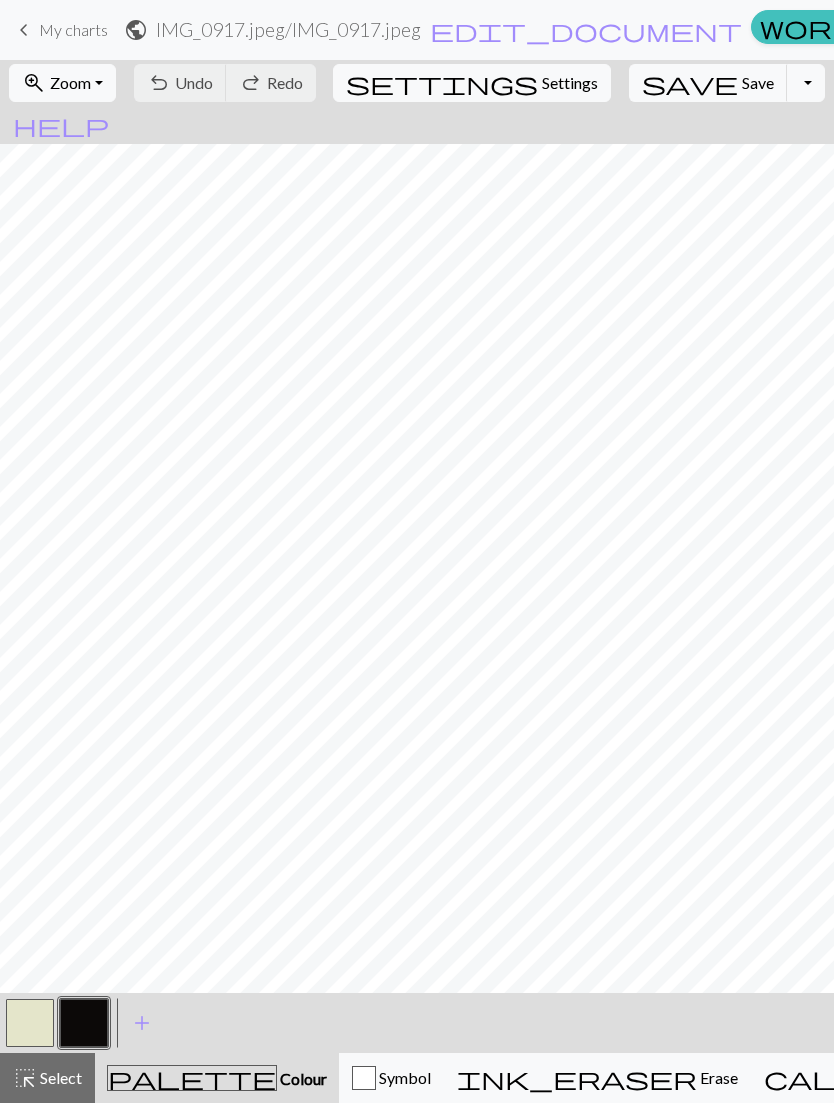 click on "keyboard_arrow_left" at bounding box center [24, 30] 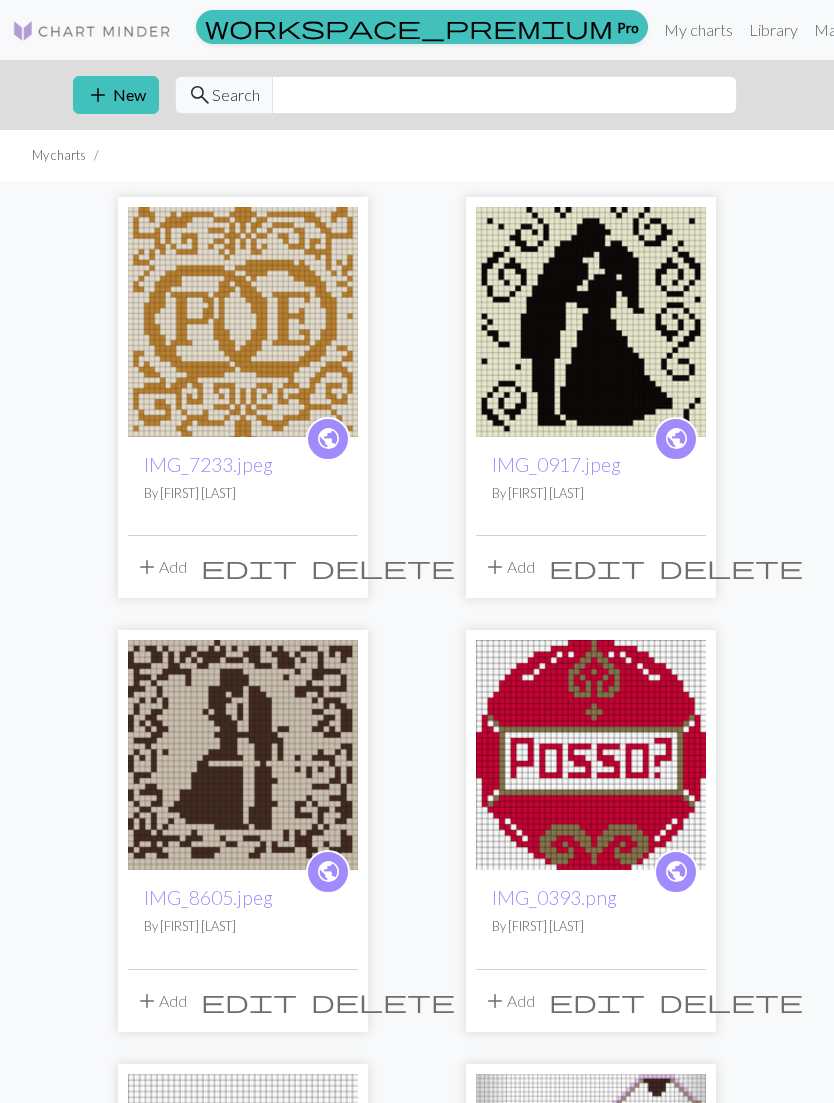 click at bounding box center [591, 322] 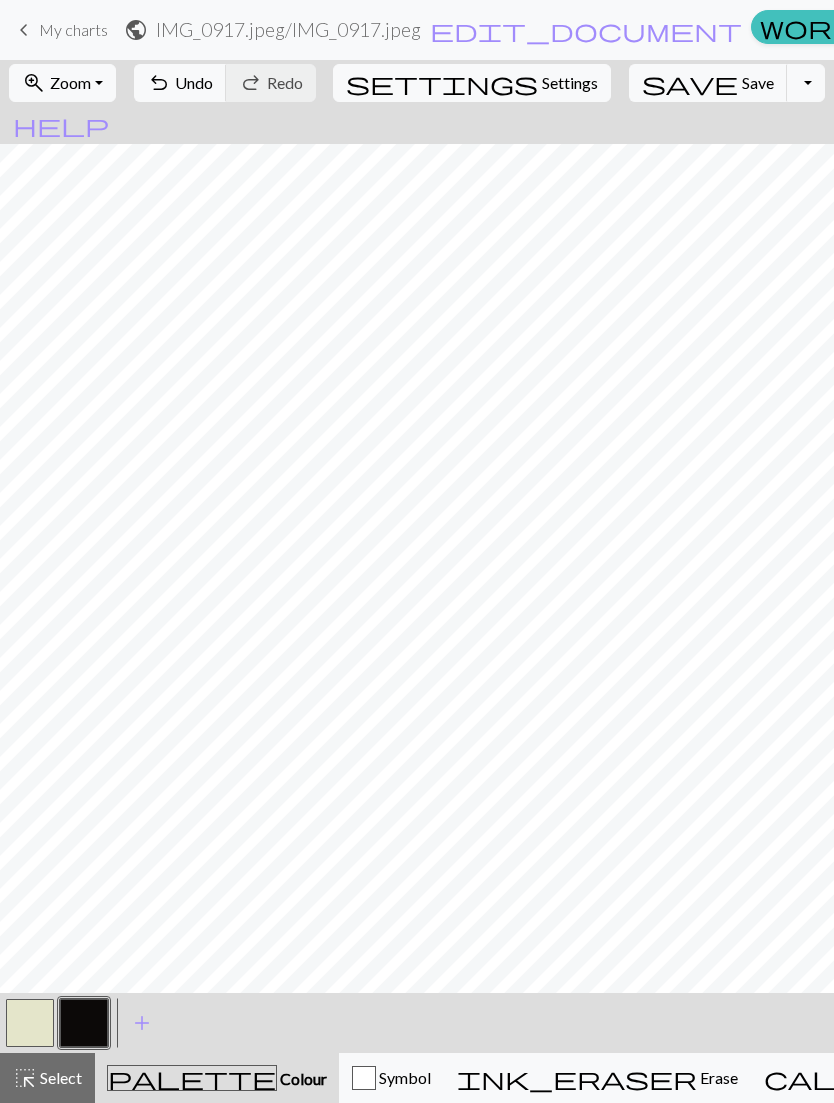 click on "undo Undo Undo" at bounding box center [180, 83] 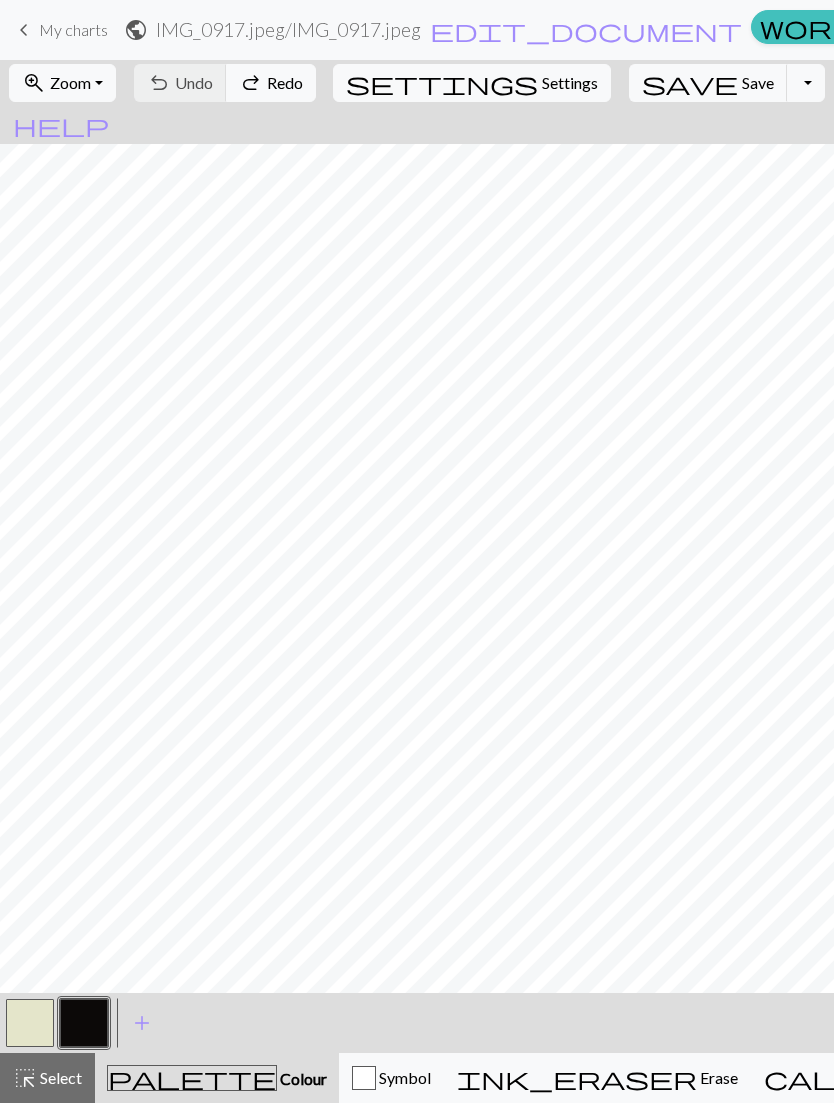 click on "highlight_alt   Select   Select" at bounding box center [47, 1078] 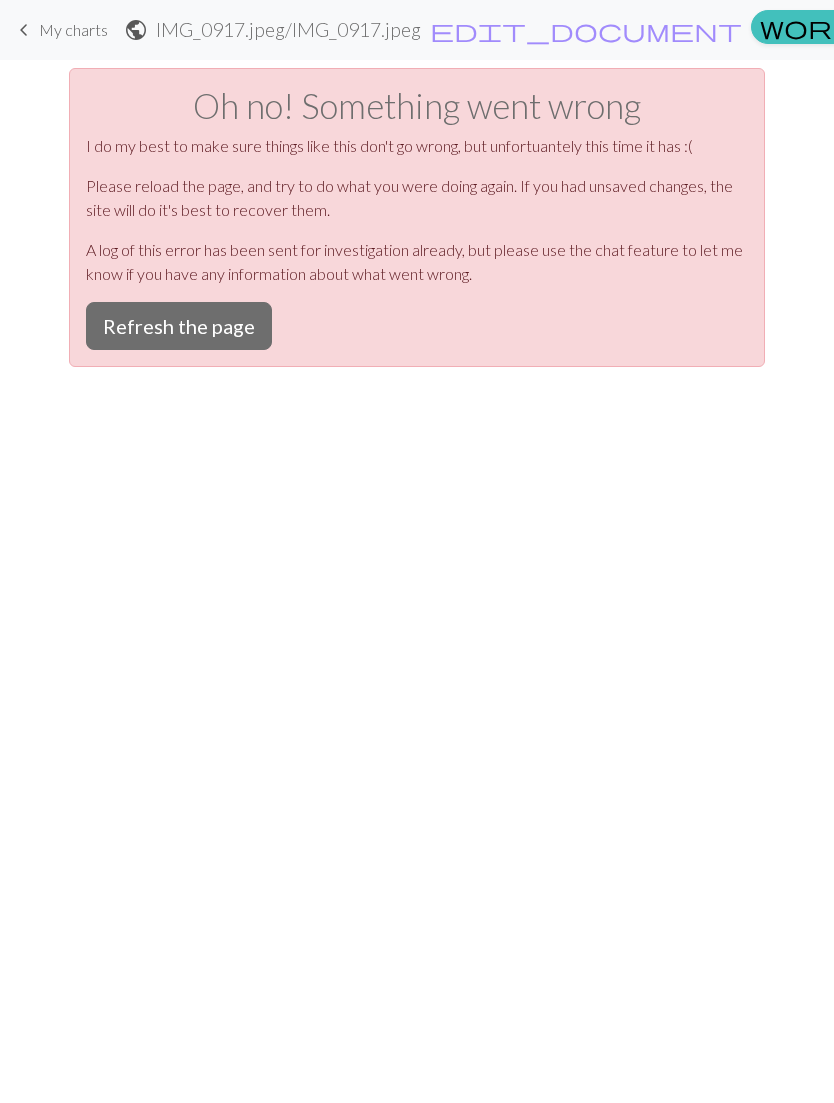 click on "Refresh the page" at bounding box center [179, 326] 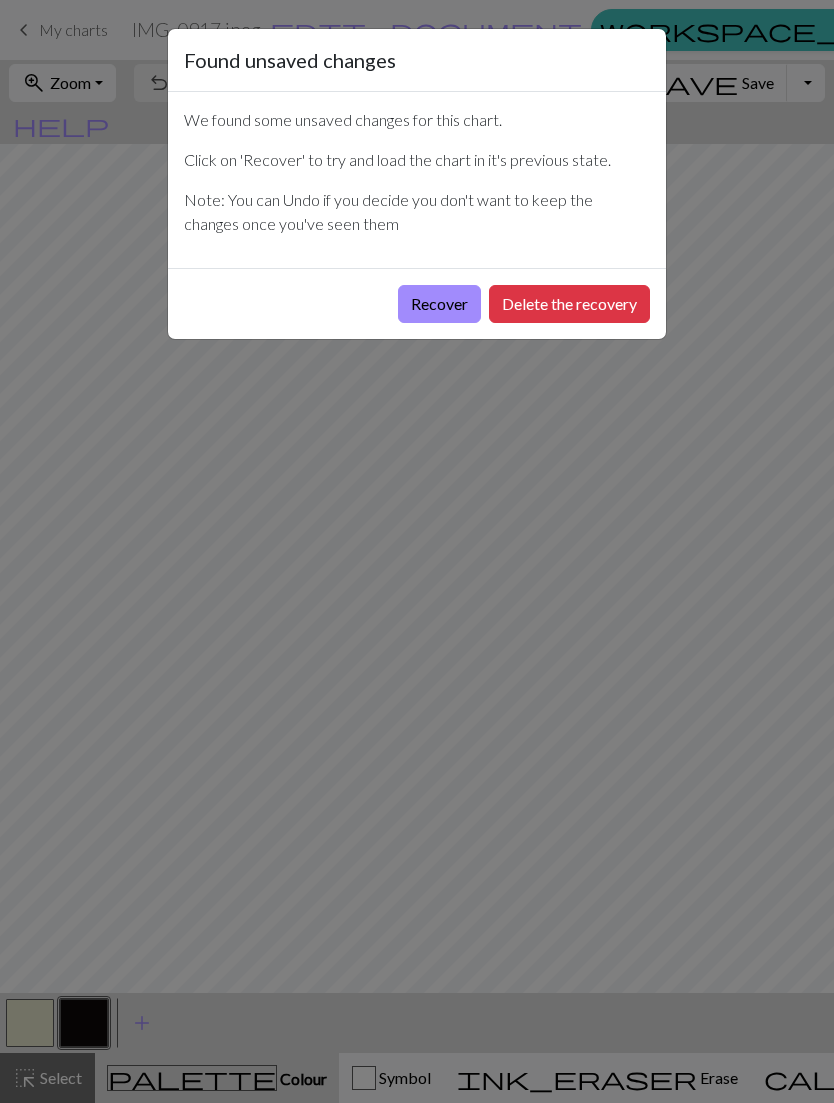 scroll, scrollTop: 0, scrollLeft: 0, axis: both 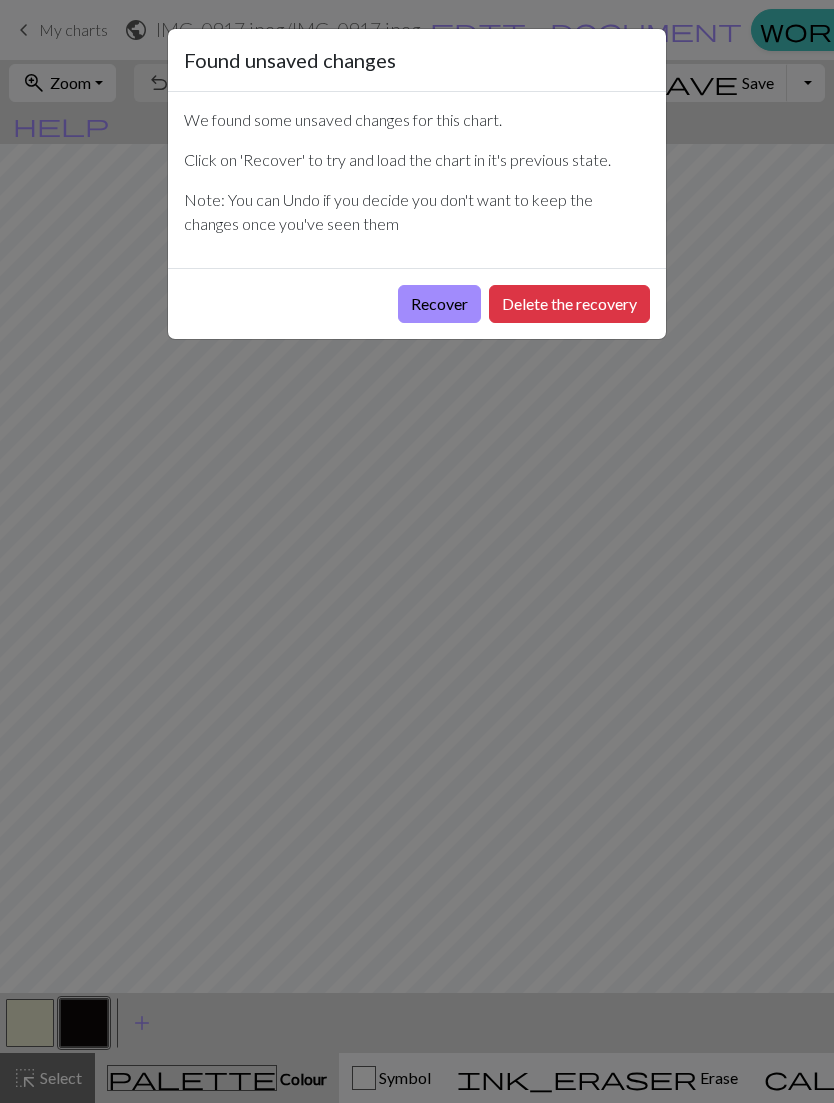 click on "Recover" at bounding box center (439, 304) 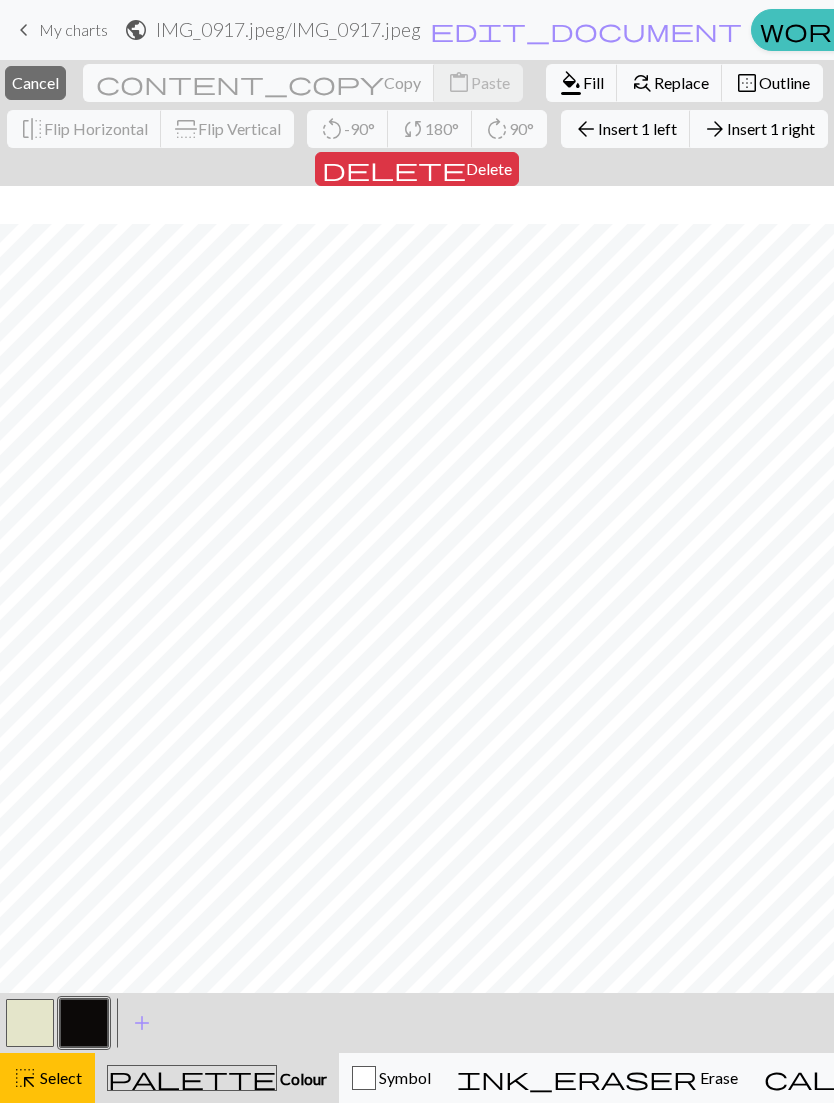 scroll, scrollTop: 0, scrollLeft: 0, axis: both 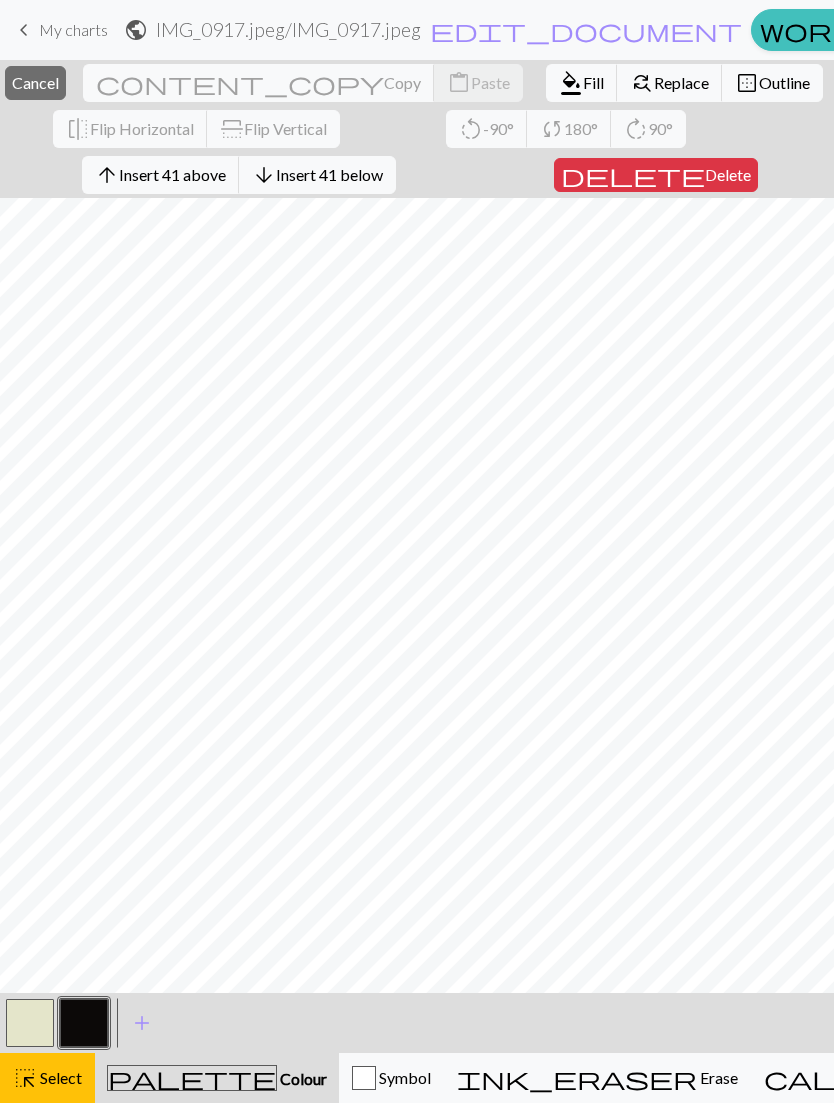 click on "Select" at bounding box center (59, 1077) 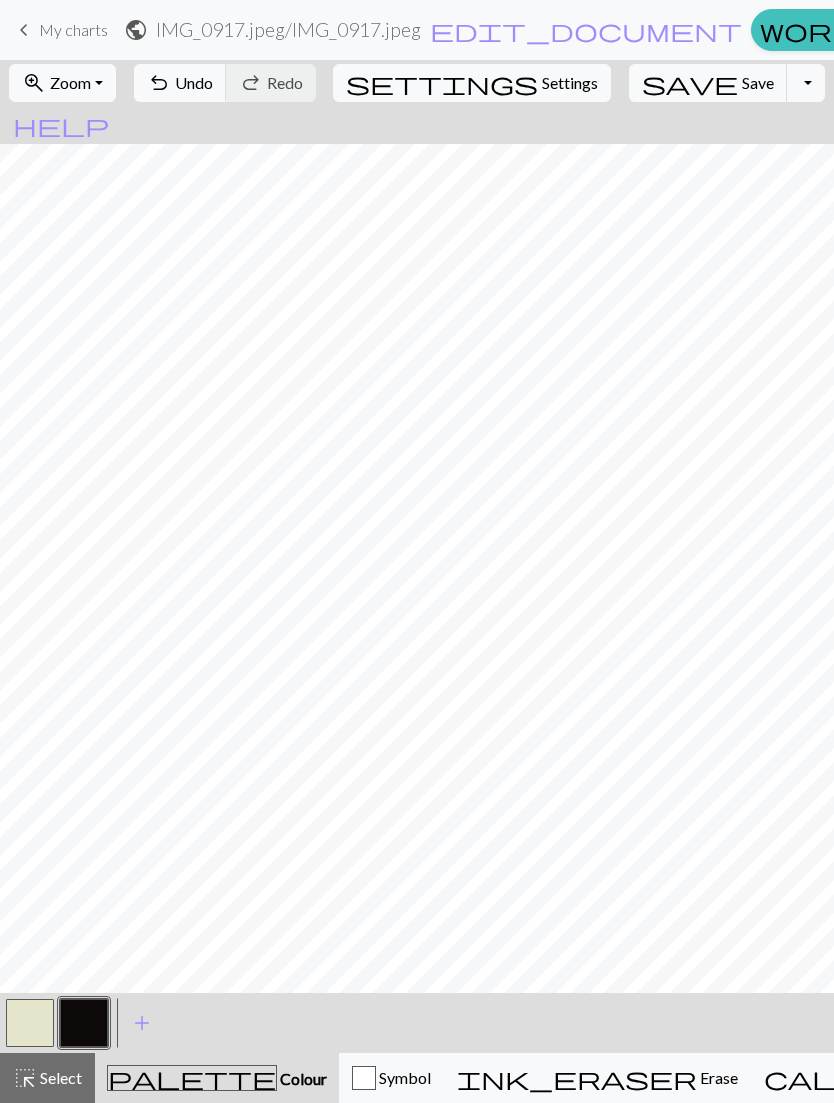 click on "highlight_alt   Select   Select" at bounding box center [47, 1078] 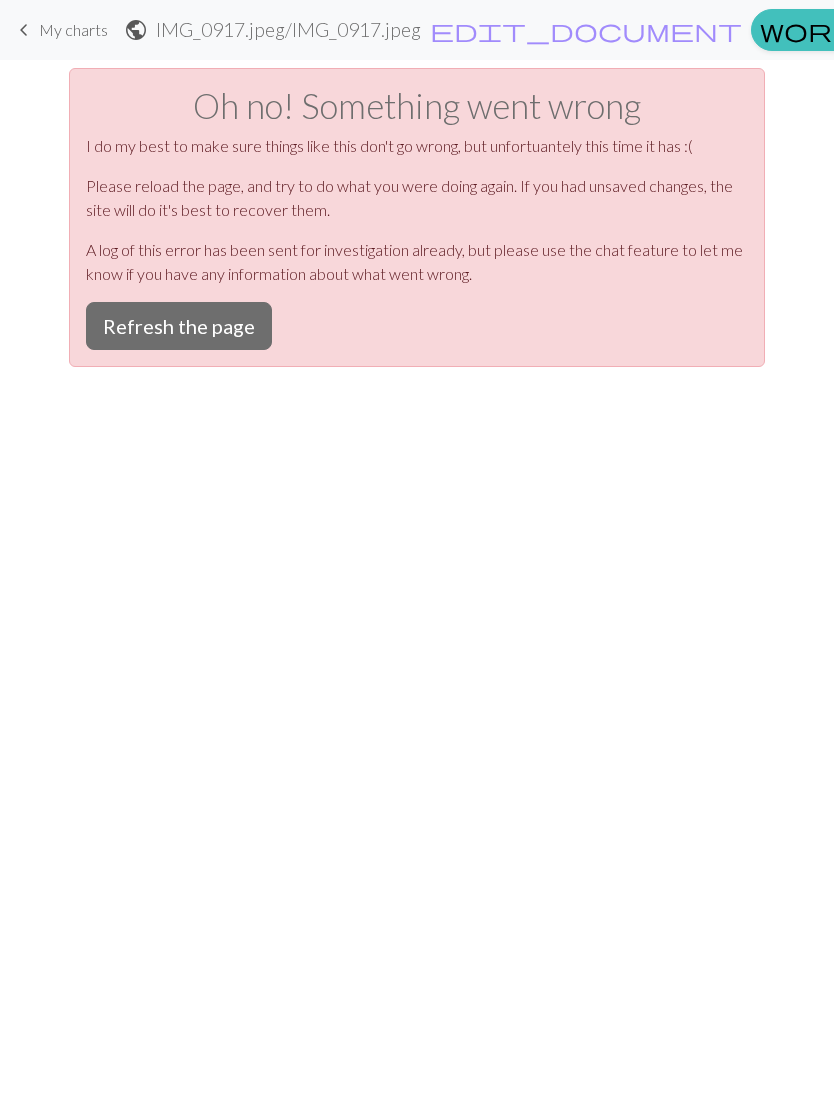 click on "Refresh the page" at bounding box center [179, 326] 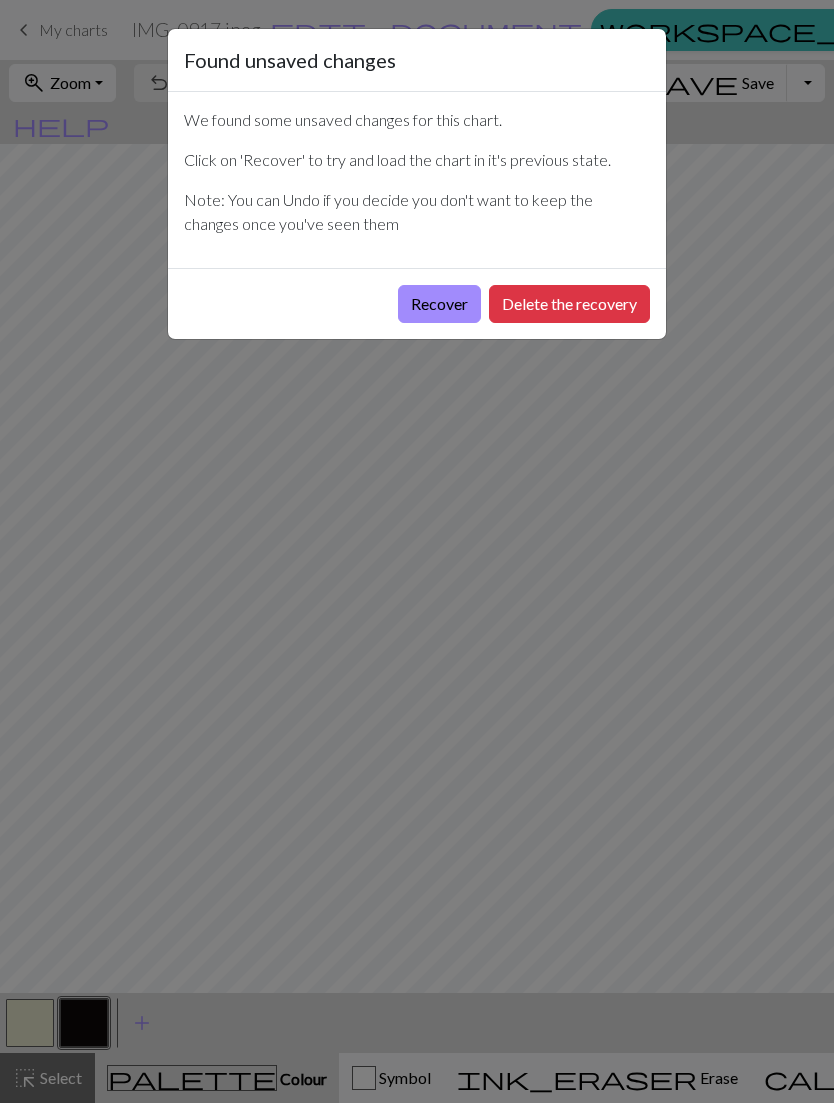 scroll, scrollTop: 0, scrollLeft: 0, axis: both 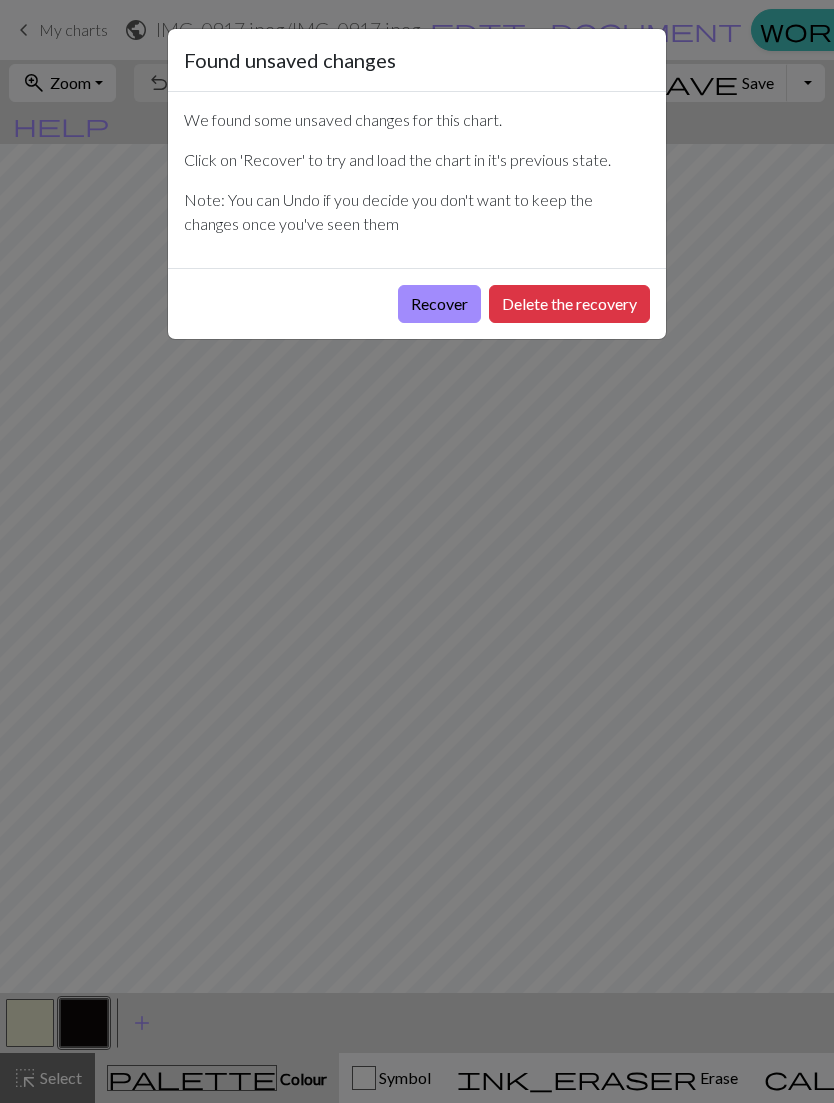 click on "Recover" at bounding box center (439, 304) 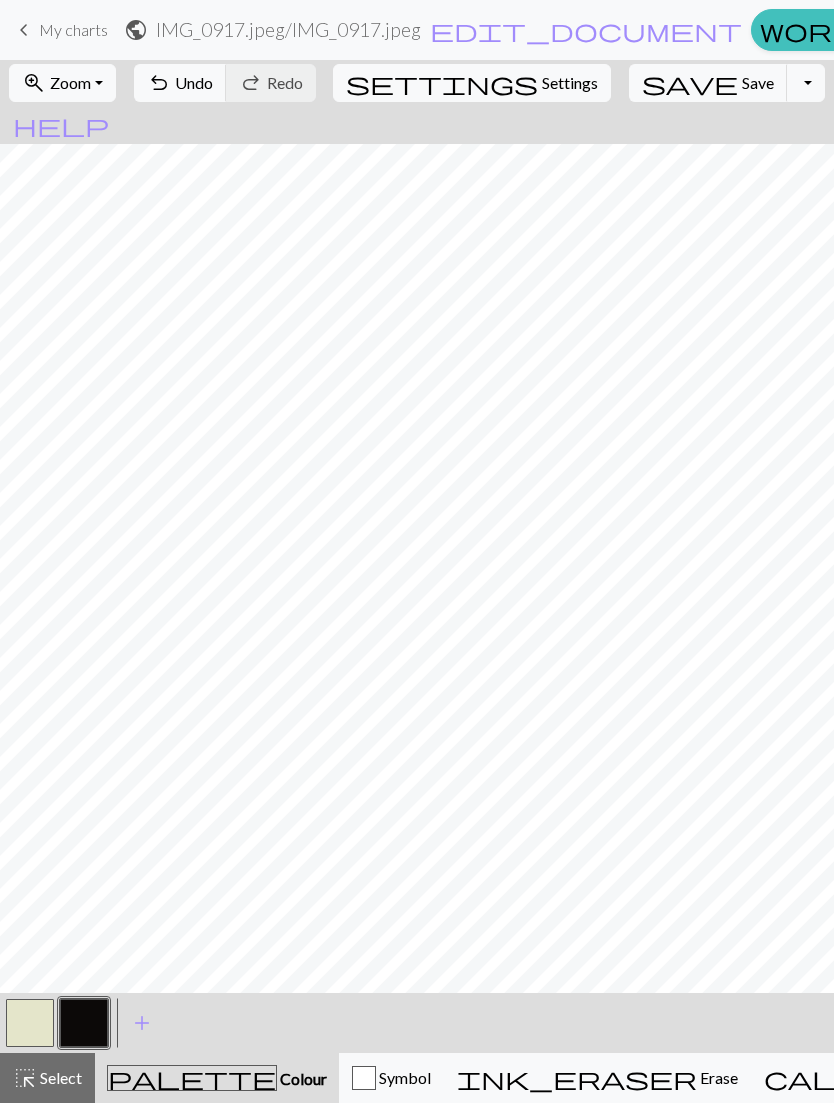 scroll, scrollTop: 0, scrollLeft: 0, axis: both 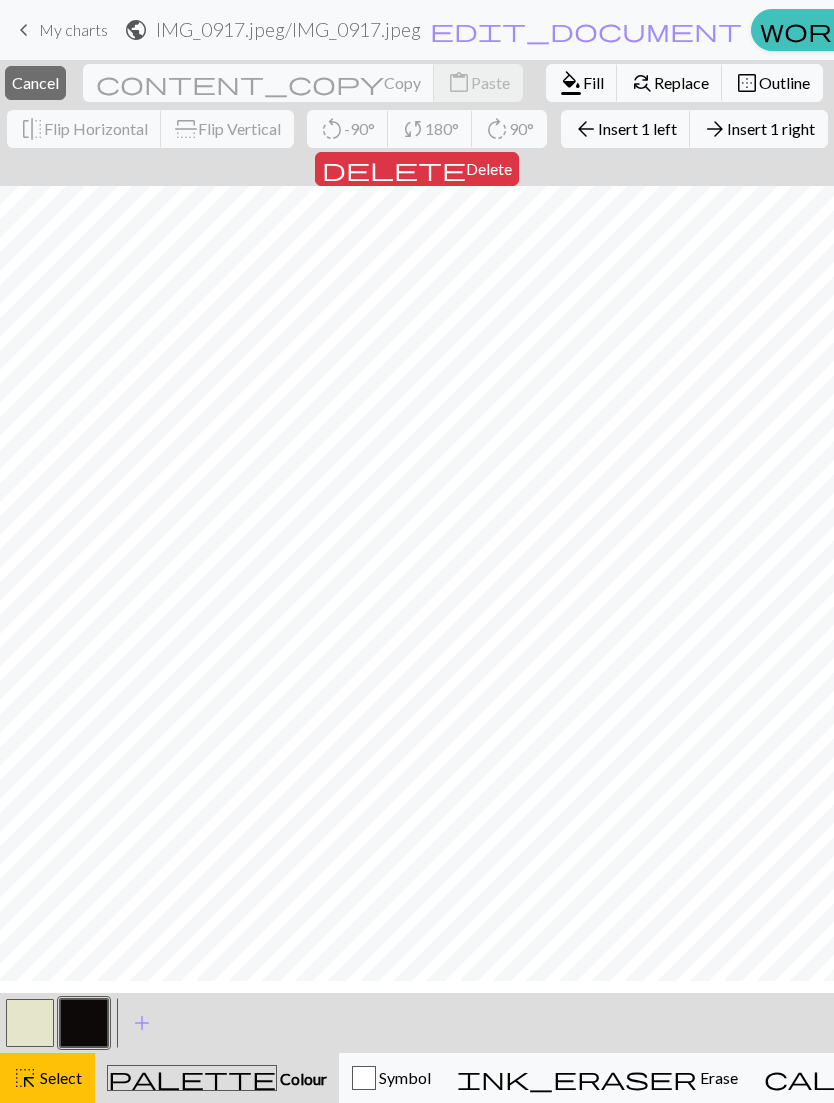 click on "Insert 1 right" at bounding box center (771, 128) 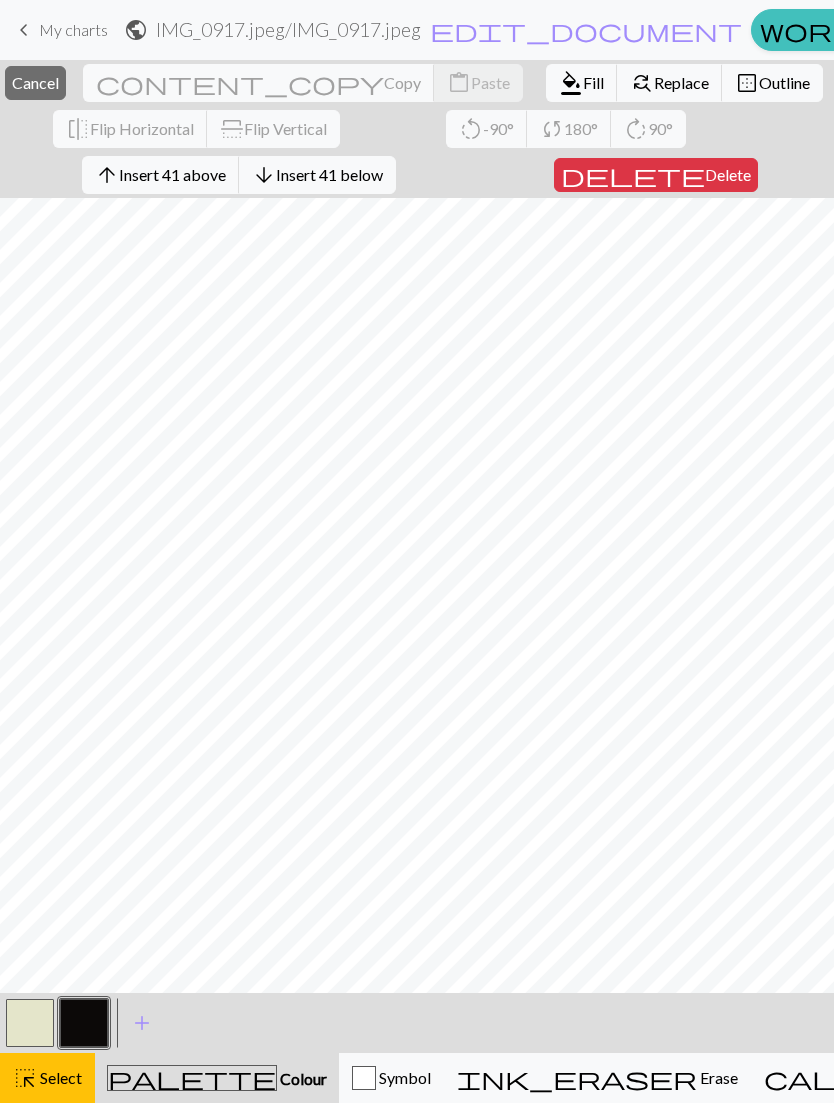 click on "highlight_alt   Select   Select" at bounding box center (47, 1078) 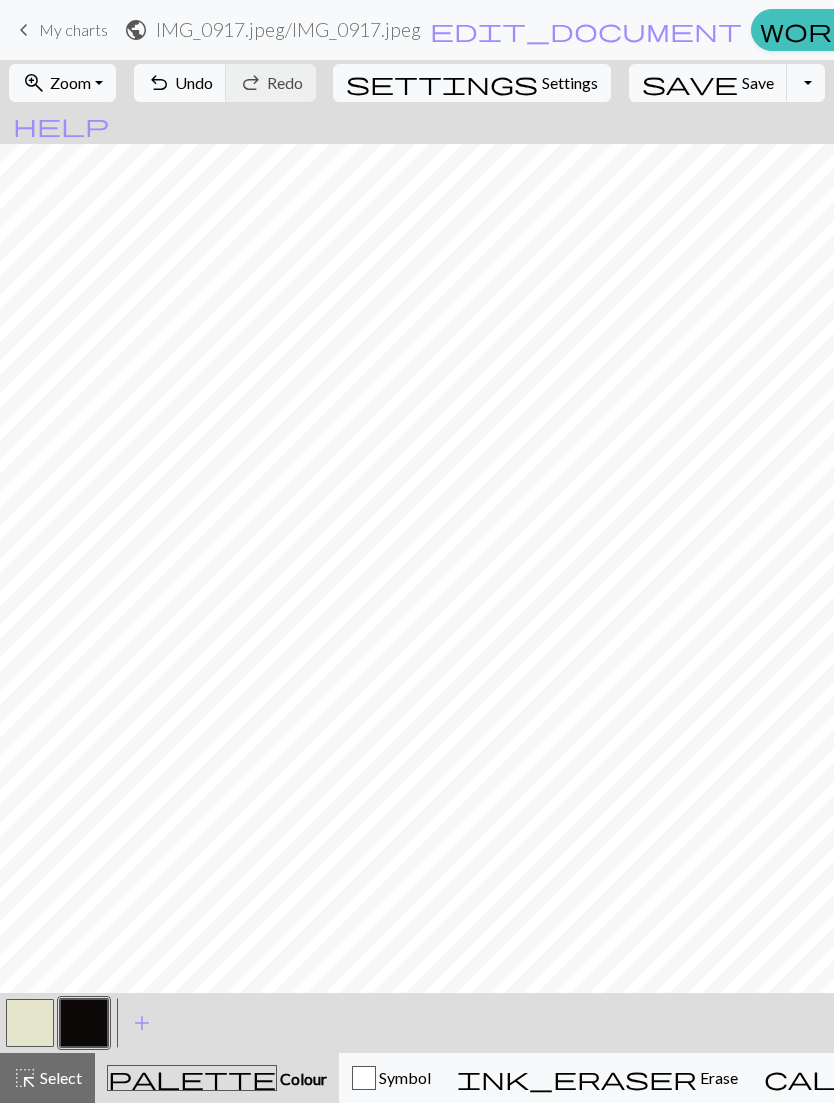 click on "highlight_alt   Select   Select" at bounding box center (47, 1078) 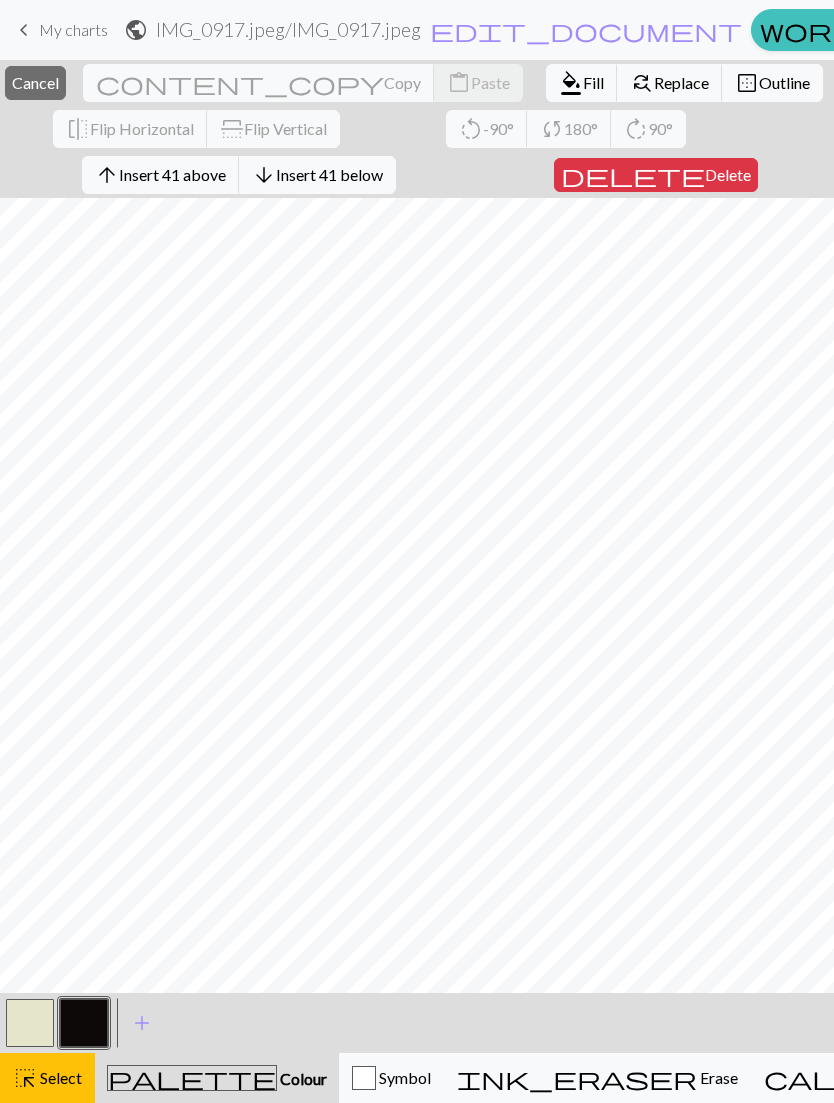 click on "Select" at bounding box center (59, 1077) 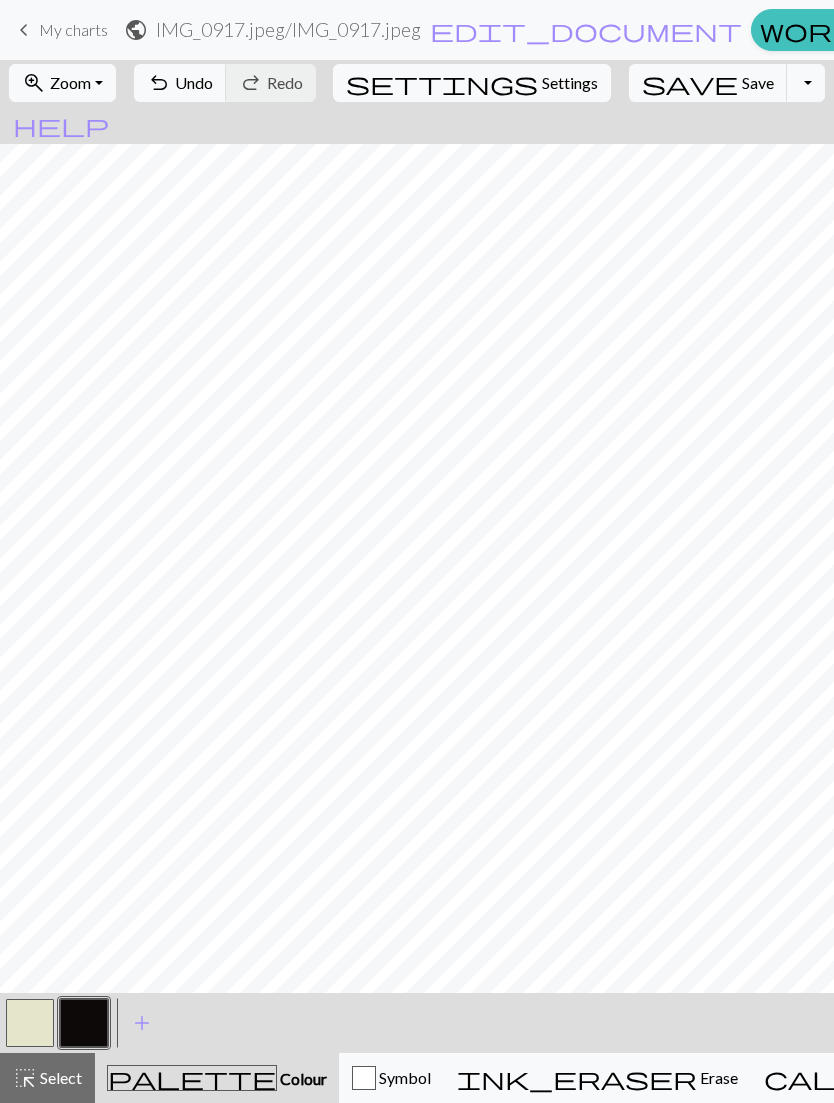 click at bounding box center [30, 1023] 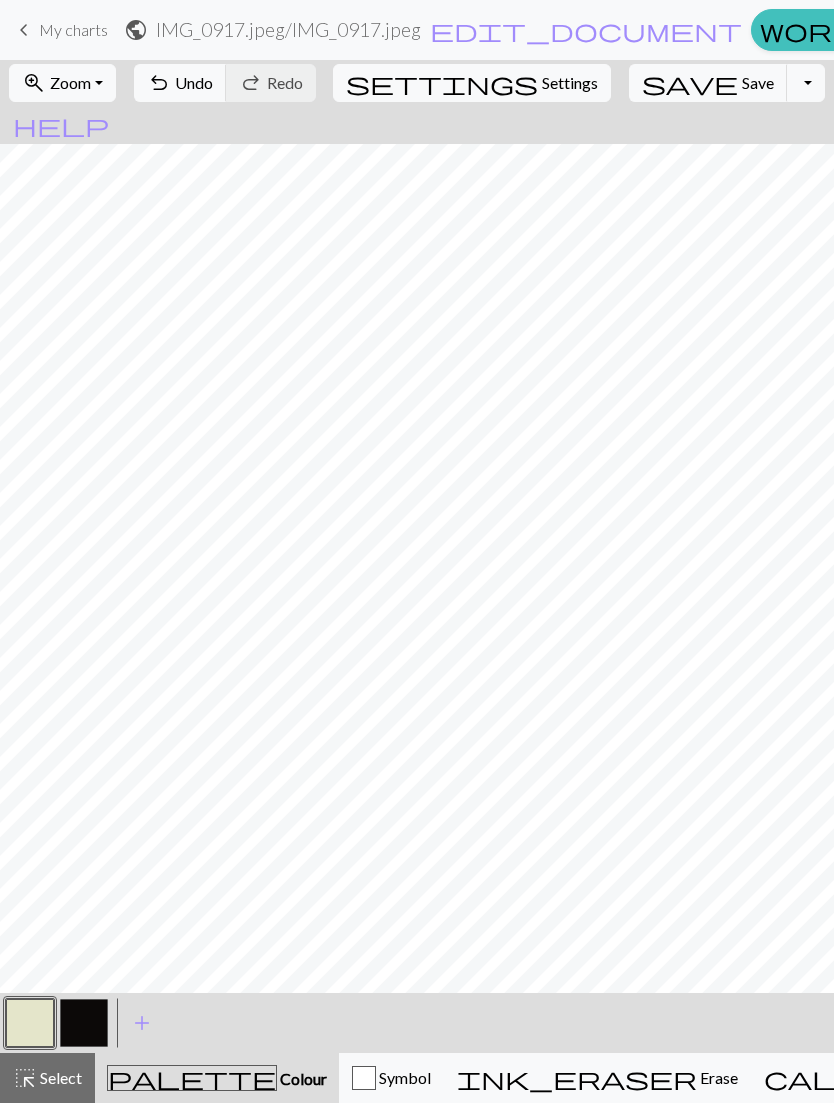 click on "Select" at bounding box center (59, 1077) 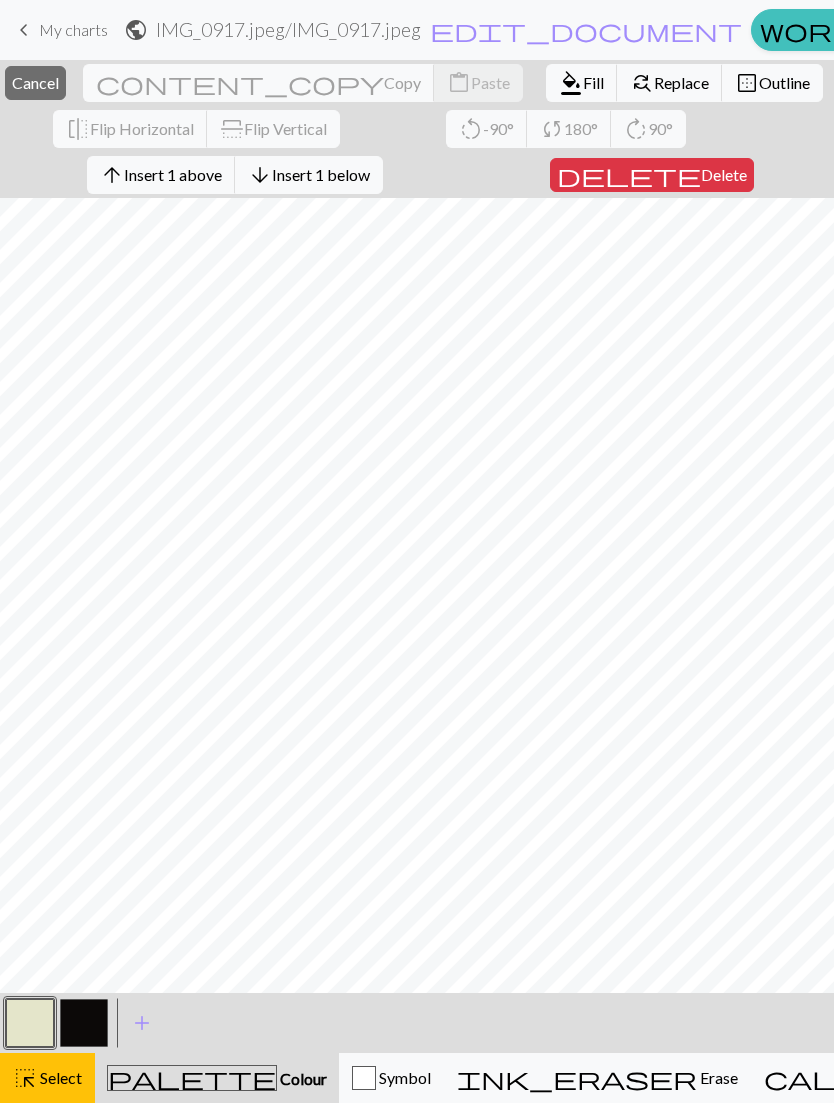 click on "Insert 1 above" at bounding box center [173, 174] 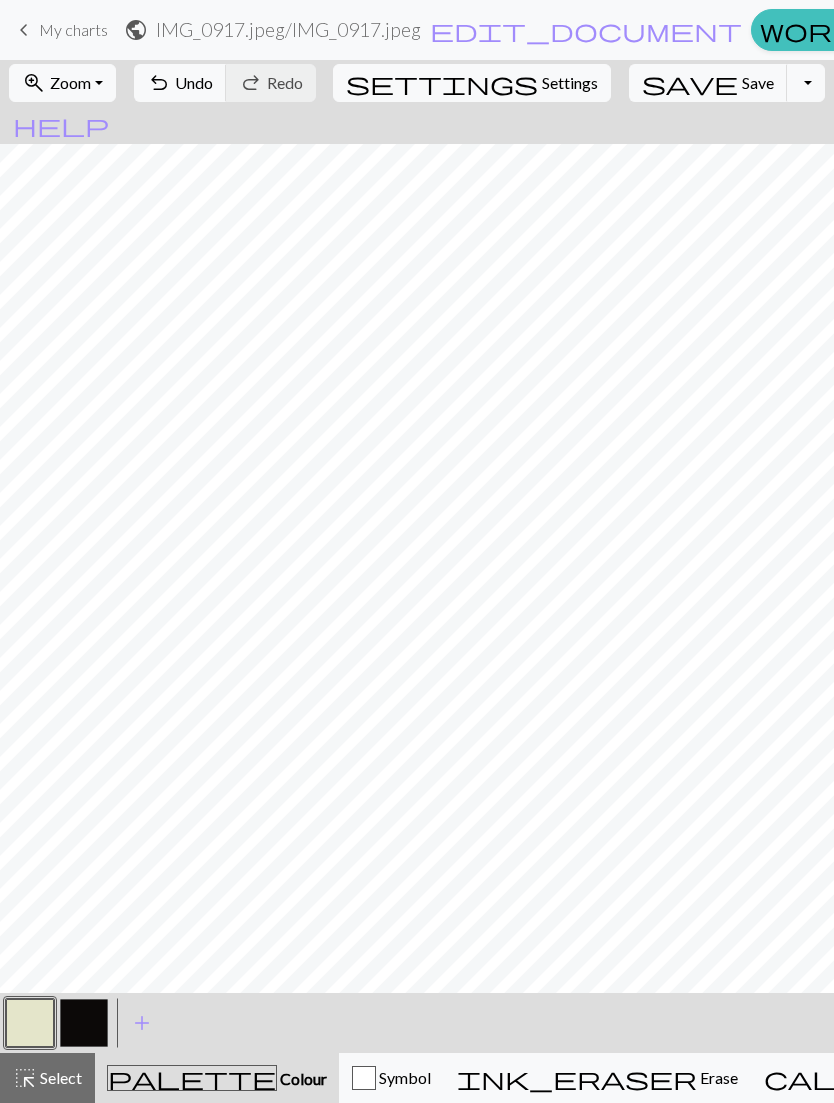 click on "Select" at bounding box center [59, 1077] 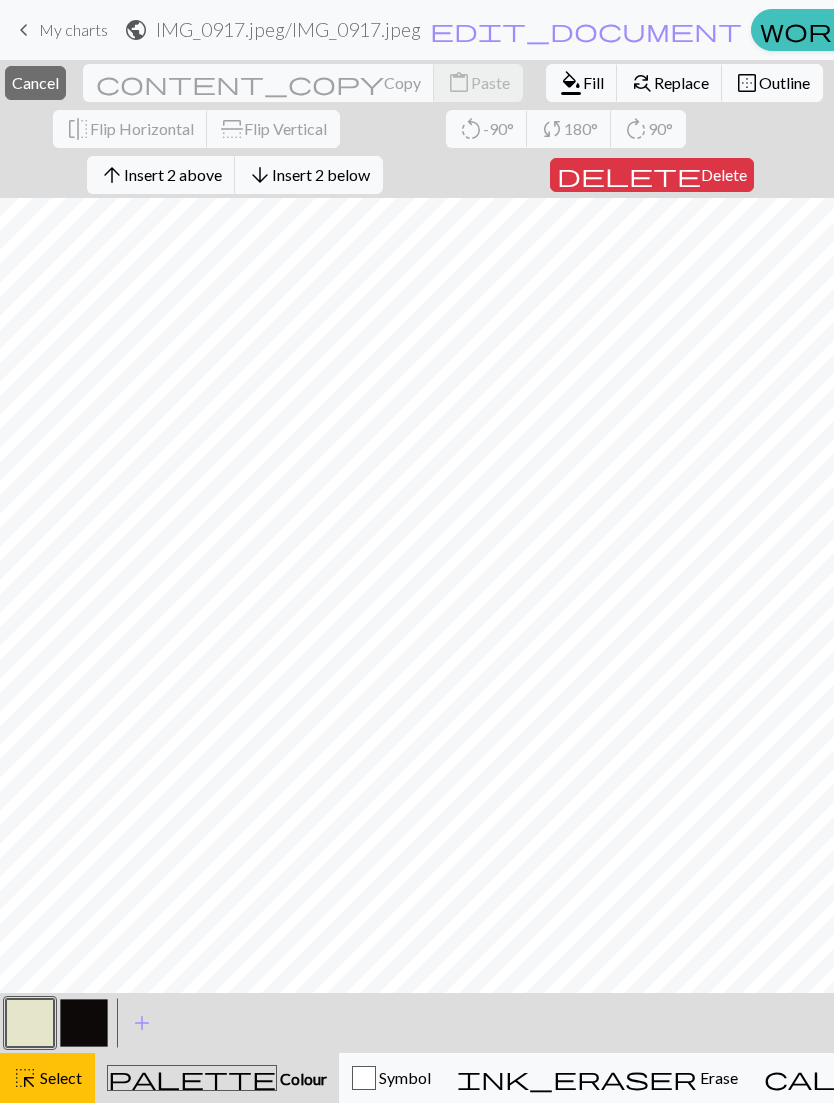 click on "Insert 2 above" at bounding box center (173, 174) 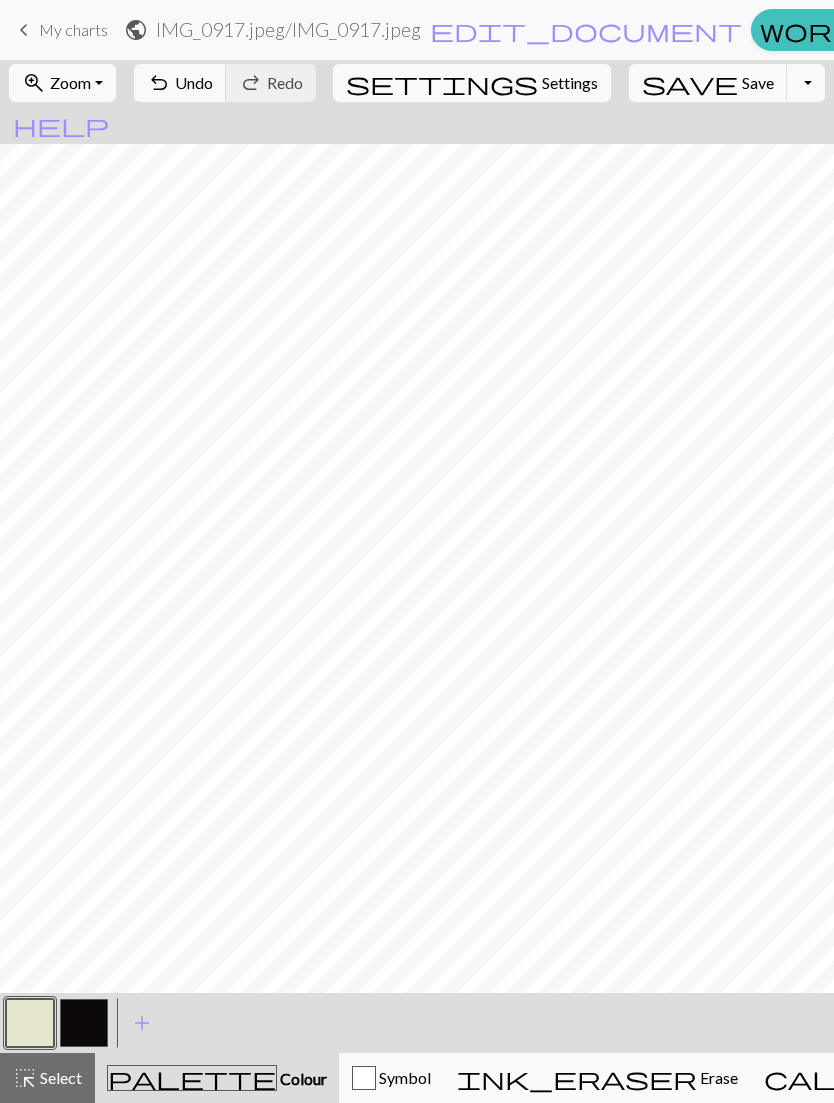 click on "Select" at bounding box center [59, 1077] 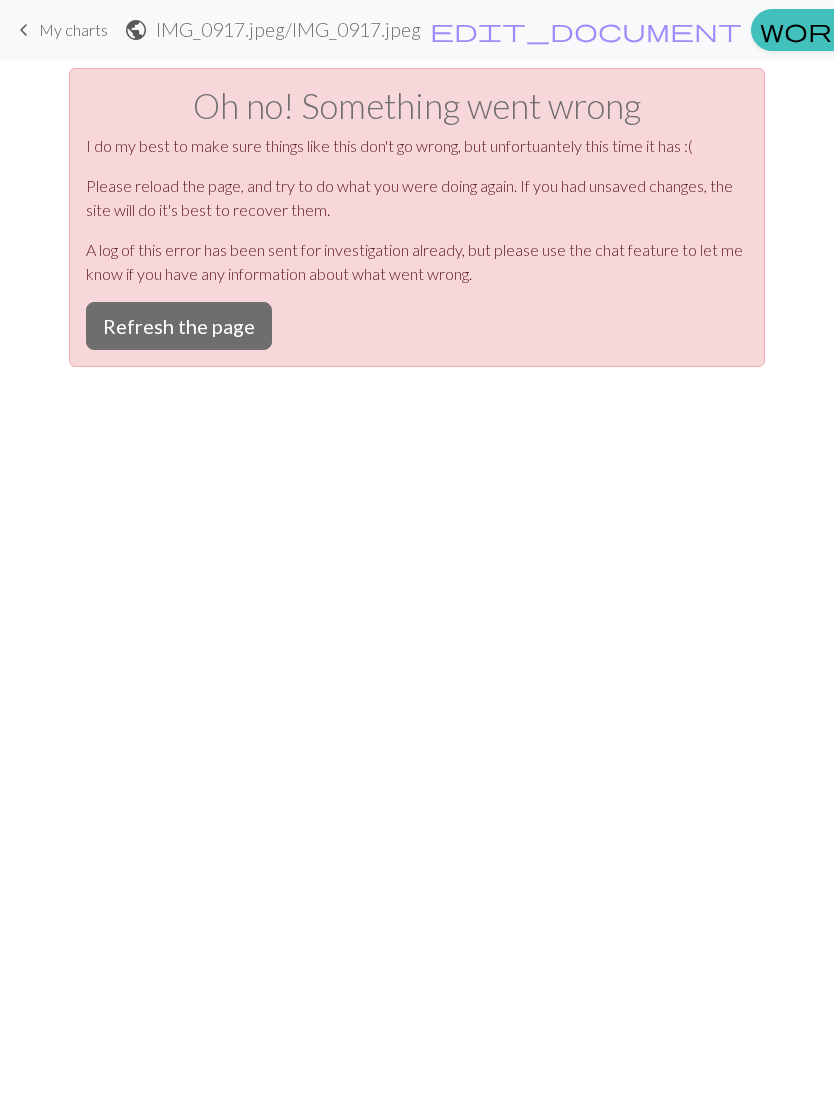 click on "Refresh the page" at bounding box center [179, 326] 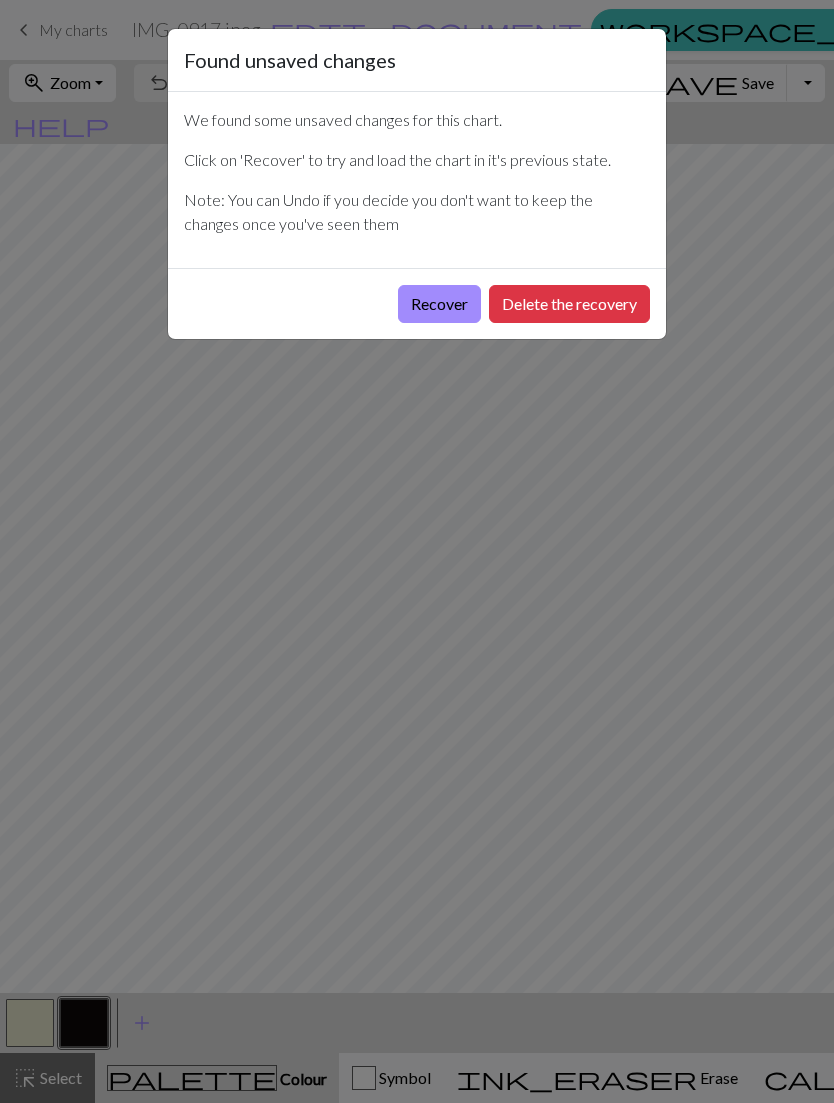 scroll, scrollTop: 0, scrollLeft: 0, axis: both 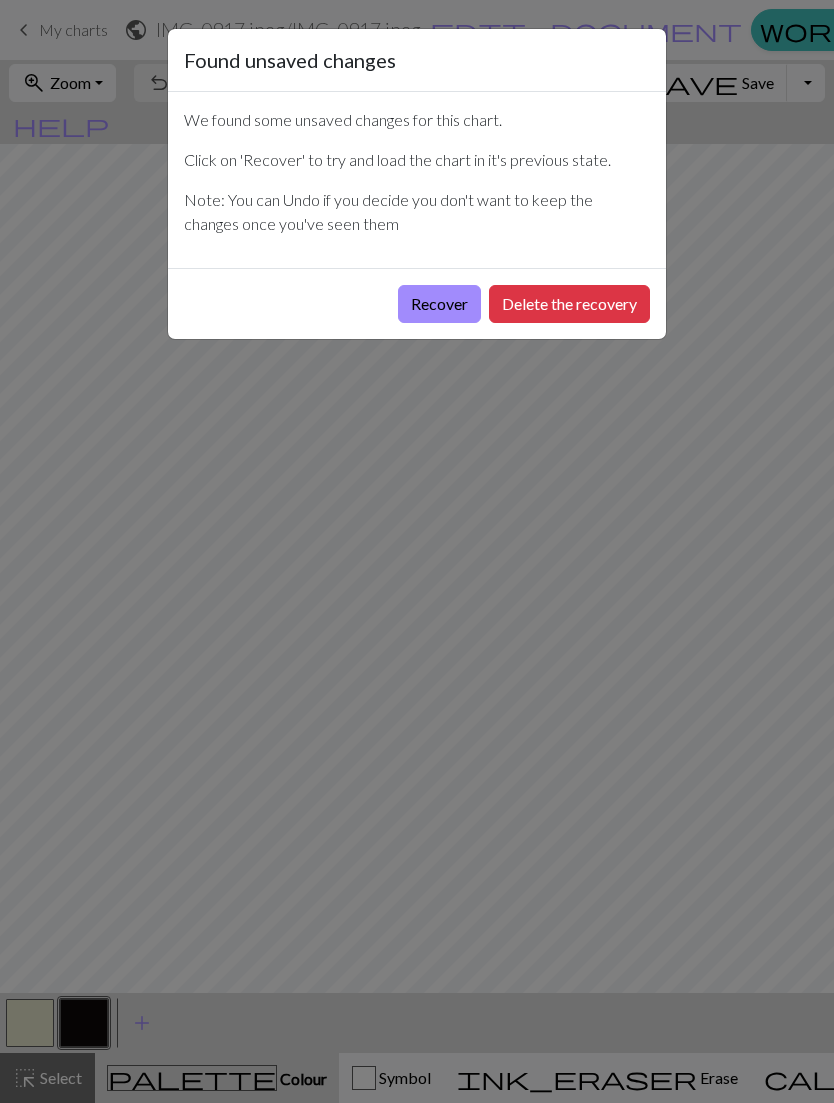 click on "Recover" at bounding box center (439, 304) 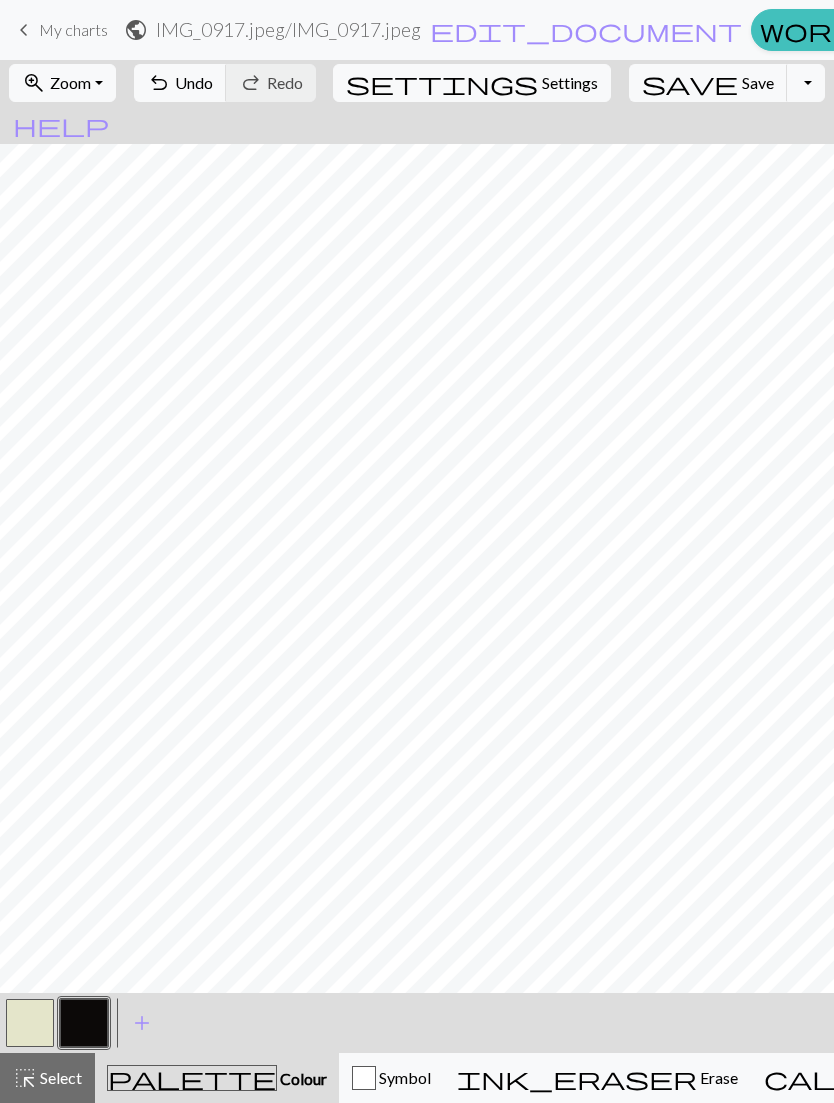 click on "Select" at bounding box center [59, 1077] 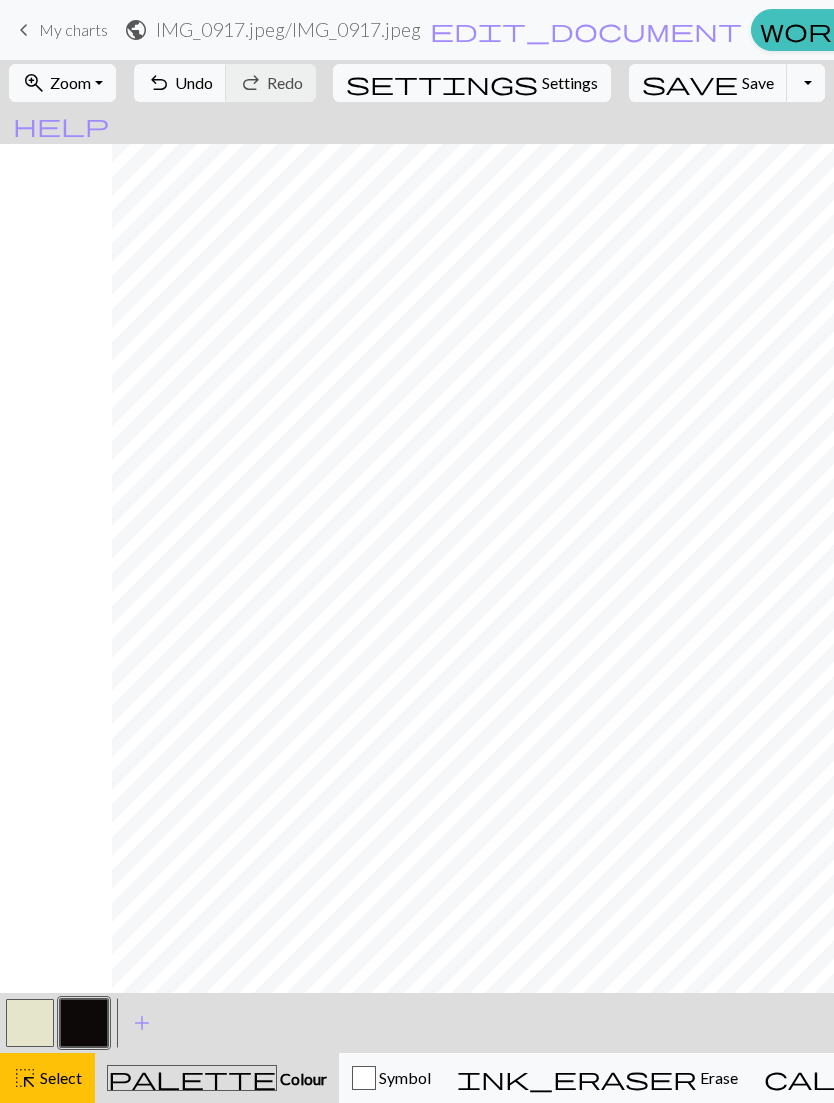 scroll, scrollTop: 0, scrollLeft: 0, axis: both 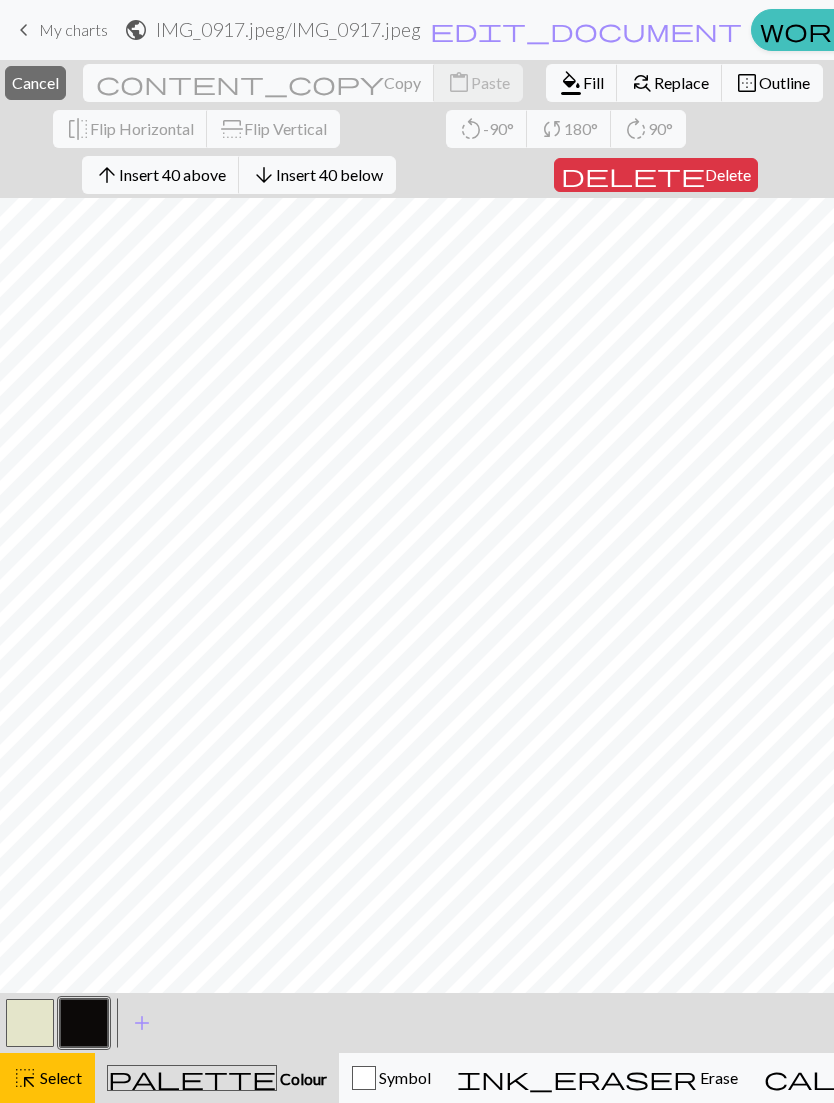 click on "Select" at bounding box center (59, 1077) 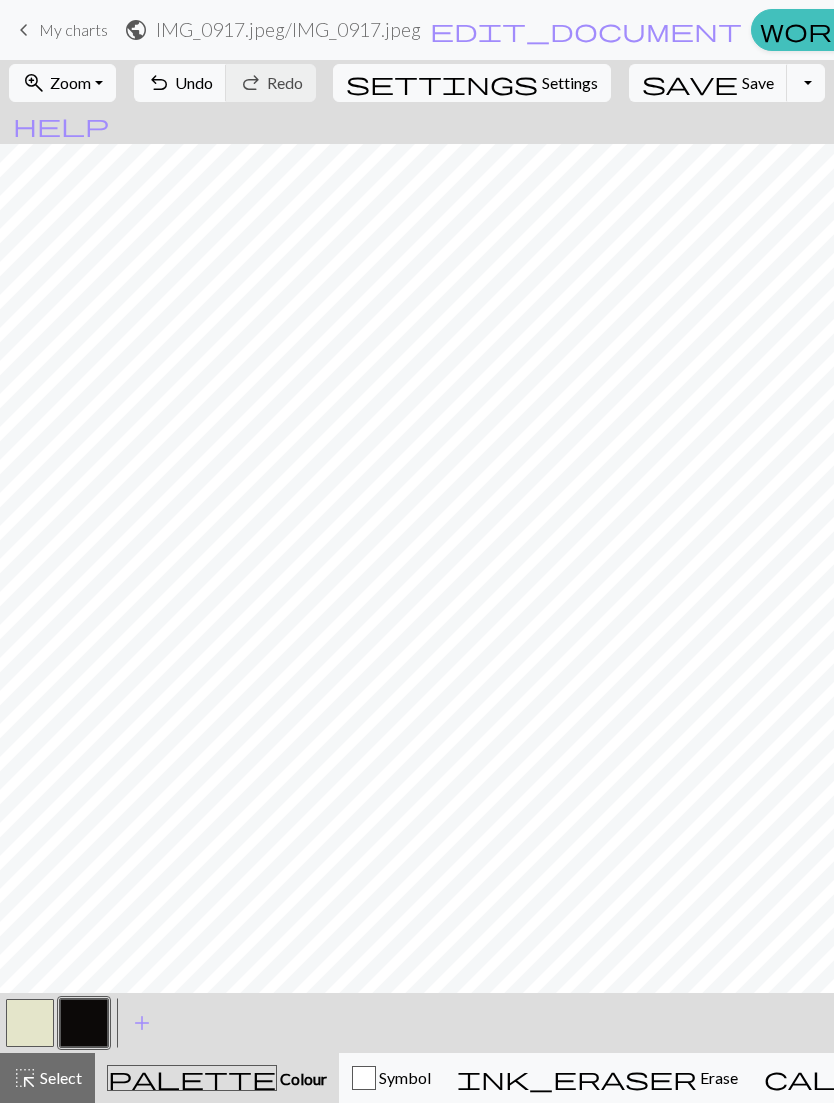 click on "Select" at bounding box center (59, 1077) 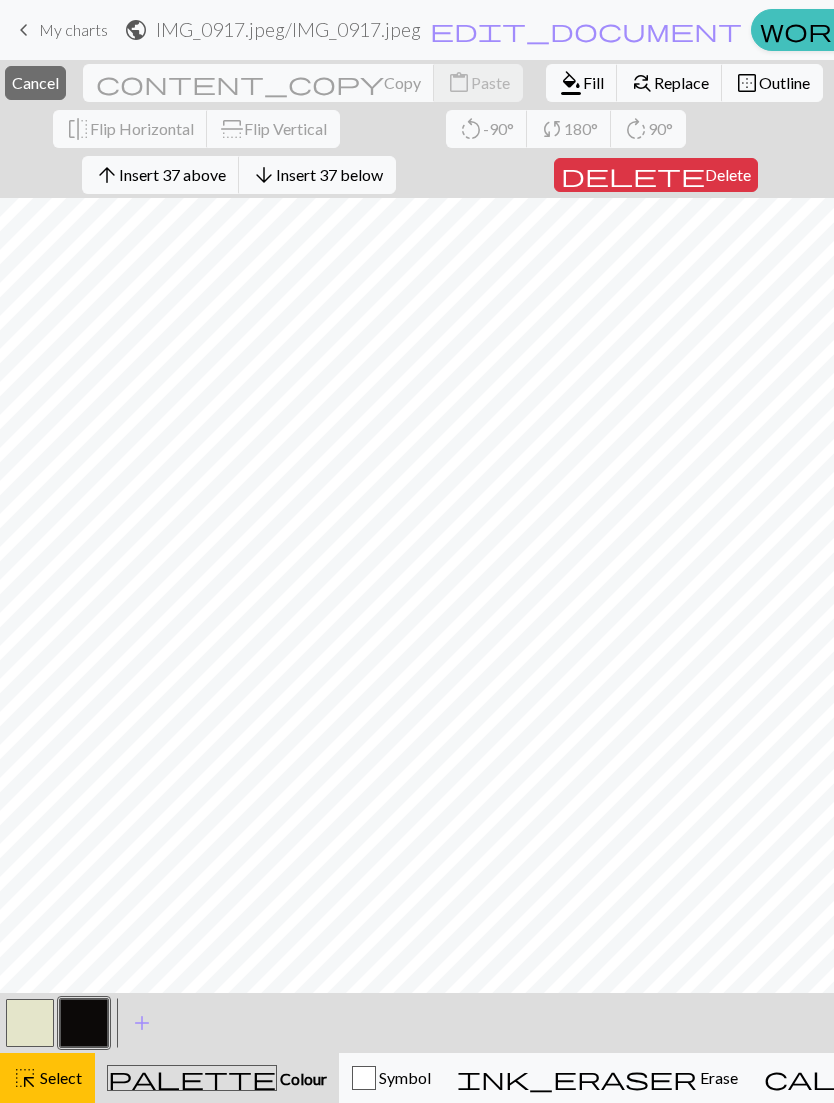 click on "Select" at bounding box center (59, 1077) 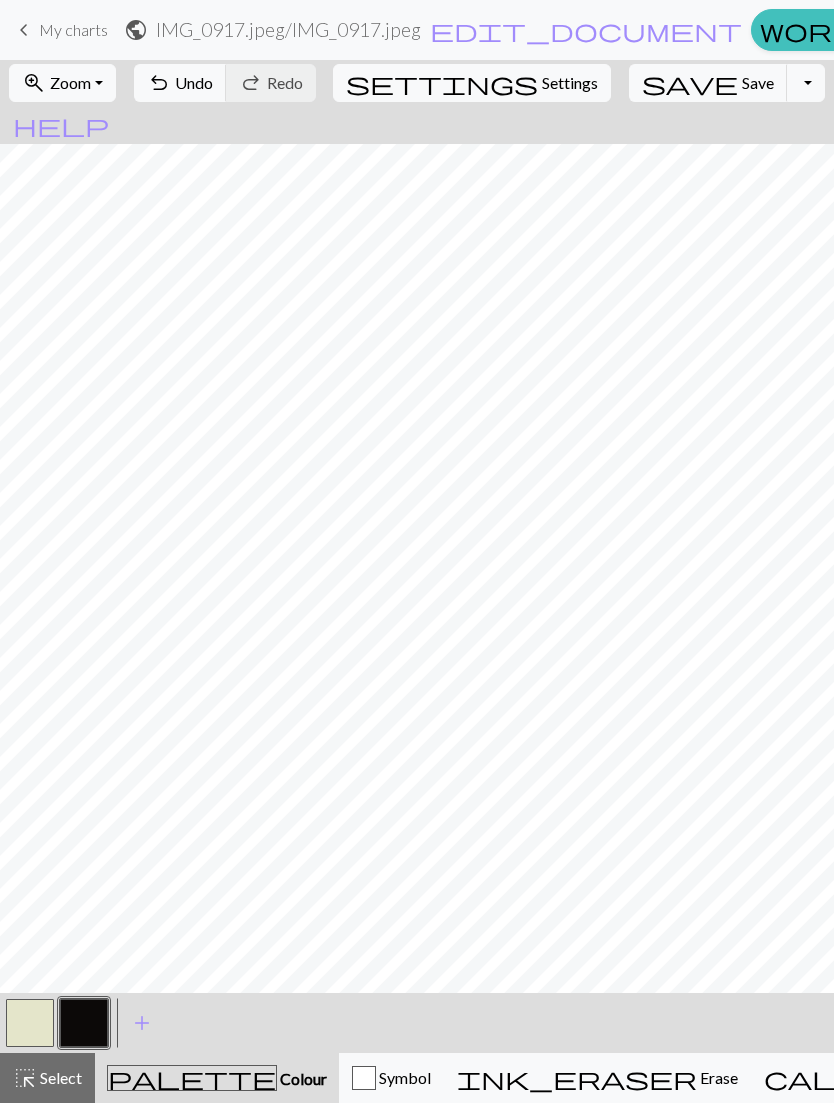 click on "Undo" at bounding box center (194, 82) 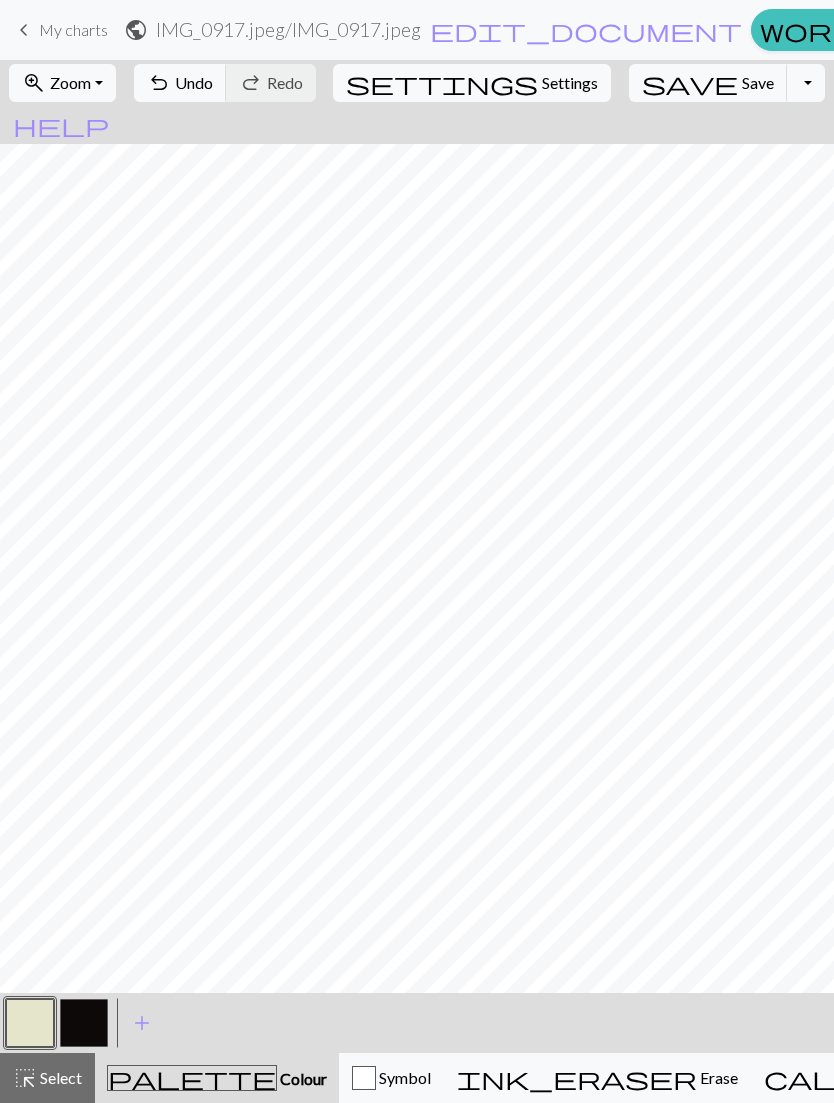 click on "Select" at bounding box center (59, 1077) 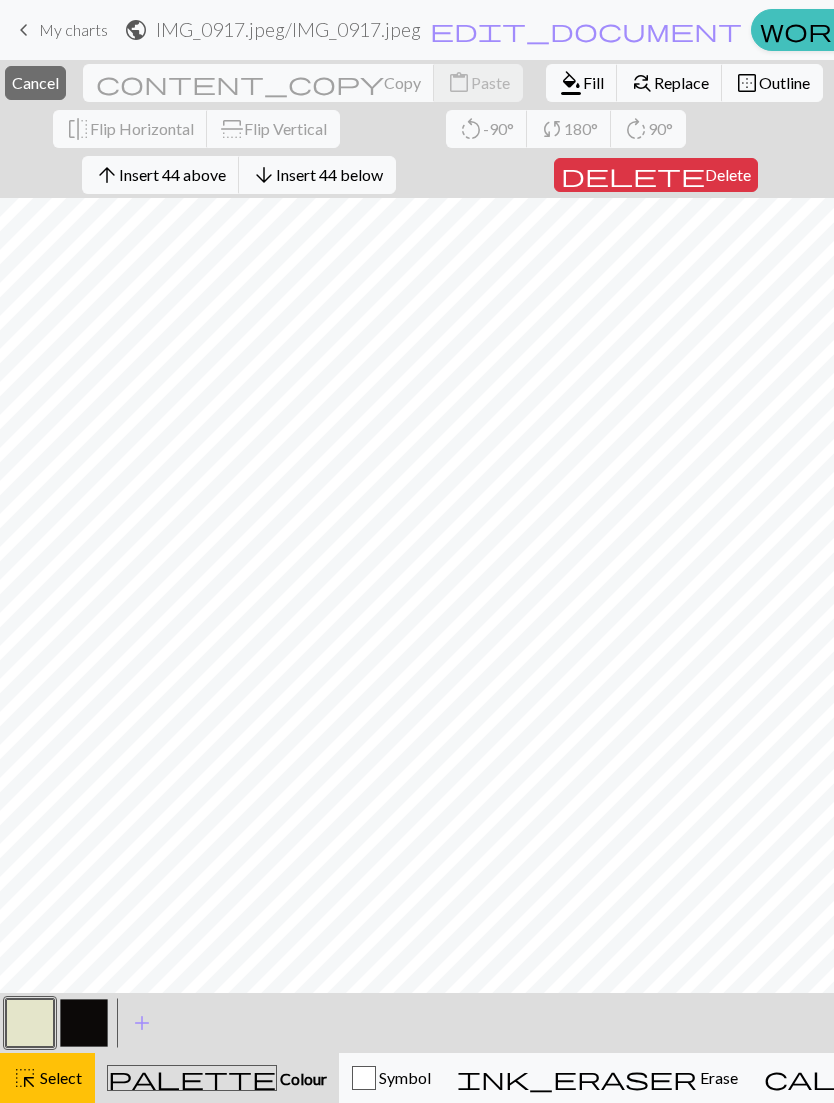 click on "highlight_alt   Select   Select" at bounding box center (47, 1078) 